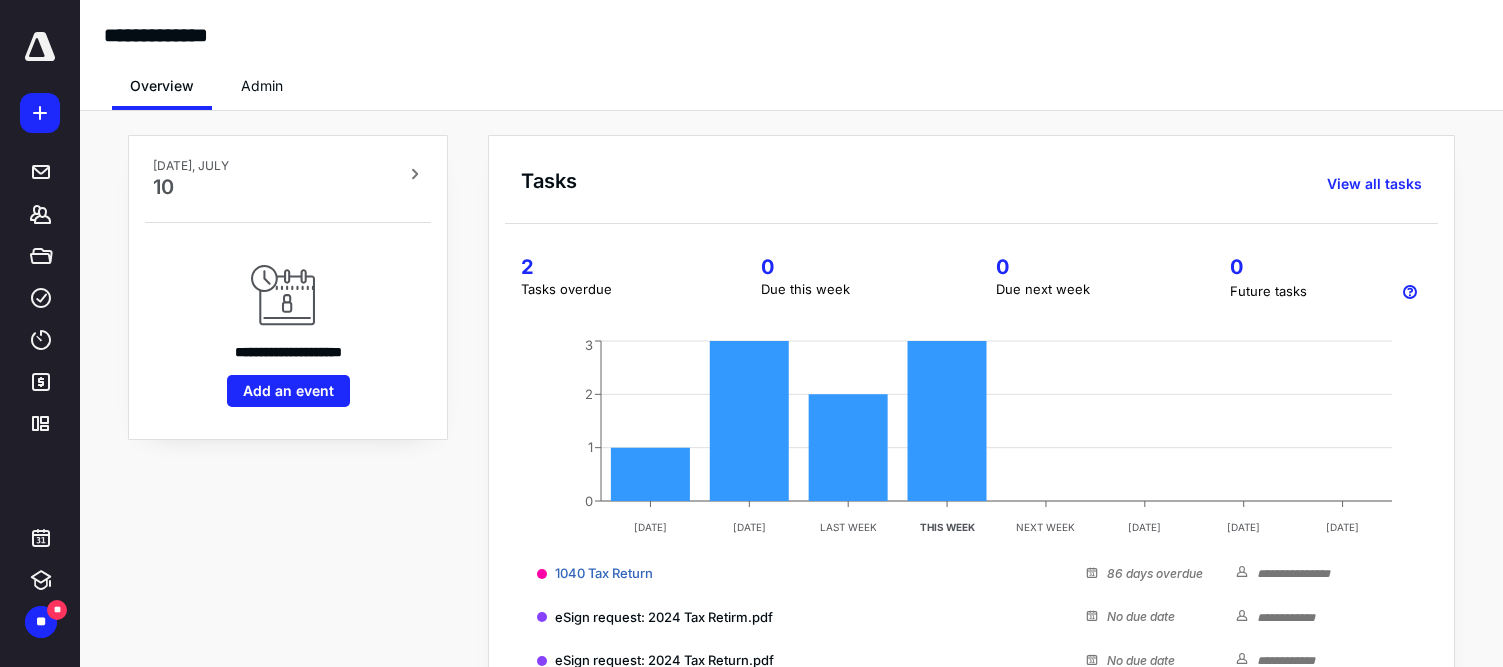 scroll, scrollTop: 0, scrollLeft: 0, axis: both 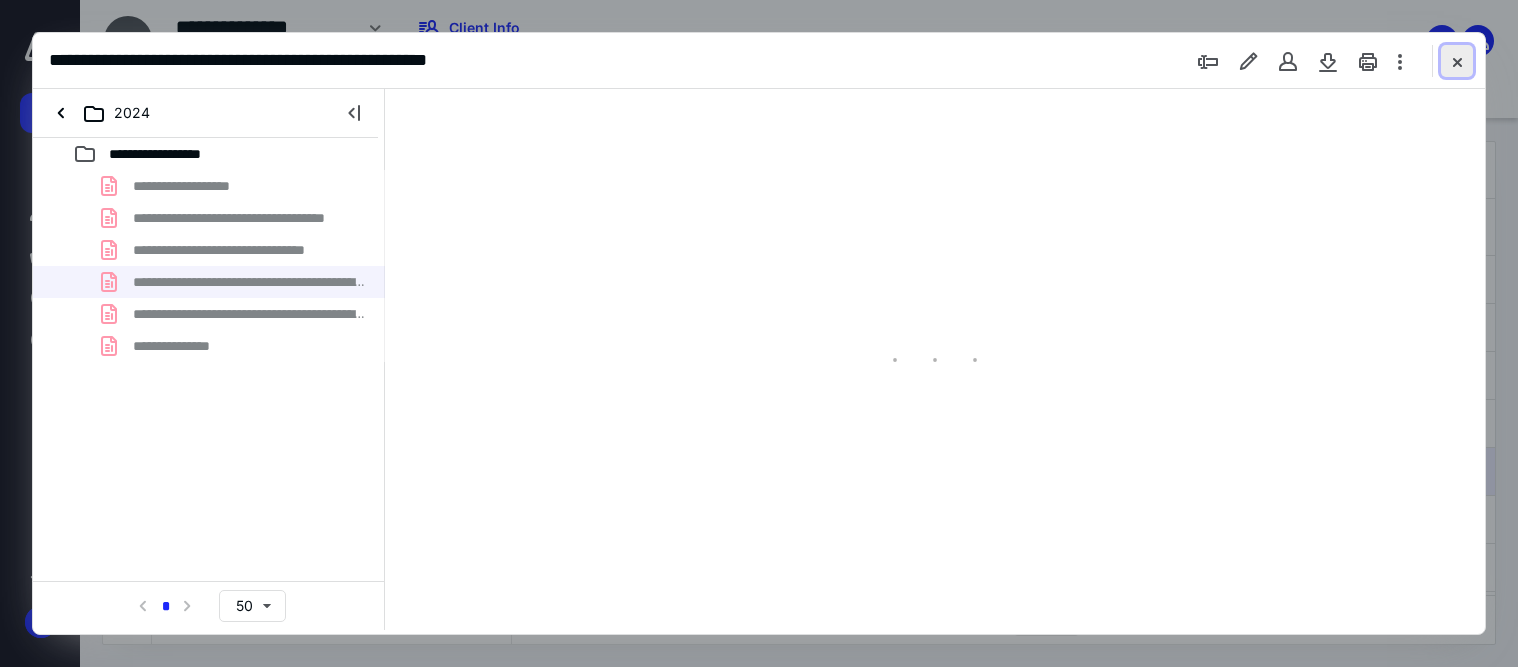 click at bounding box center (1457, 61) 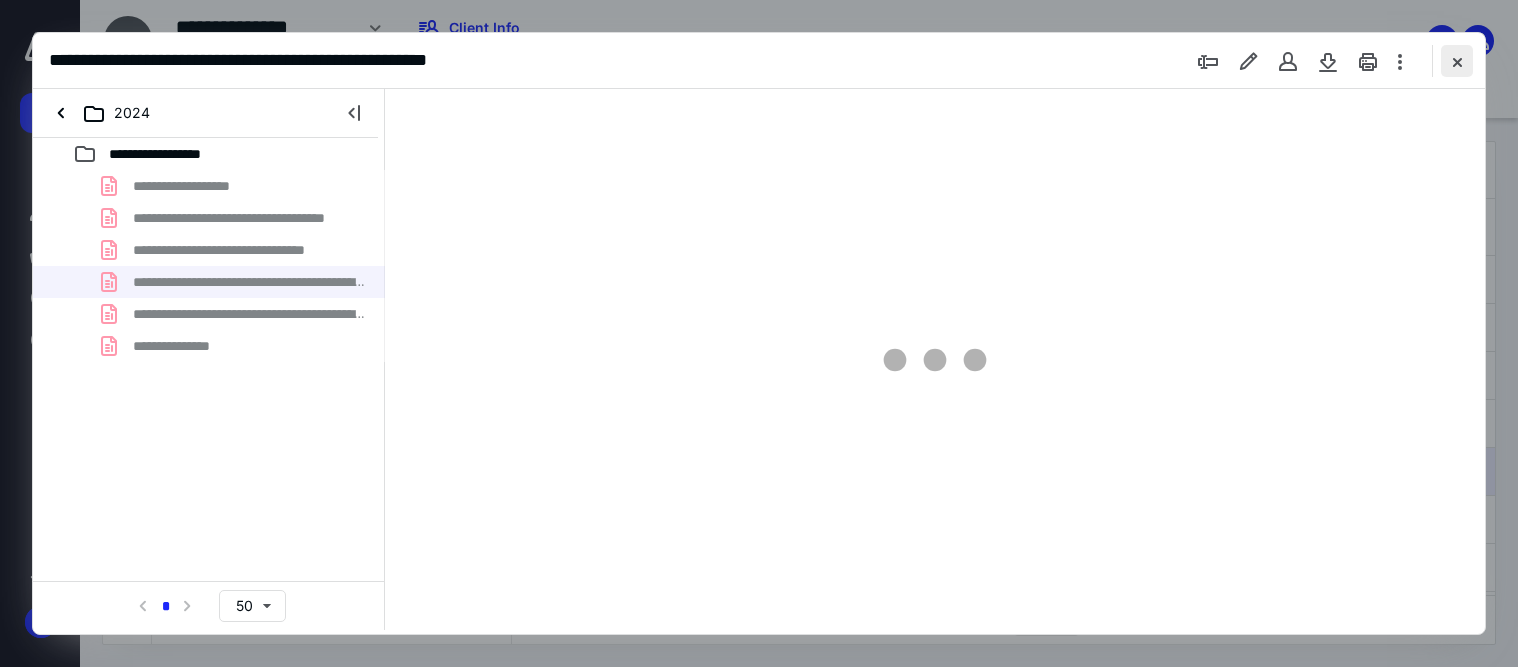 checkbox on "false" 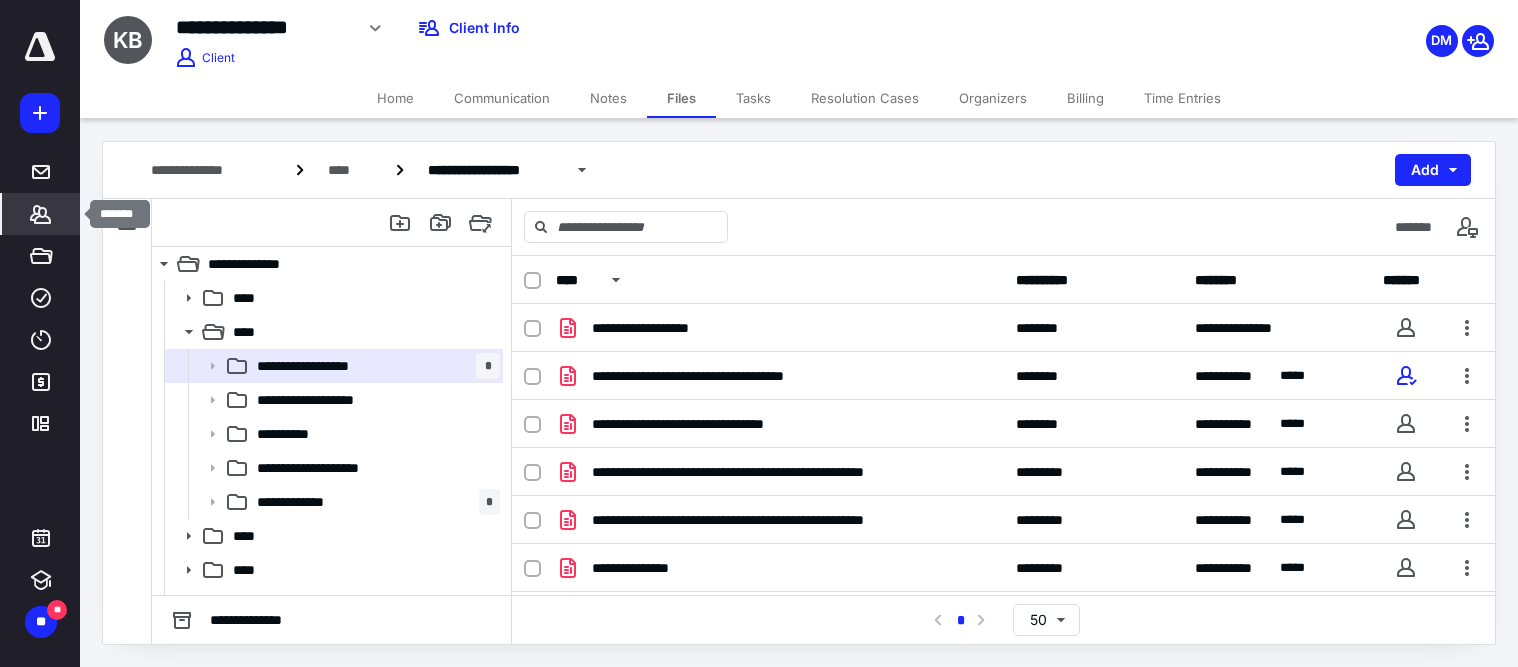 click 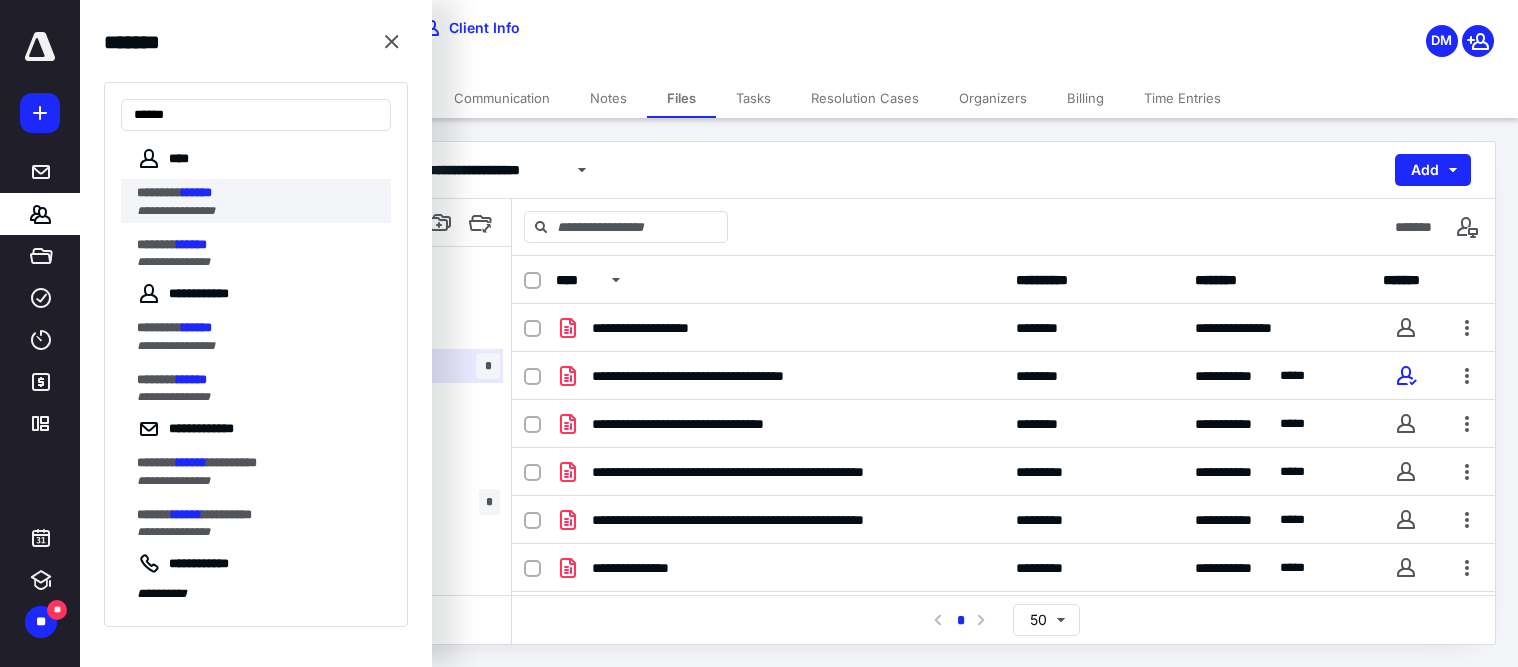 type on "******" 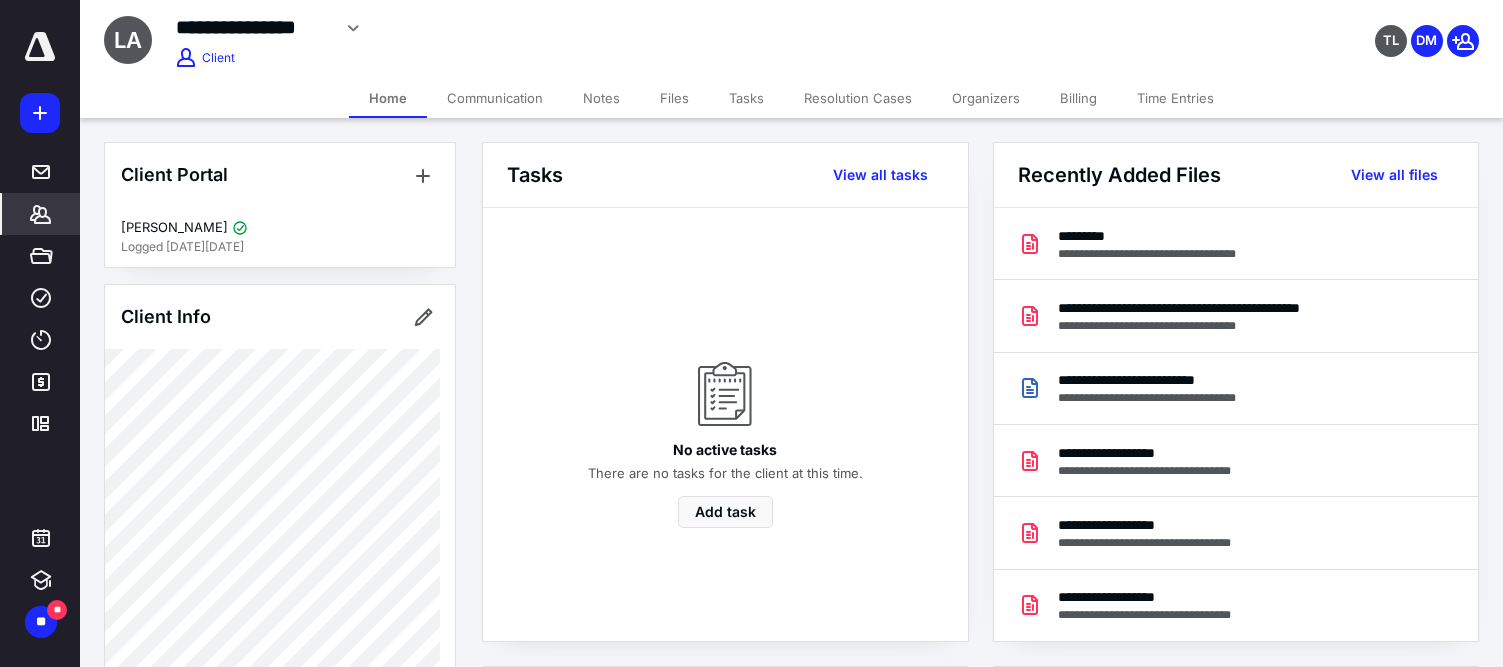click on "Files" at bounding box center [674, 98] 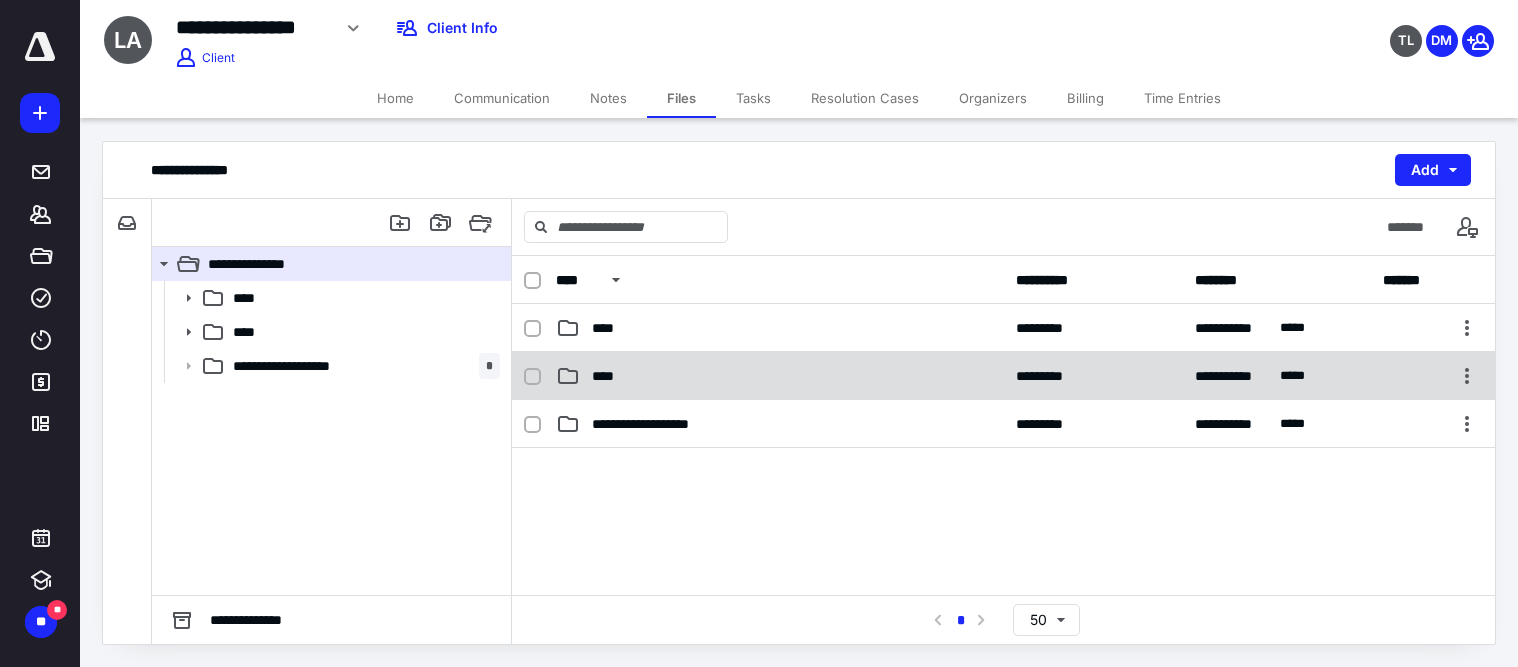 click on "****" at bounding box center (609, 376) 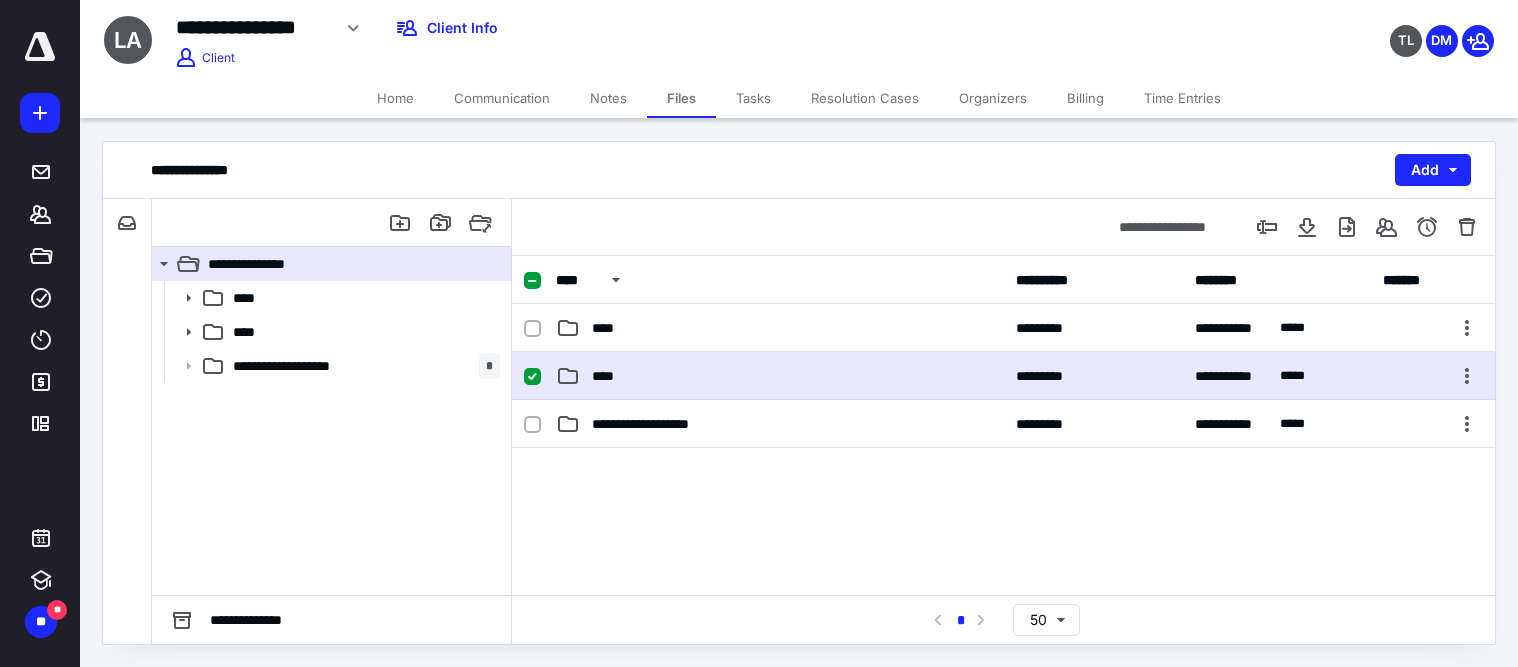 click on "****" at bounding box center [609, 376] 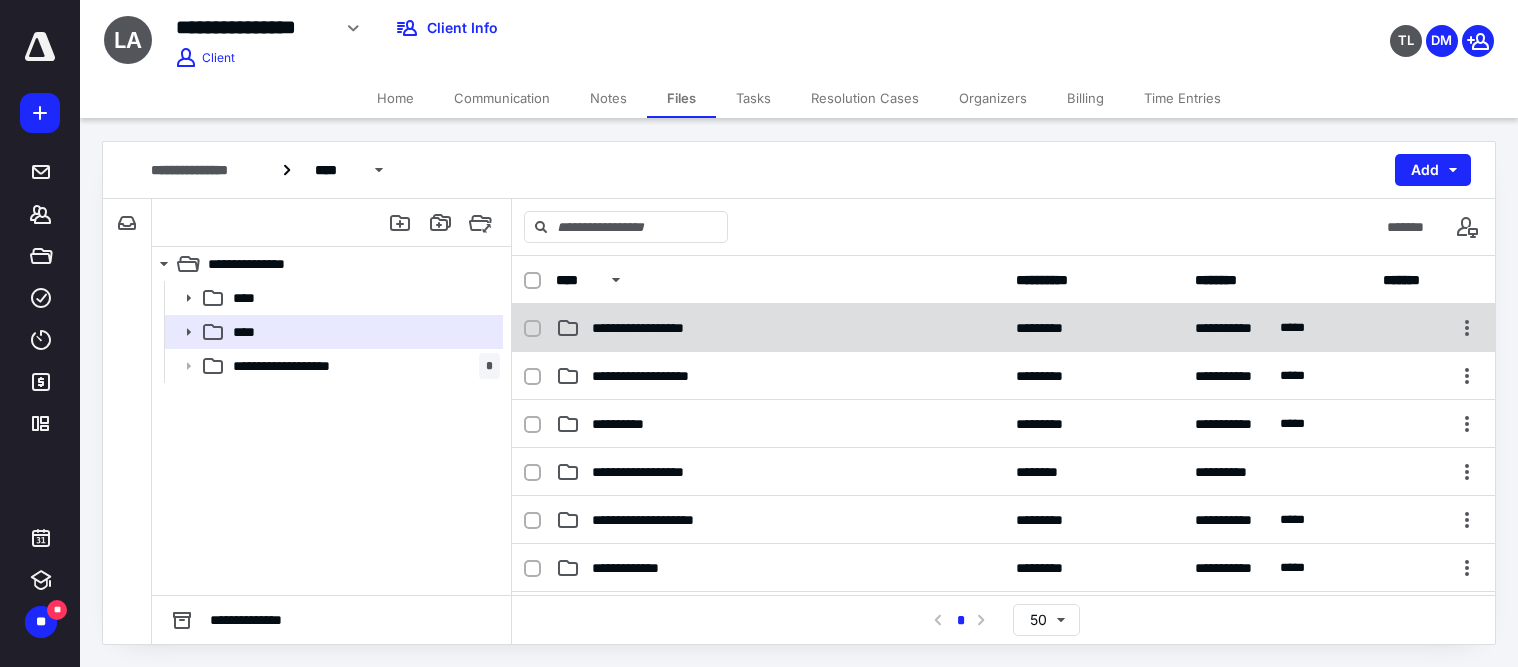 click on "**********" at bounding box center (780, 328) 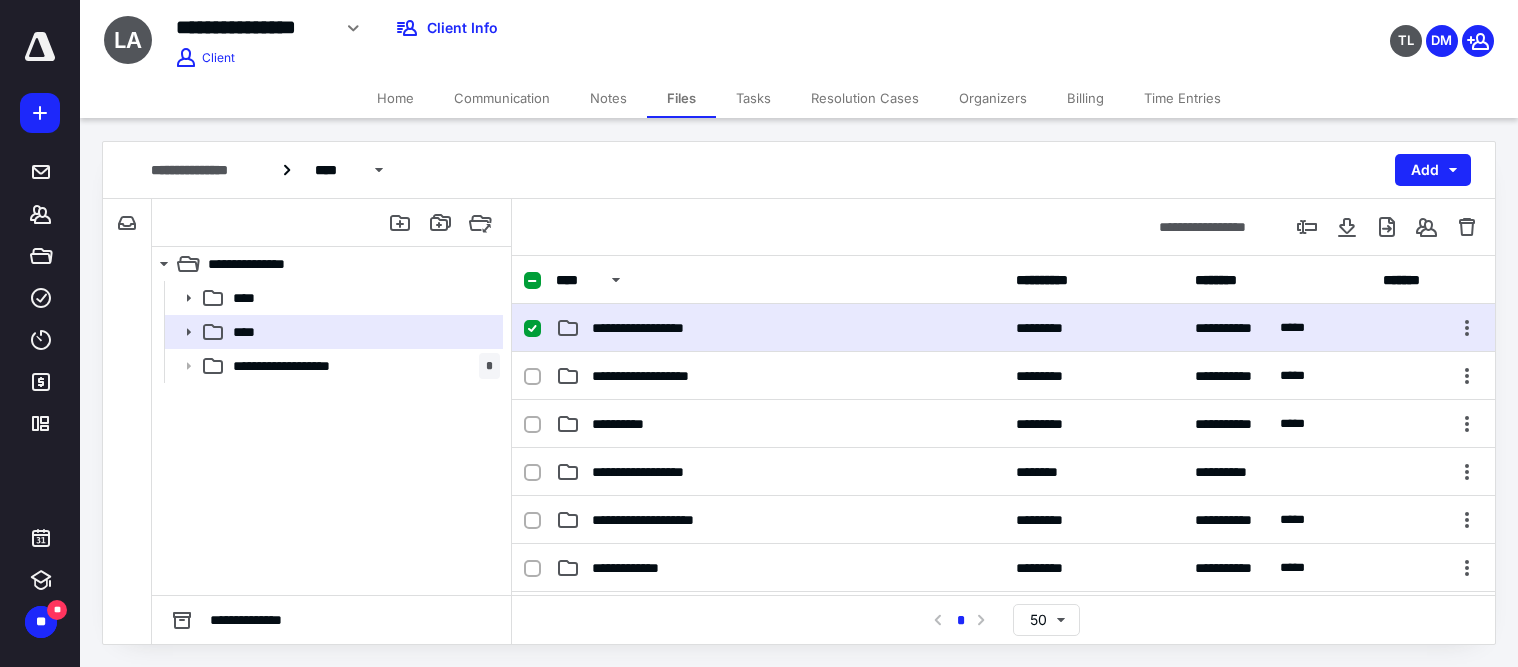 click on "**********" at bounding box center [780, 328] 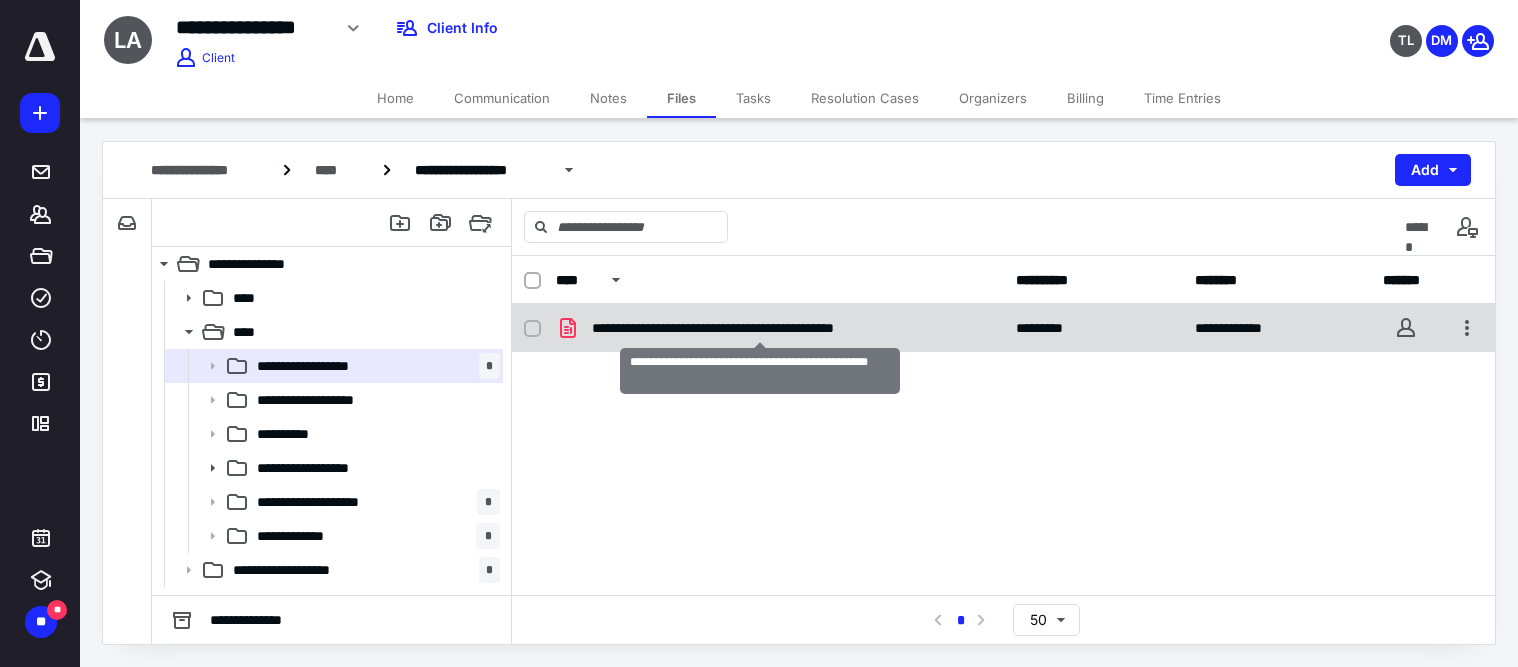 click on "**********" at bounding box center [759, 328] 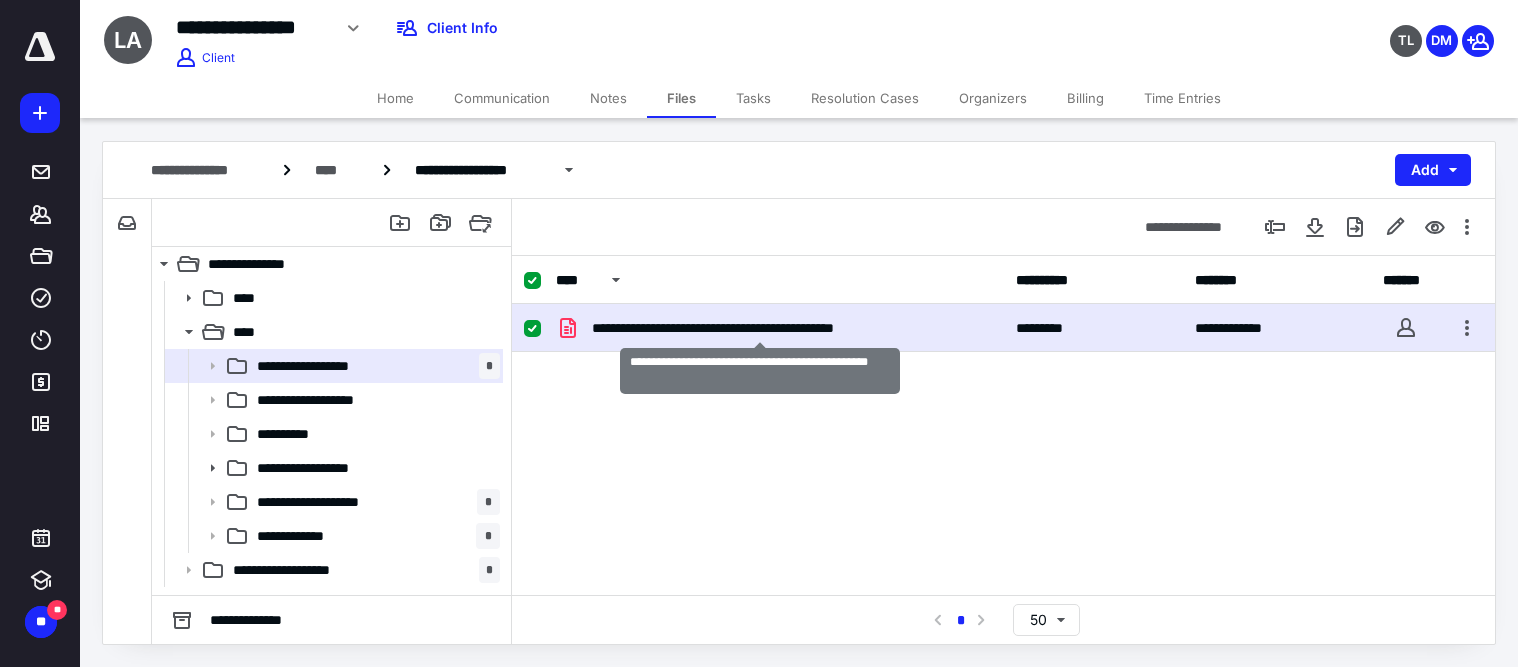 click on "**********" at bounding box center (759, 328) 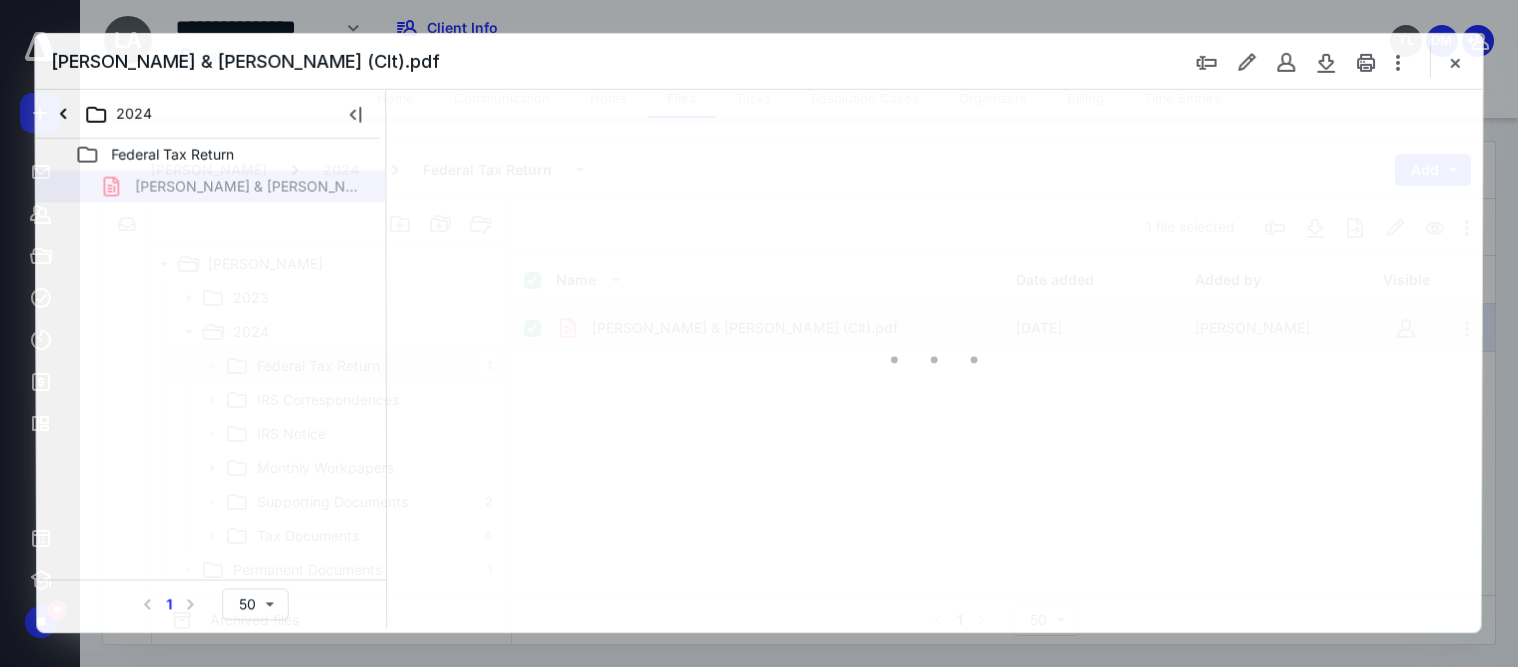 scroll, scrollTop: 0, scrollLeft: 0, axis: both 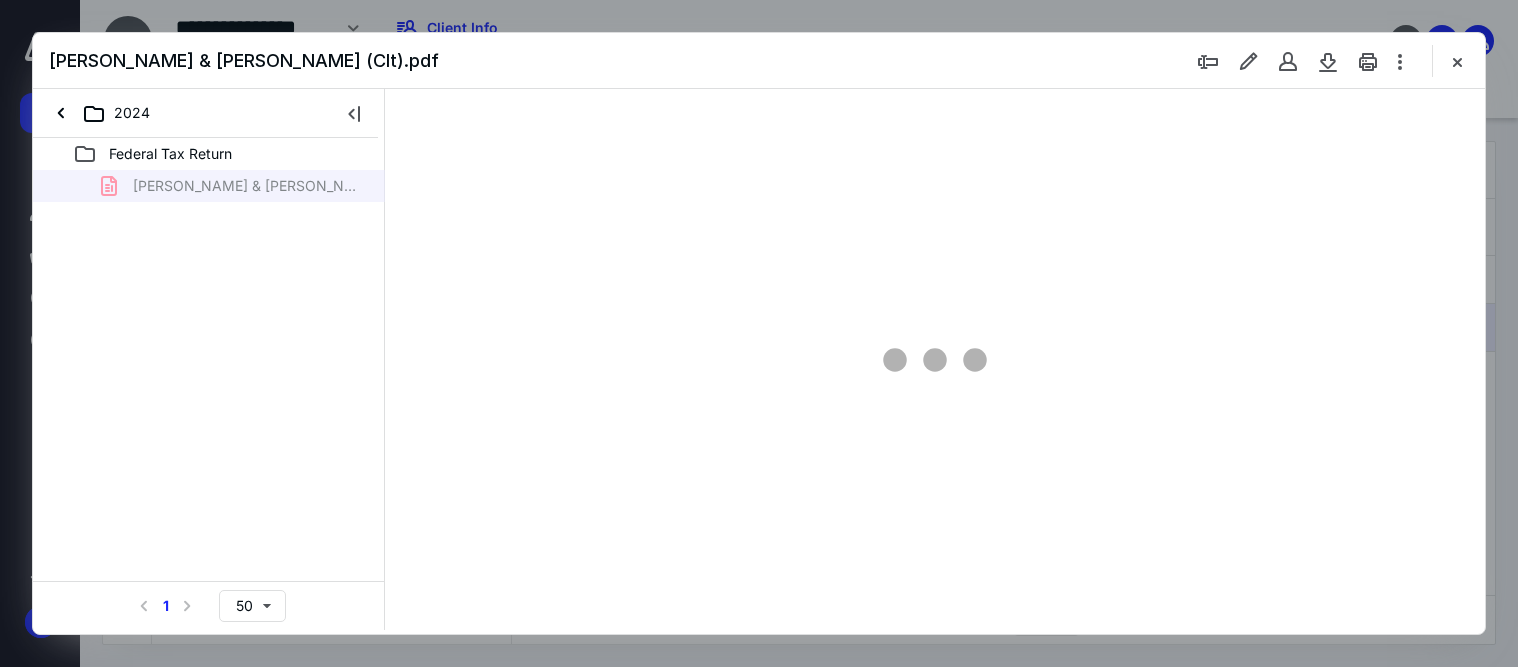 type on "176" 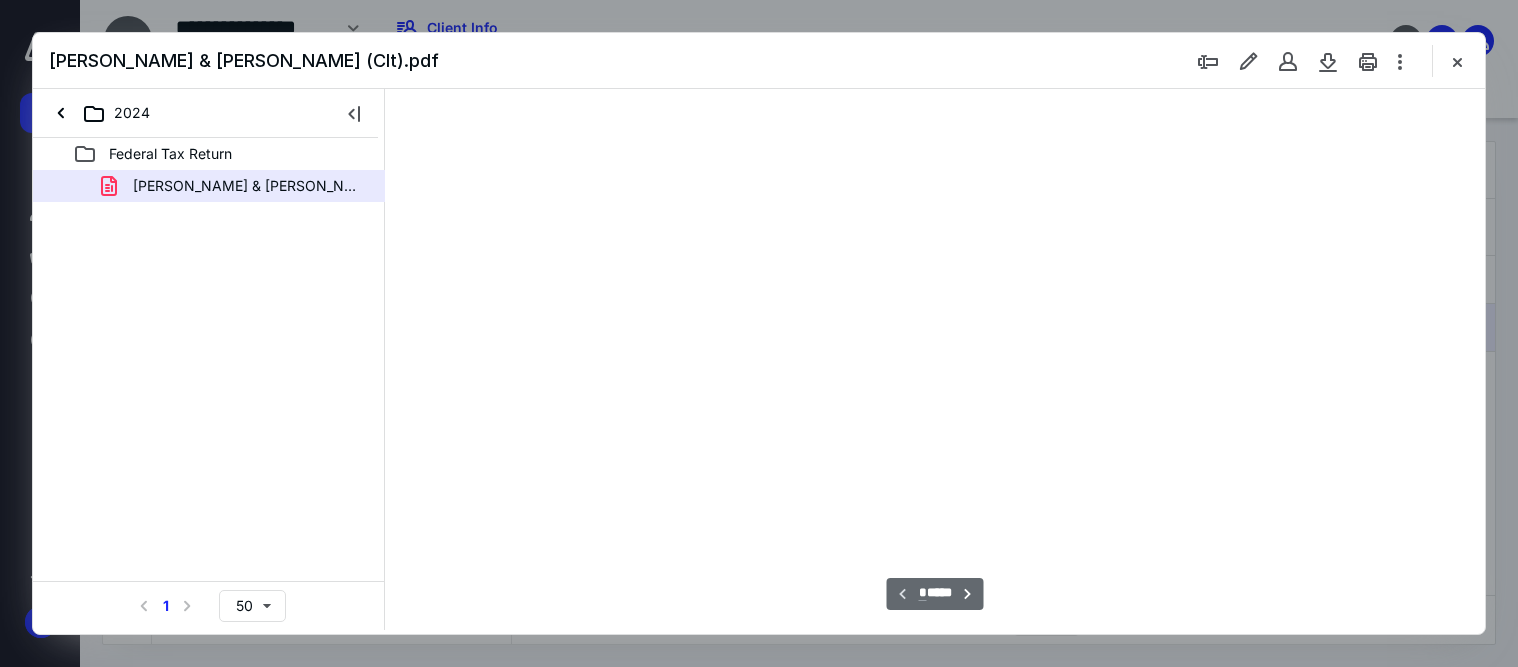 scroll, scrollTop: 83, scrollLeft: 0, axis: vertical 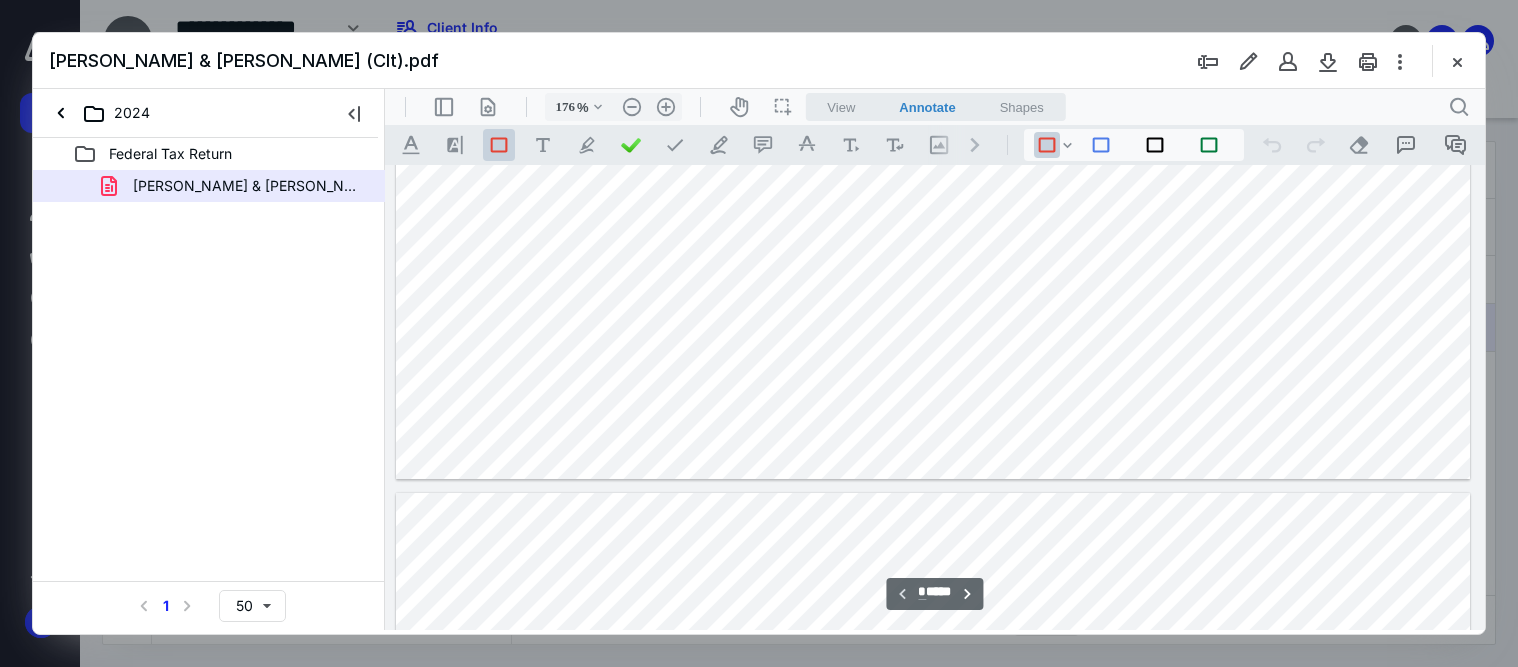 type on "*" 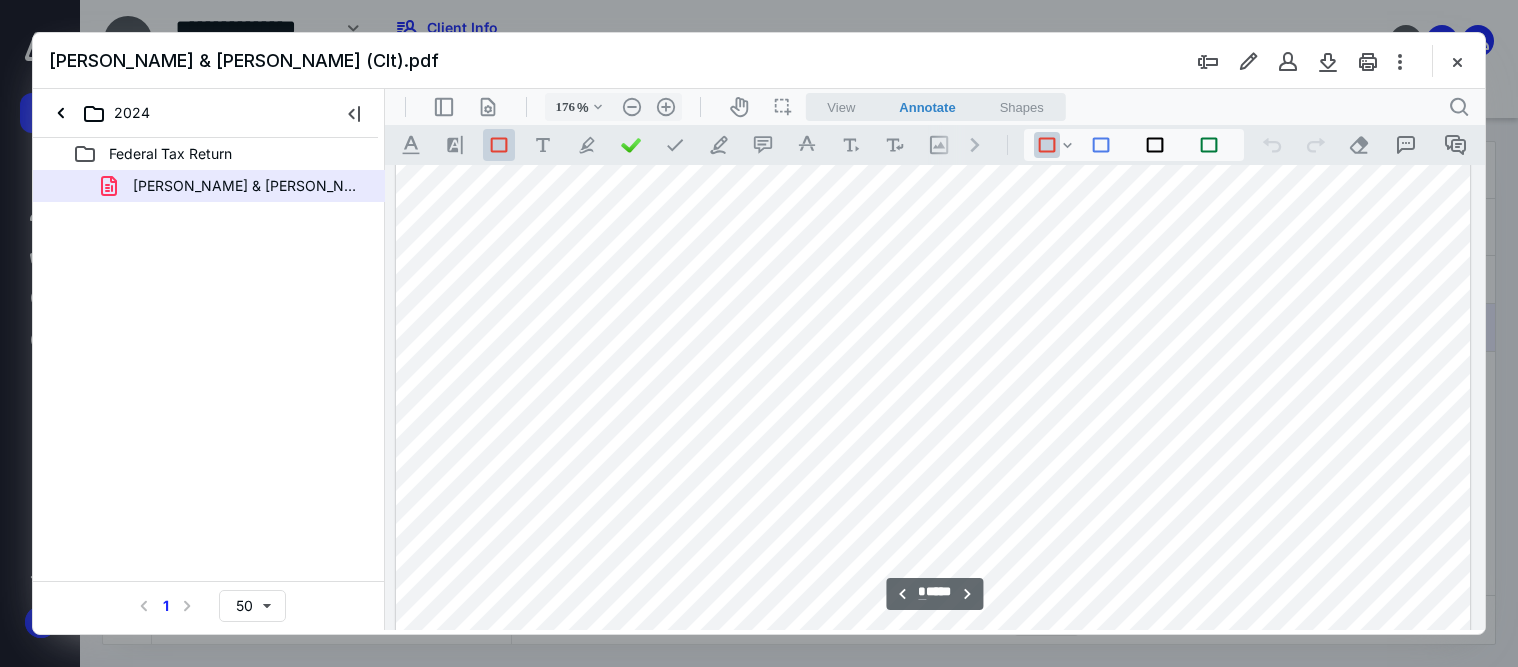 scroll, scrollTop: 1883, scrollLeft: 0, axis: vertical 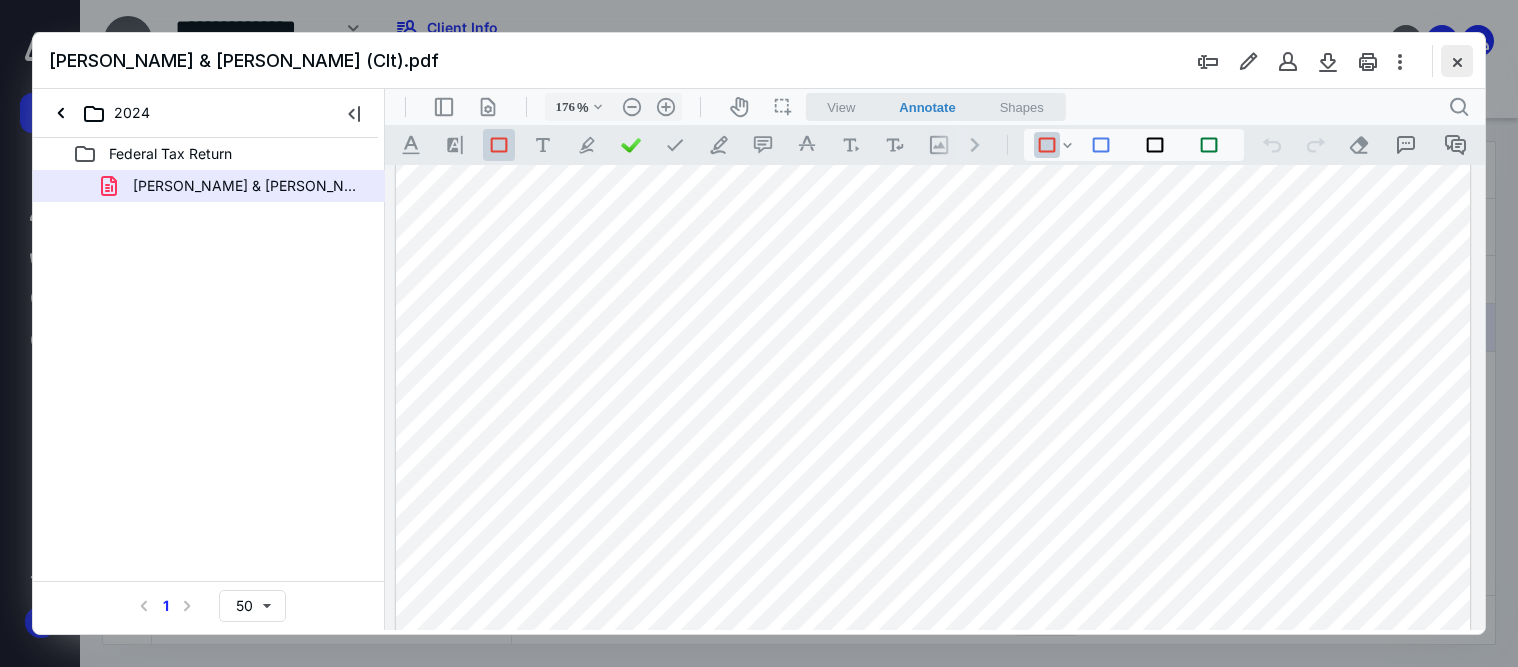 click at bounding box center [1457, 61] 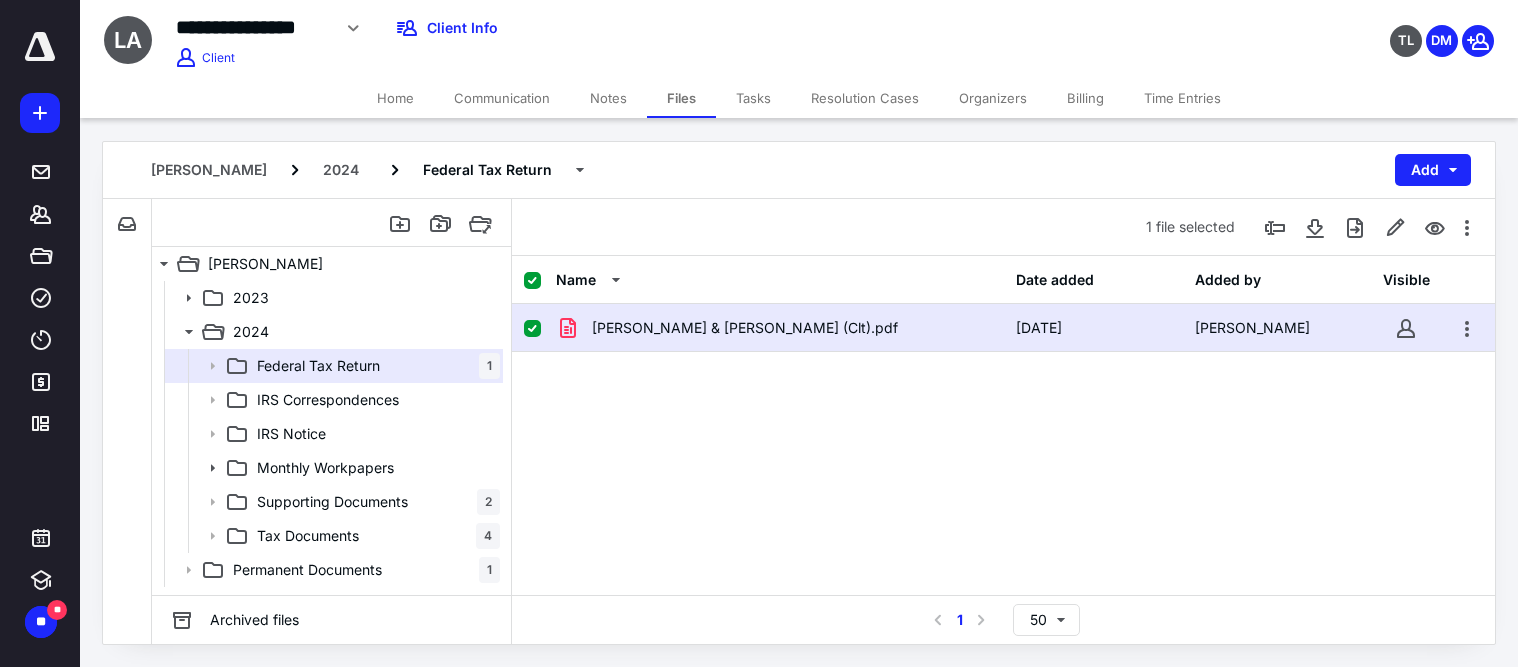 click on "Home" at bounding box center (395, 98) 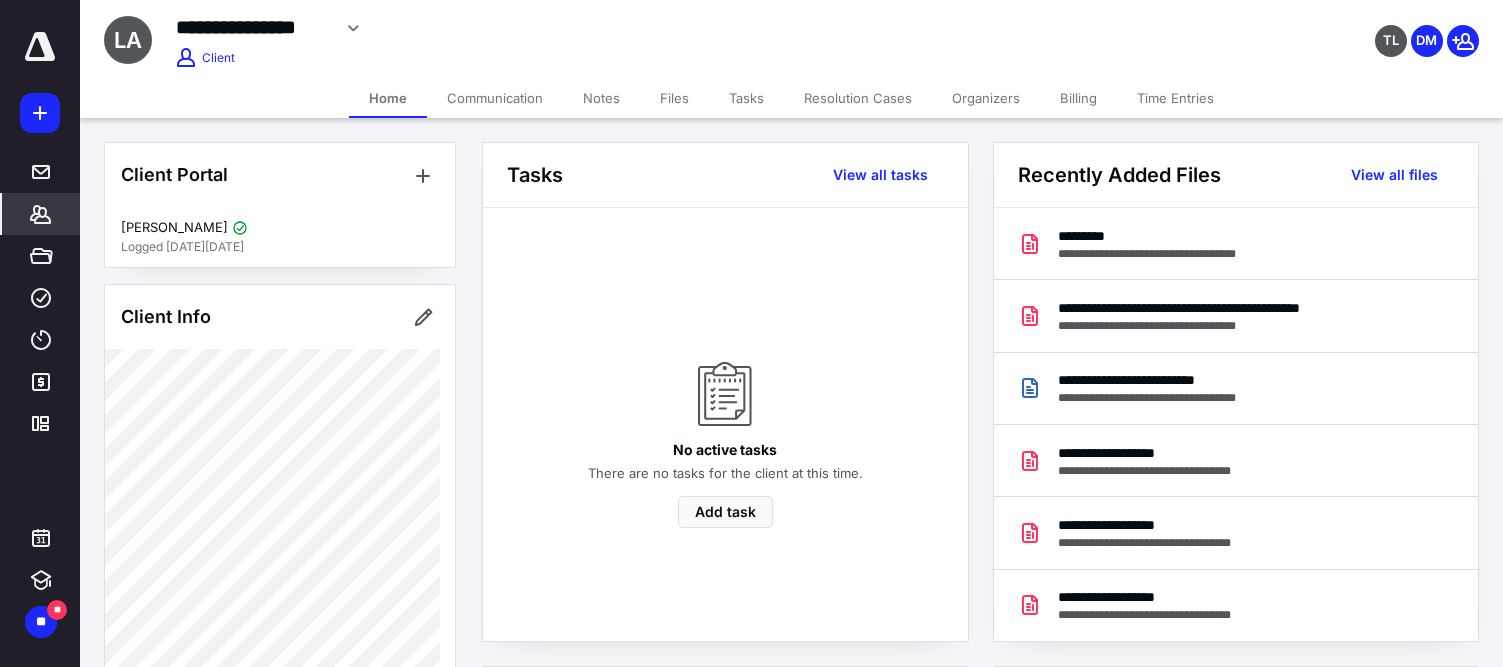 click on "Tasks" at bounding box center (746, 98) 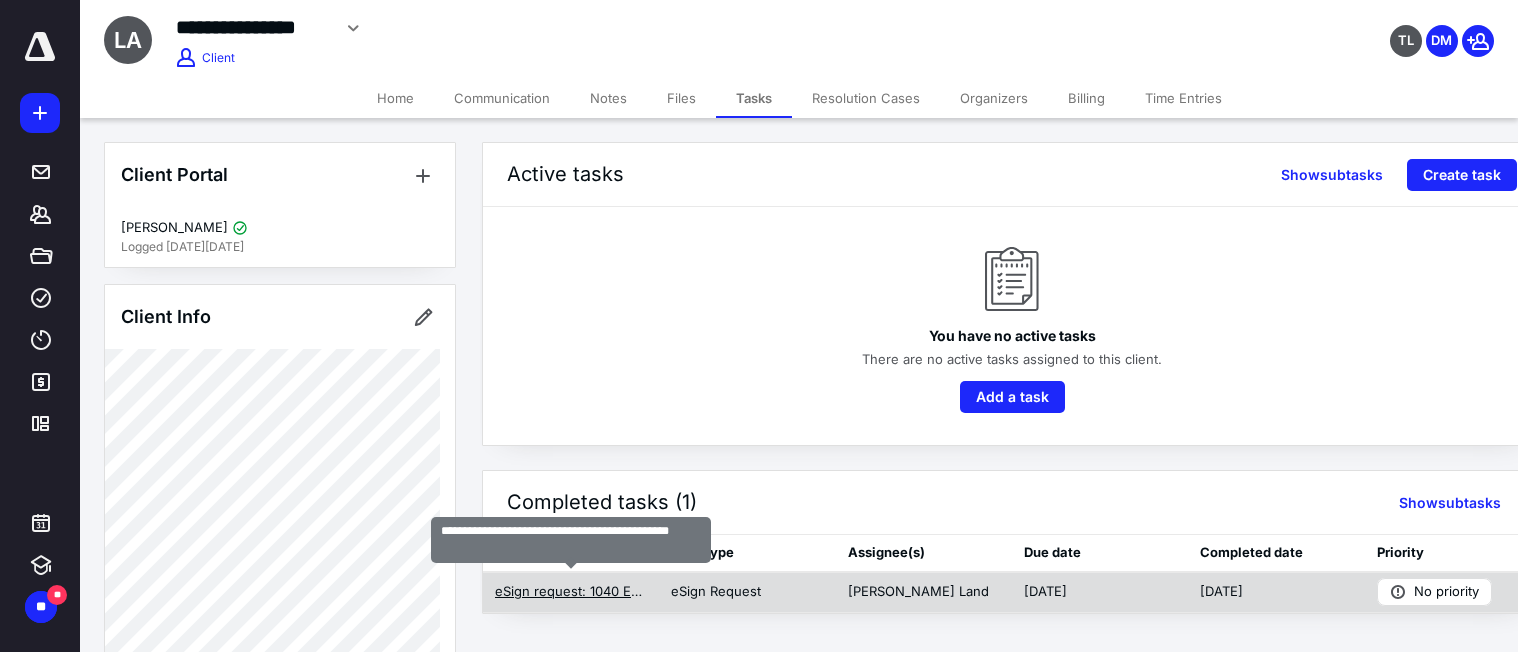 click on "eSign request: 1040 Engagement Letter-2024.pdf" at bounding box center (571, 592) 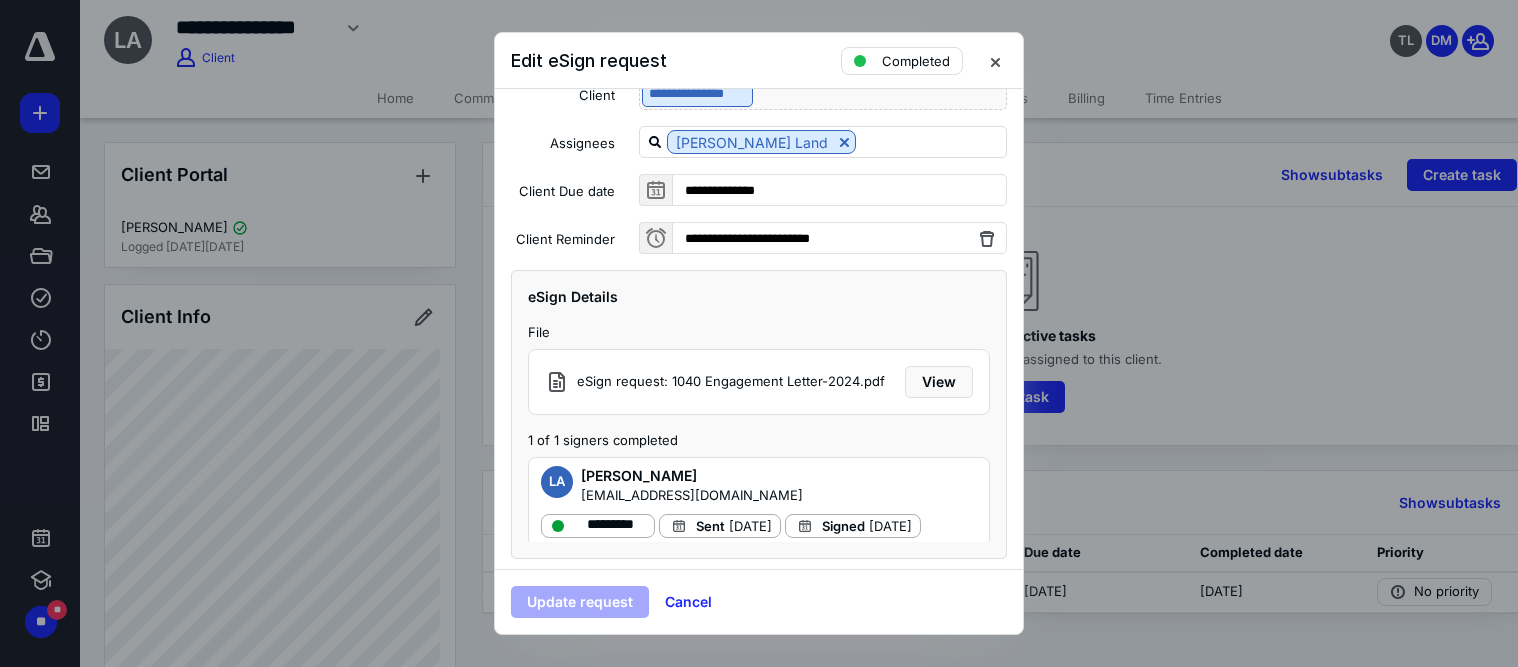 scroll, scrollTop: 165, scrollLeft: 0, axis: vertical 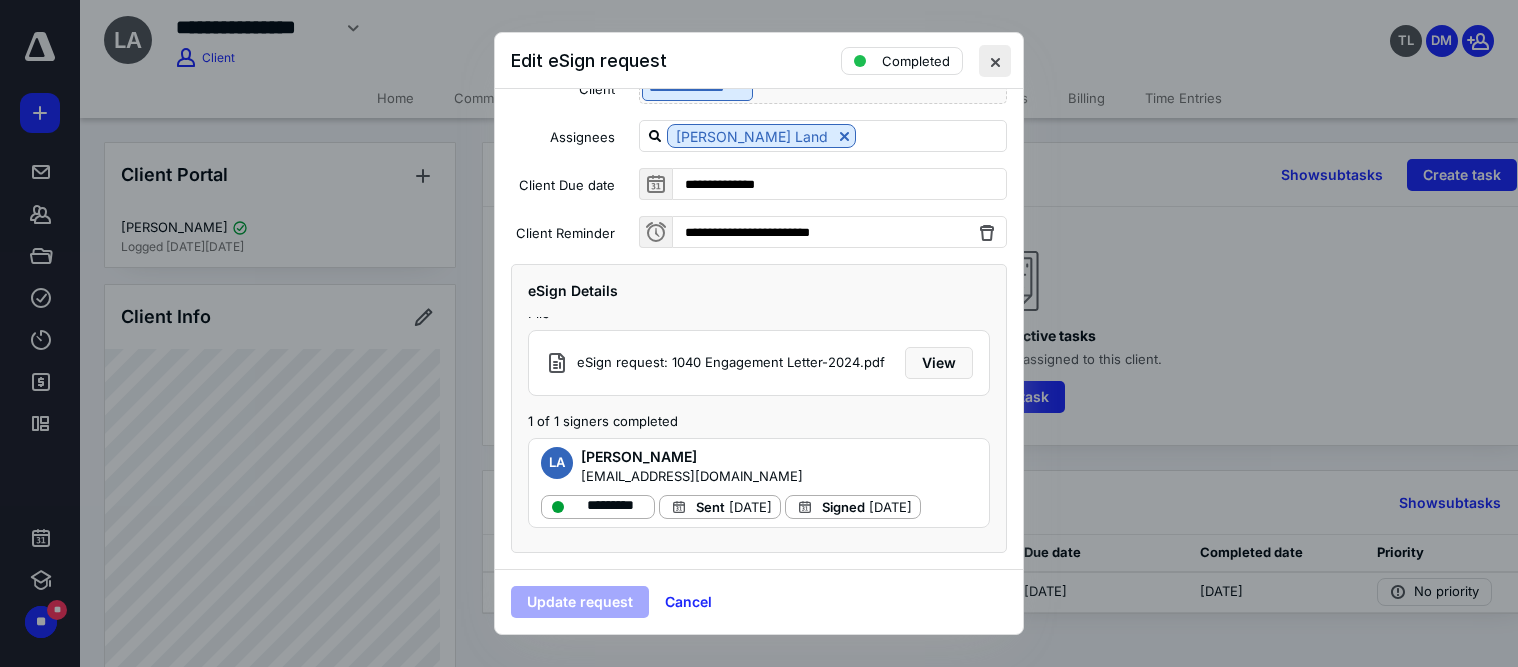 click at bounding box center (995, 61) 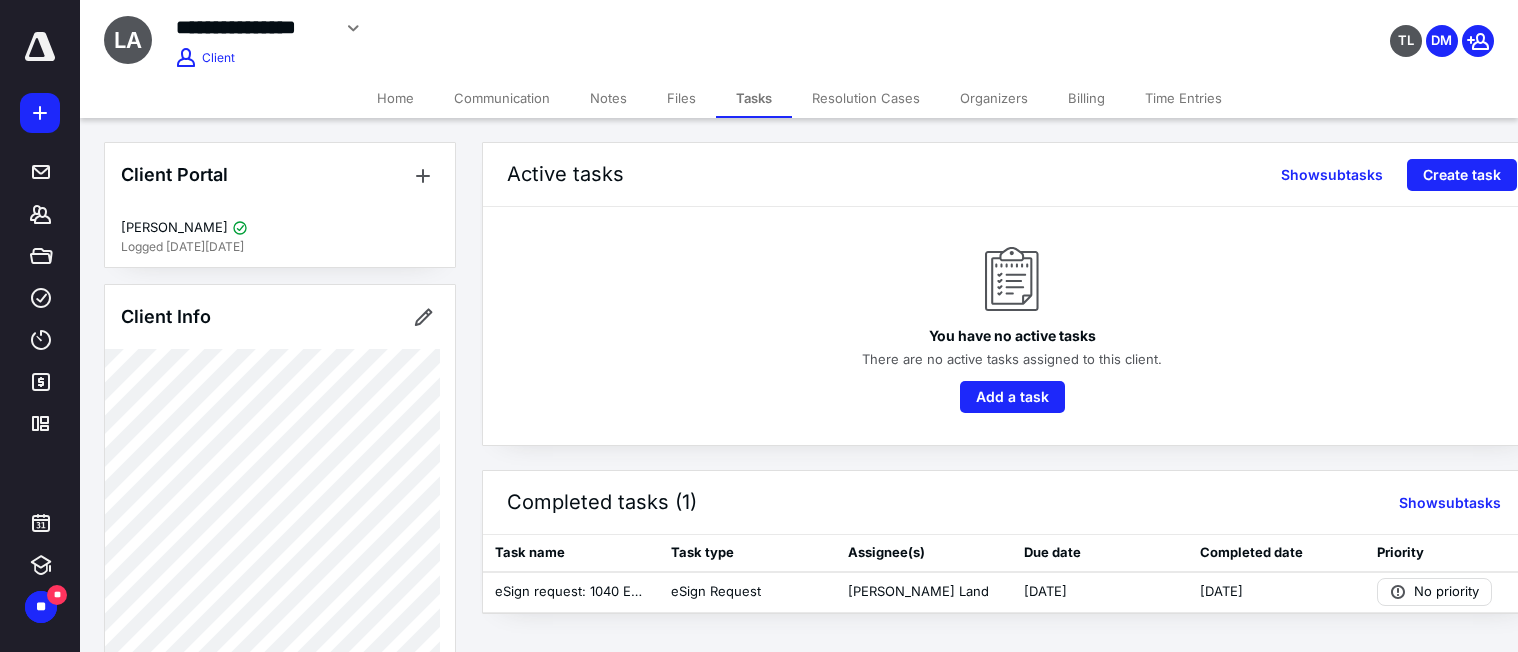 click on "Billing" at bounding box center (1086, 98) 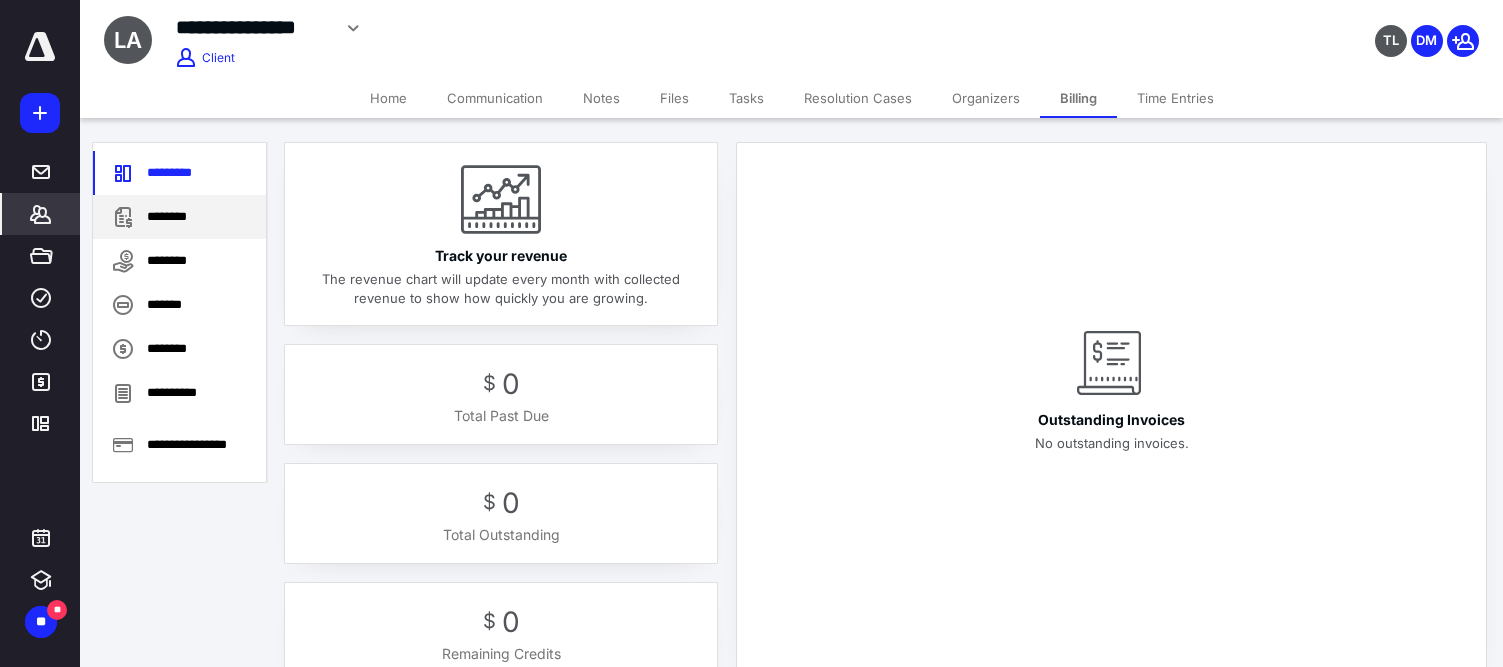 click on "********" at bounding box center [179, 217] 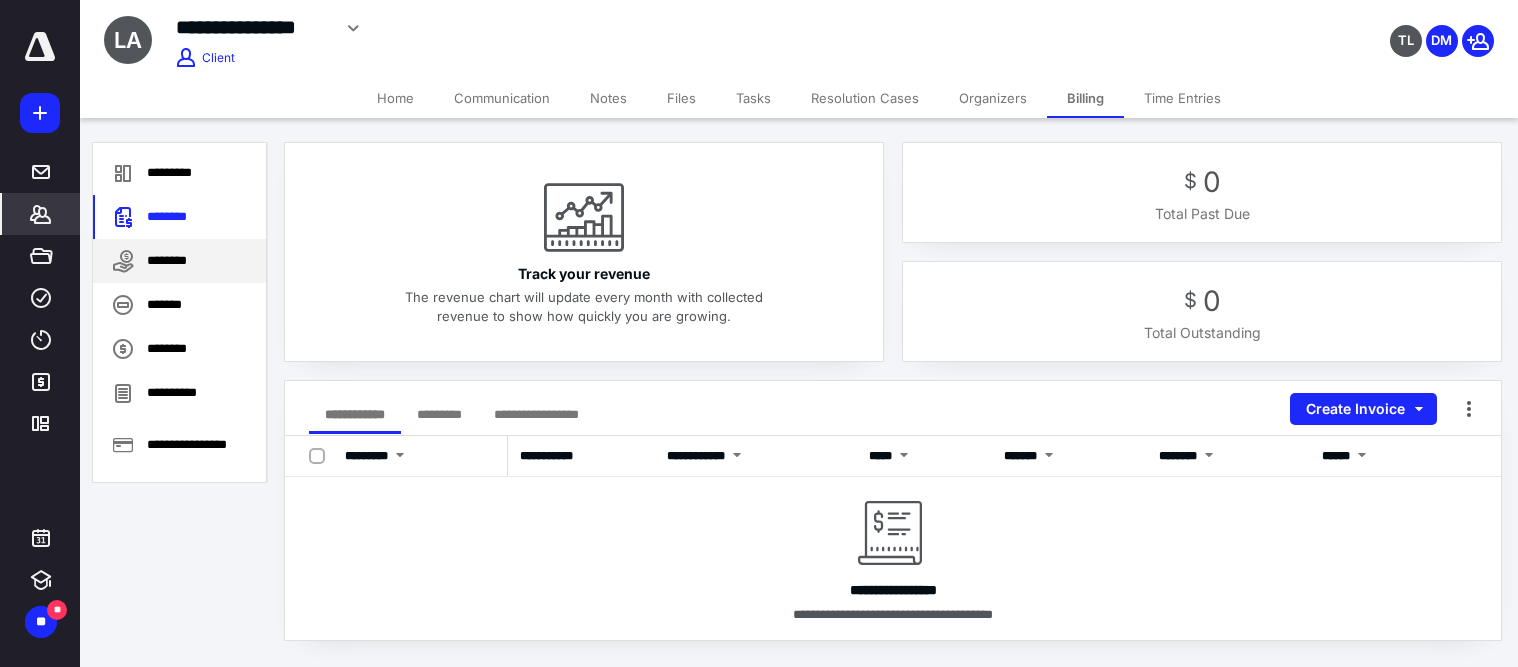 click on "********" at bounding box center [179, 261] 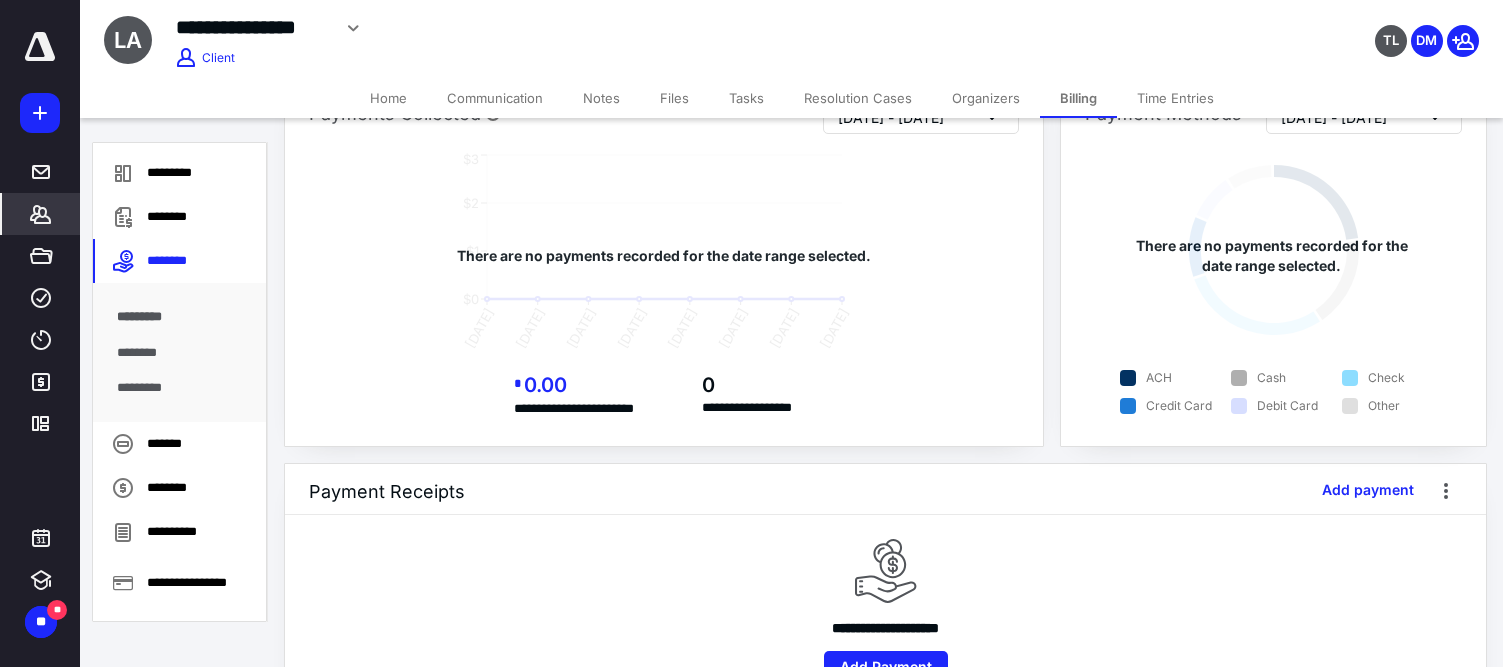 scroll, scrollTop: 133, scrollLeft: 0, axis: vertical 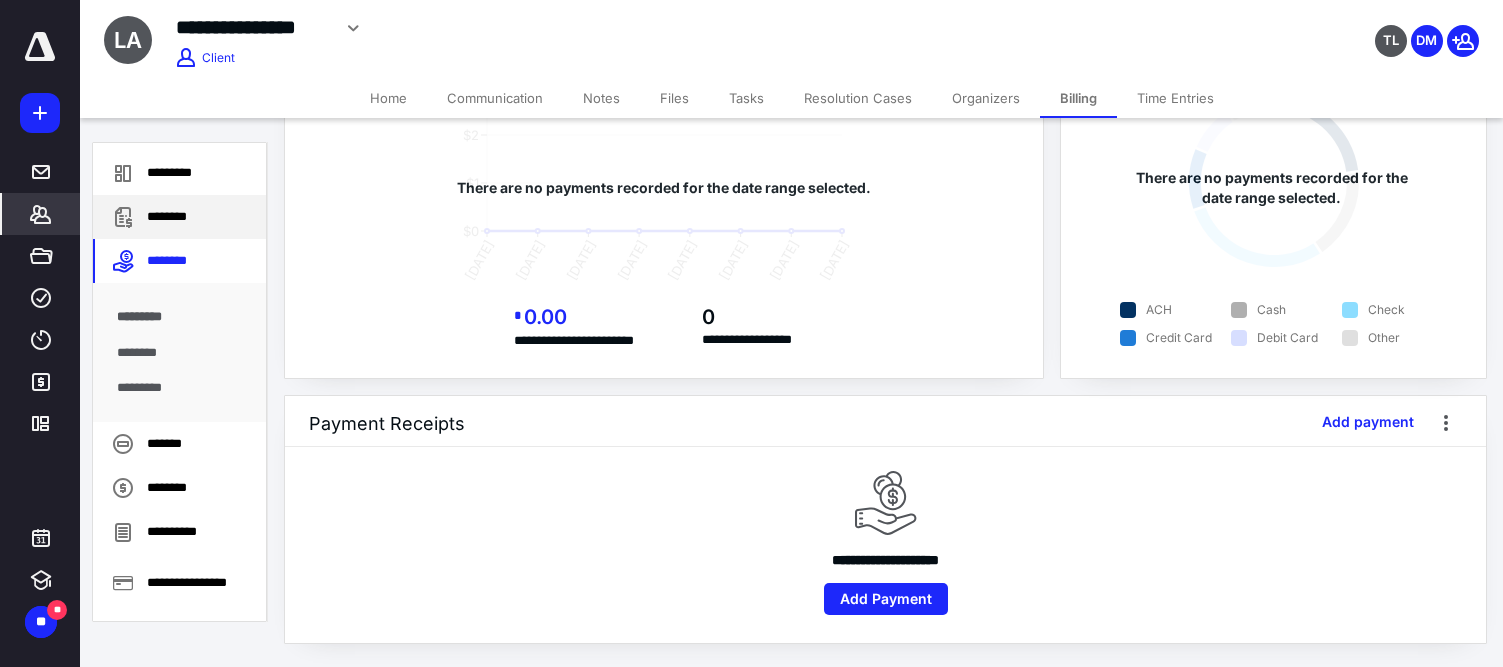 click on "********" at bounding box center (179, 217) 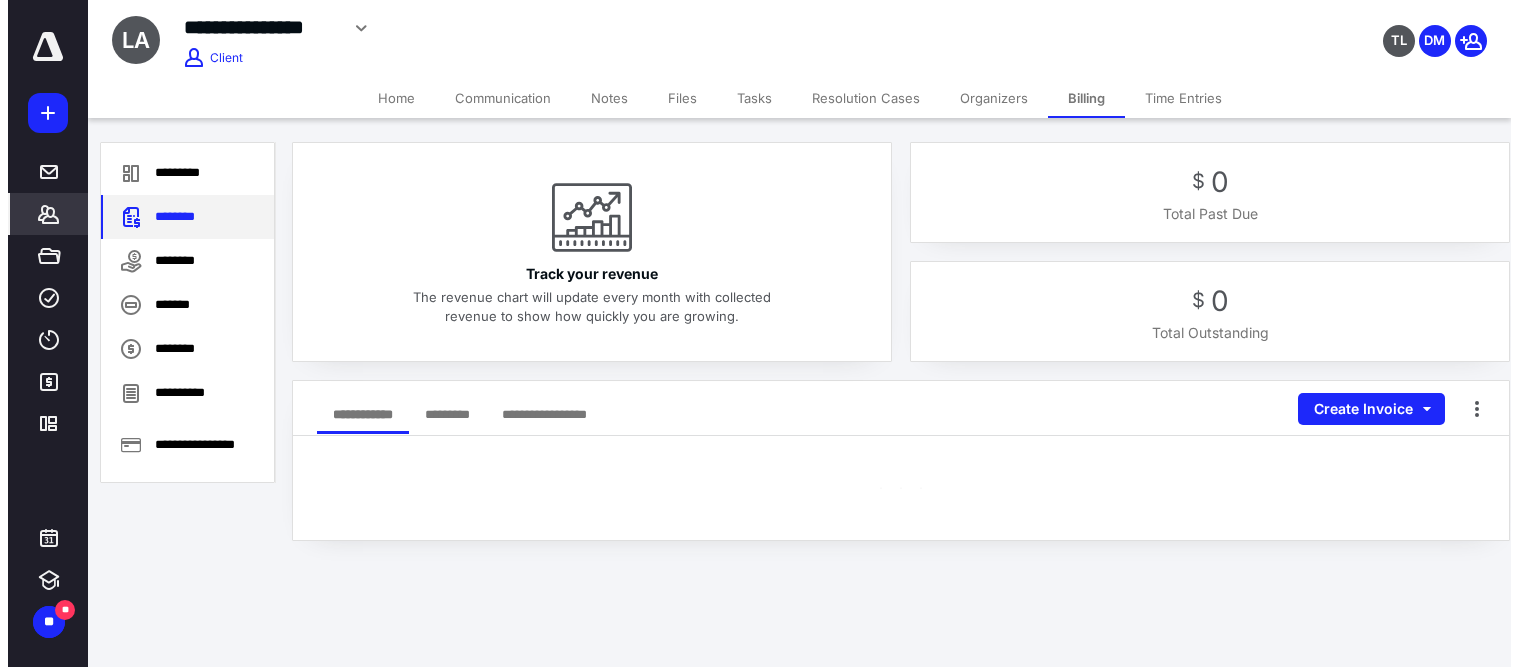 scroll, scrollTop: 0, scrollLeft: 0, axis: both 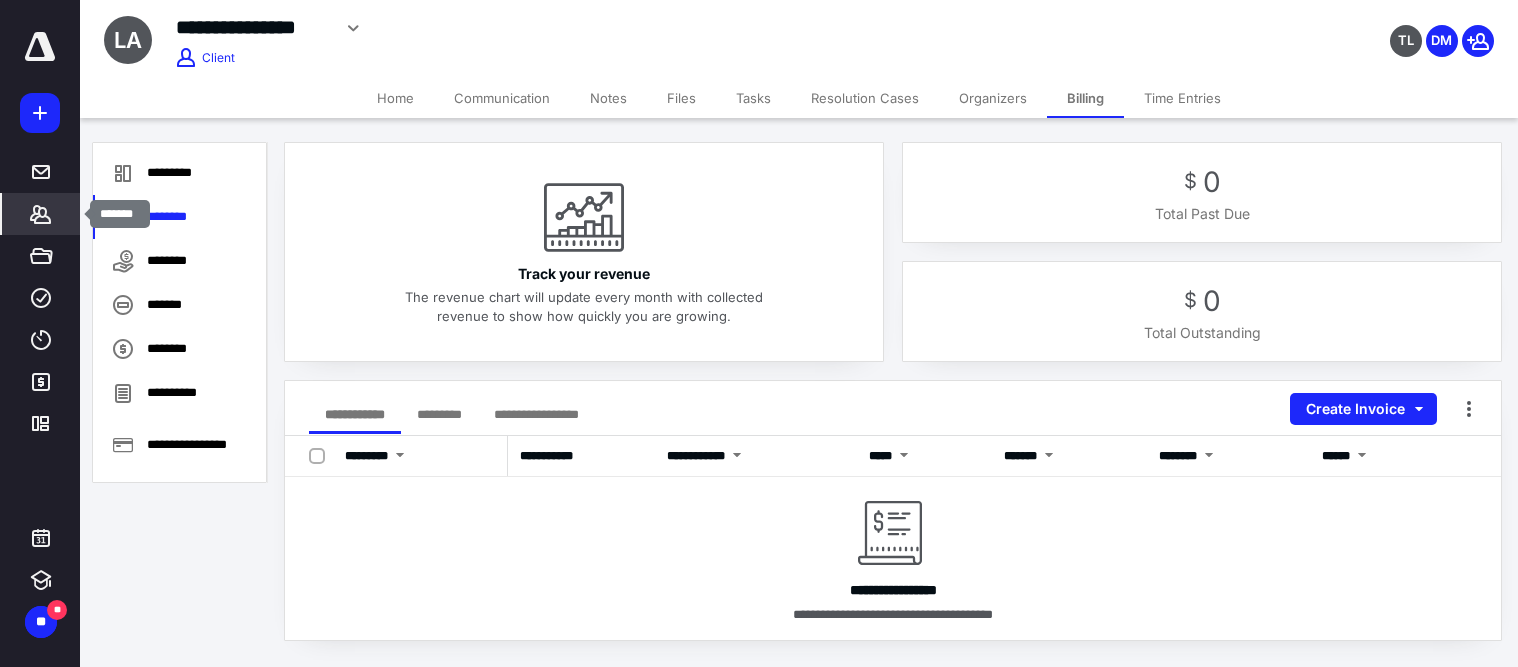 click 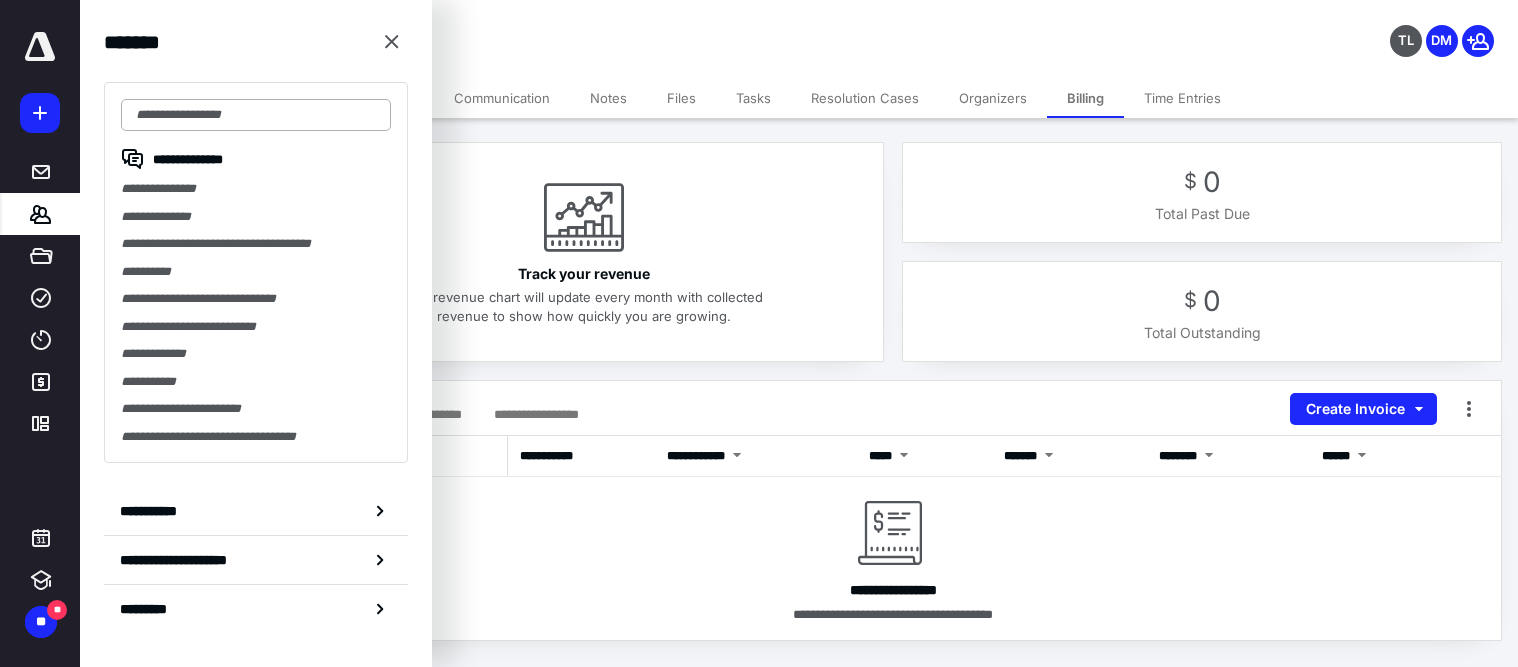 click at bounding box center [256, 115] 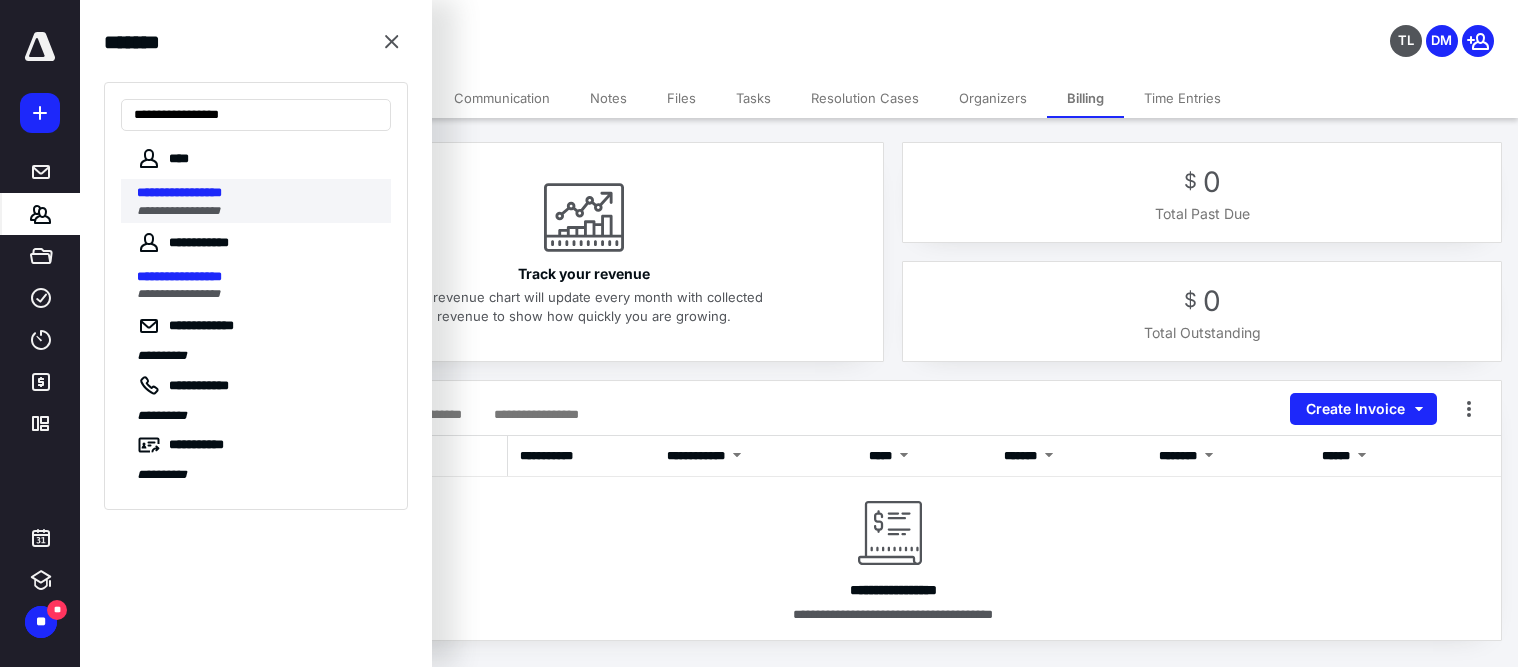 type on "**********" 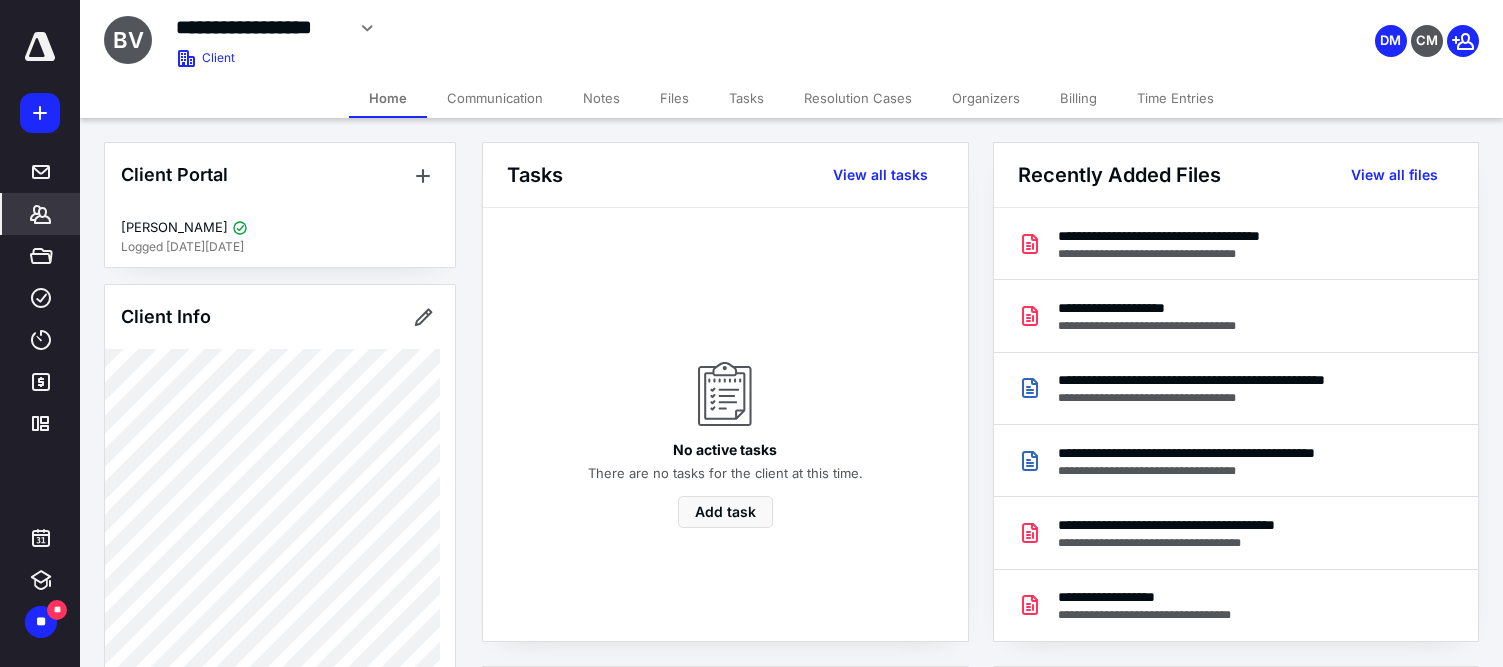 click on "Billing" at bounding box center (1078, 98) 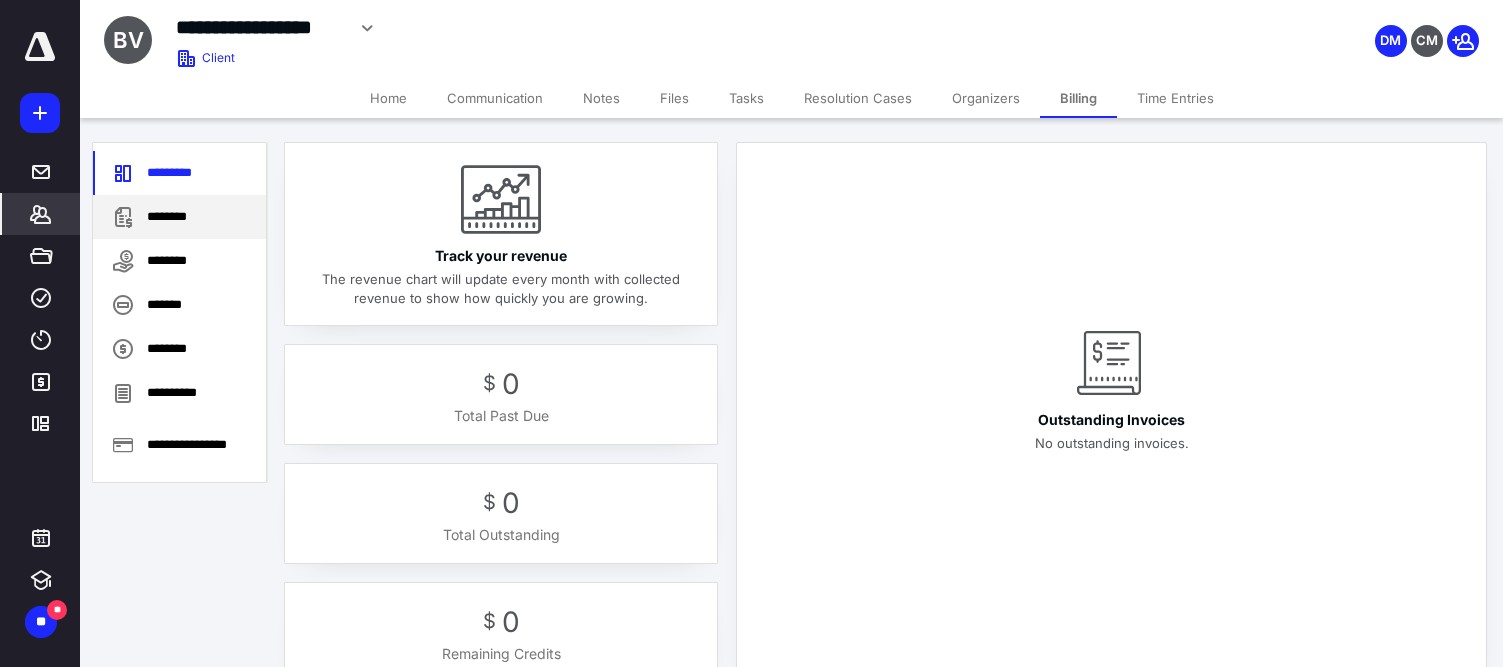 click on "********" at bounding box center (179, 217) 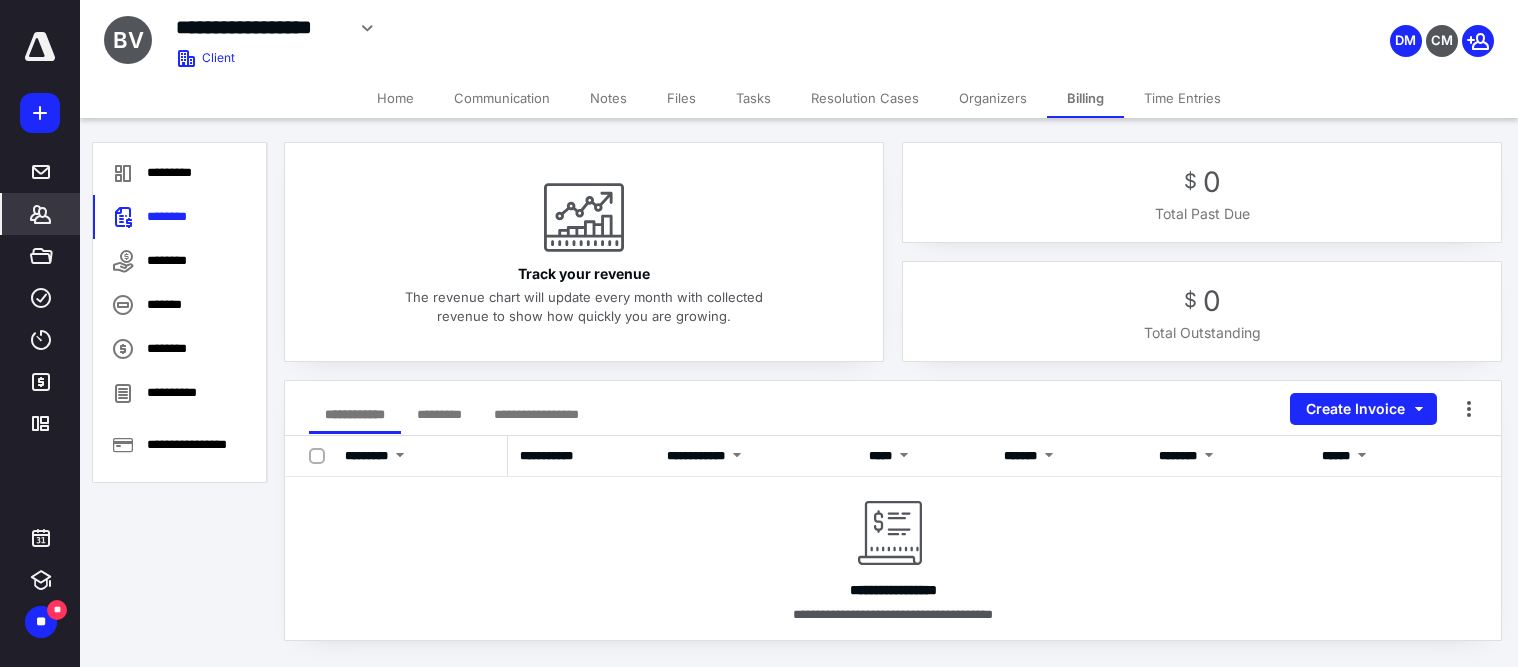click on "Files" at bounding box center (681, 98) 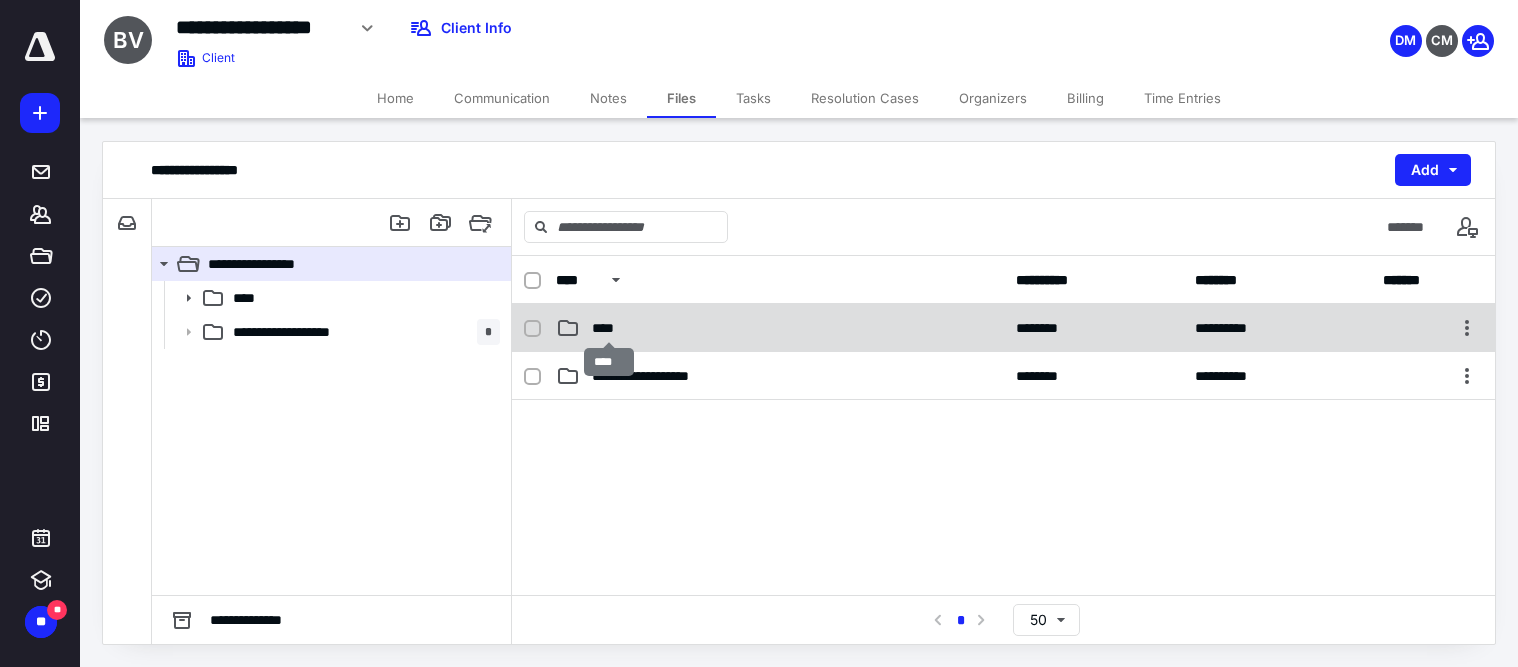 click on "****" at bounding box center (609, 328) 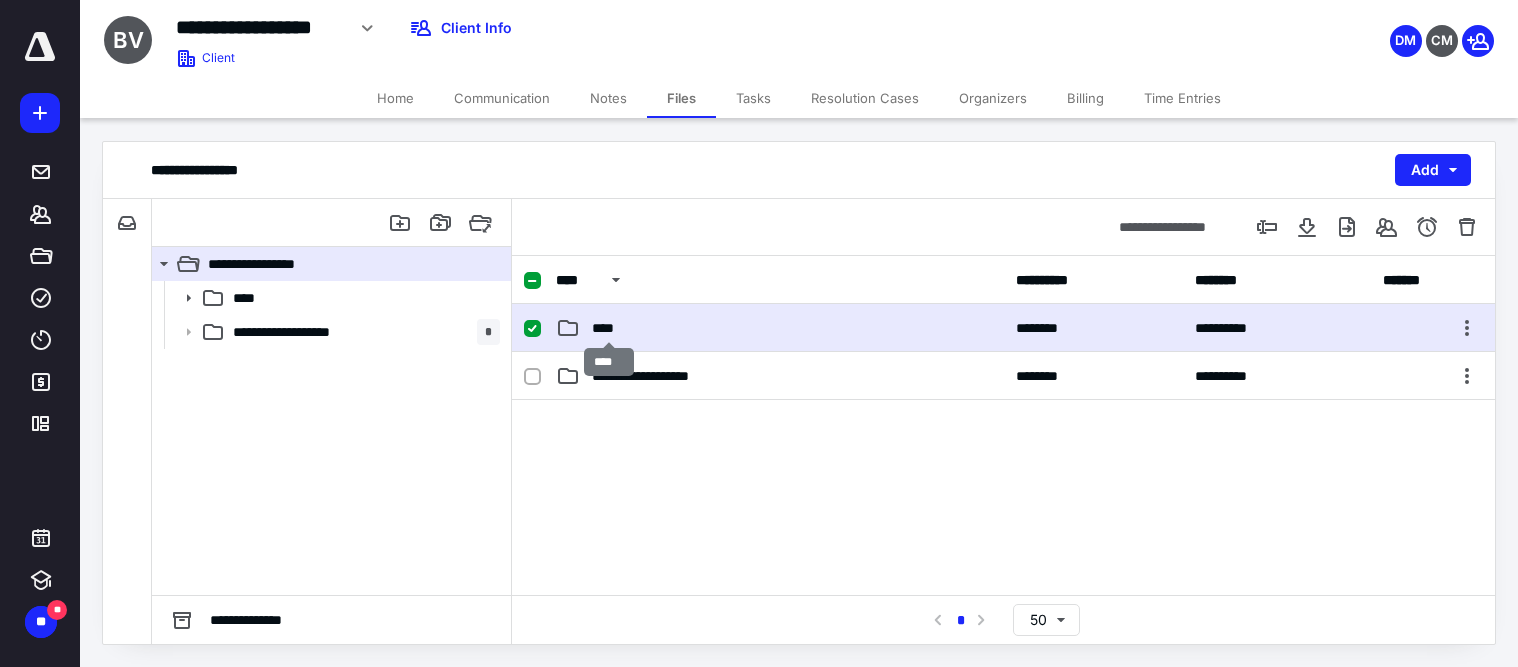 click on "****" at bounding box center [609, 328] 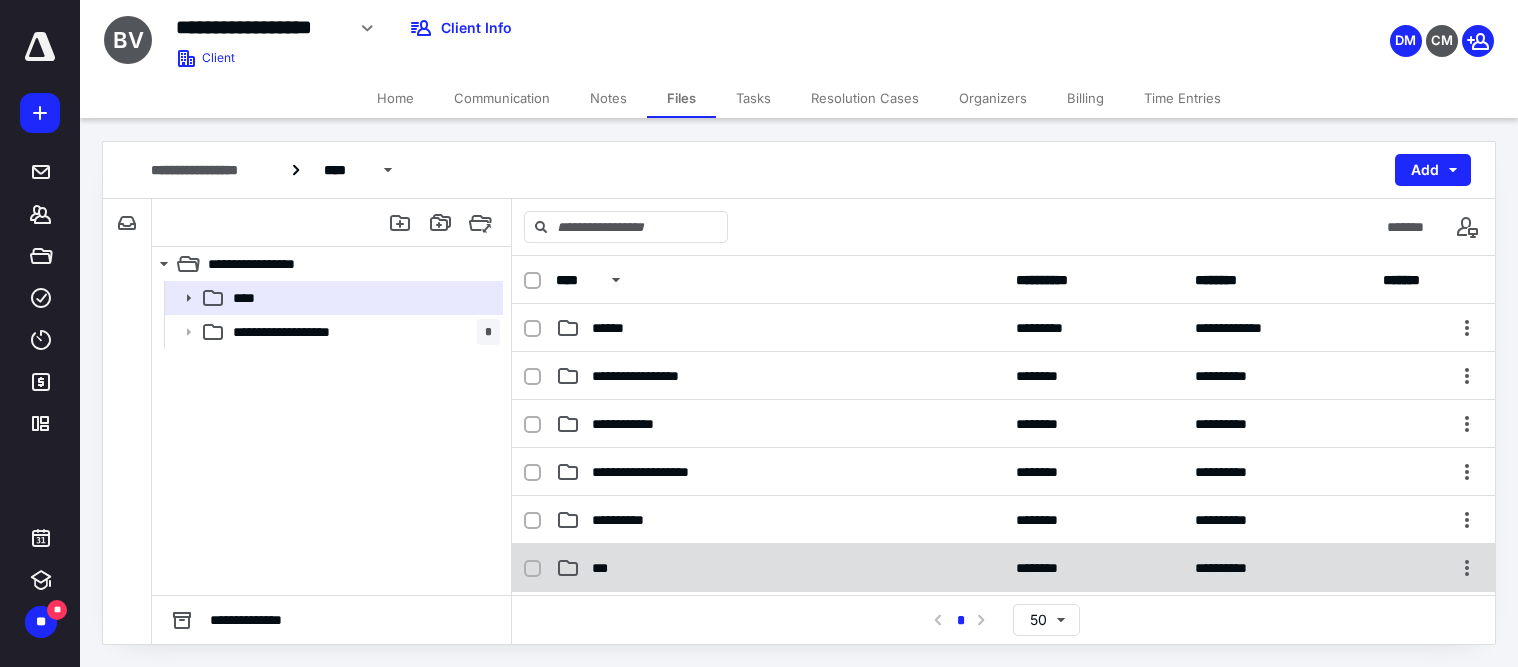 click on "***" at bounding box center [780, 568] 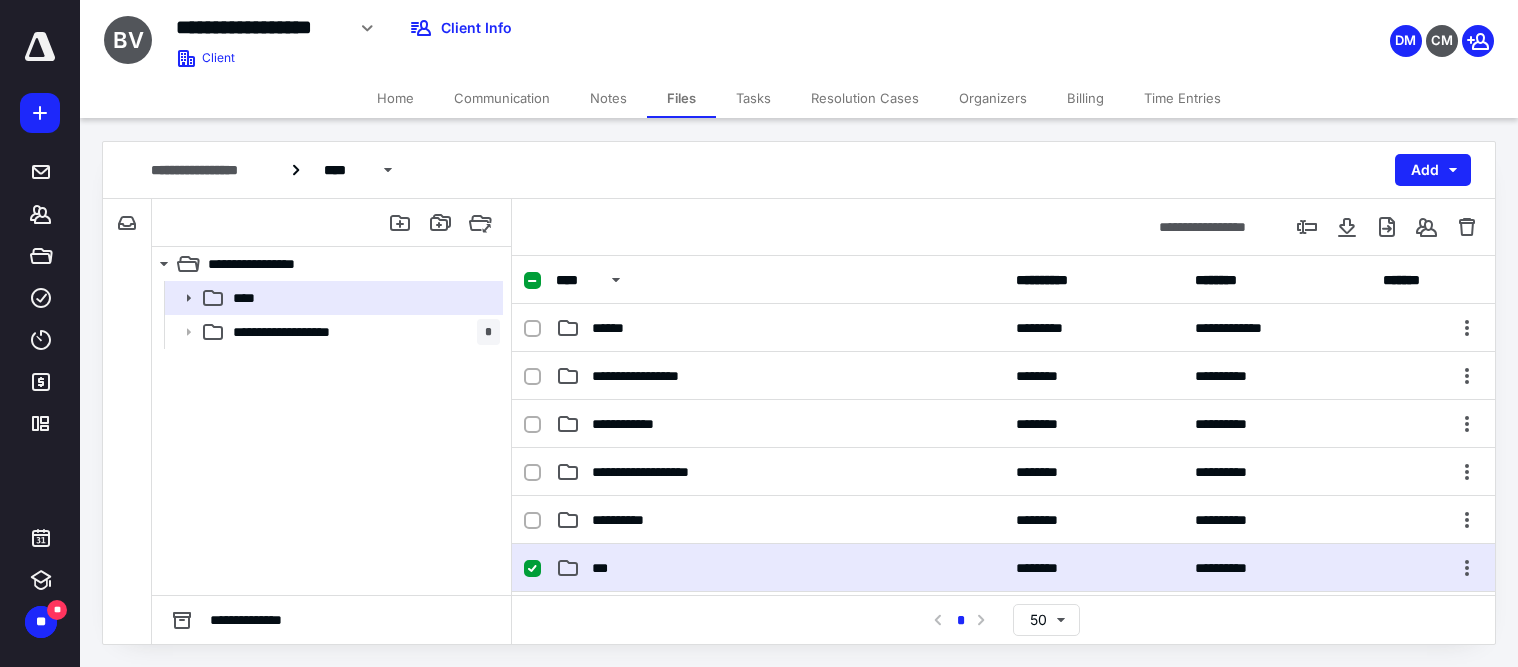 click on "***" at bounding box center (780, 568) 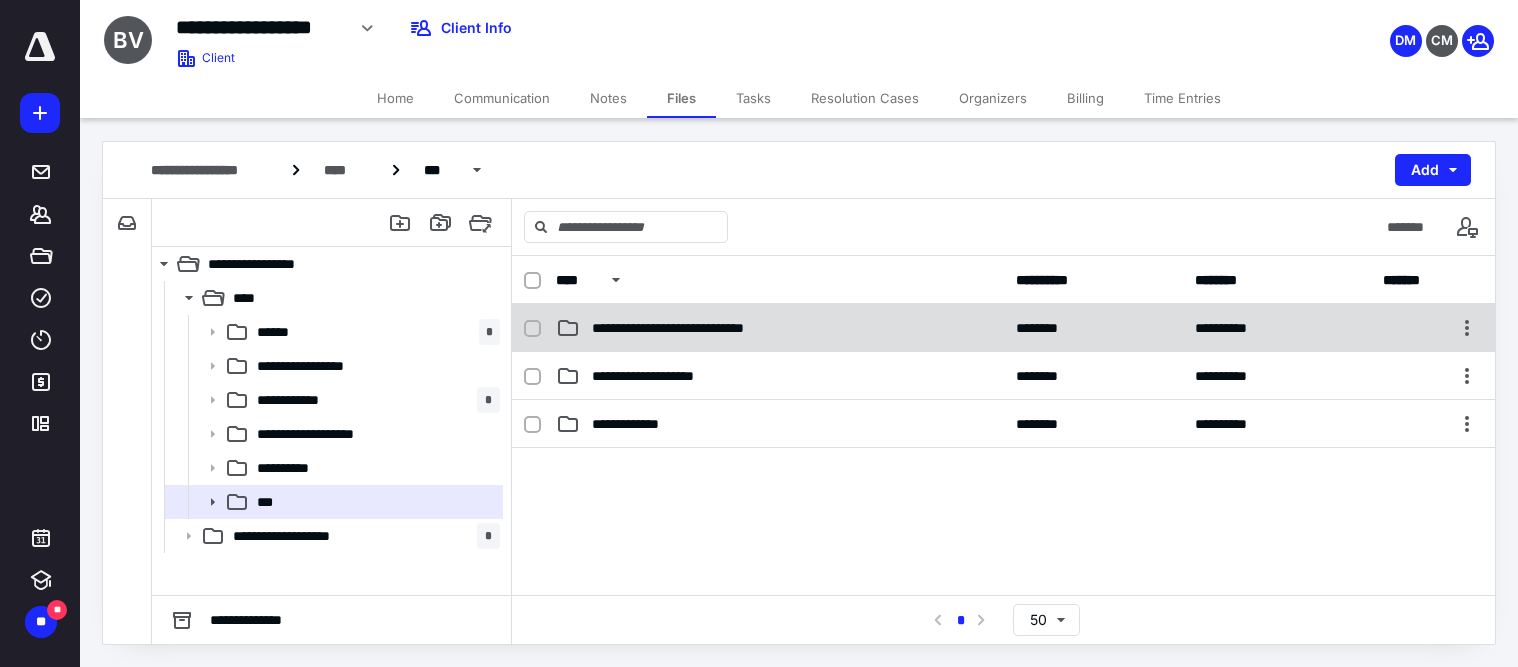 click on "**********" at bounding box center [780, 328] 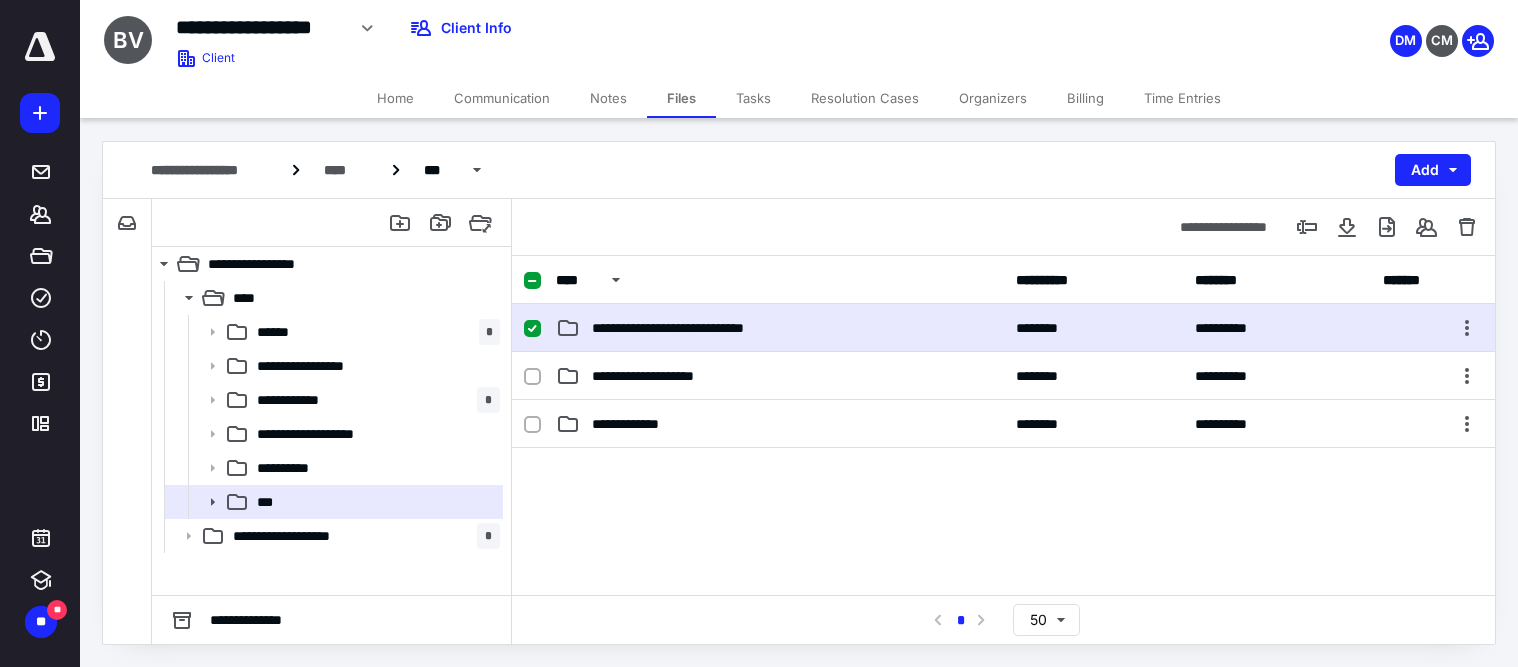 checkbox on "true" 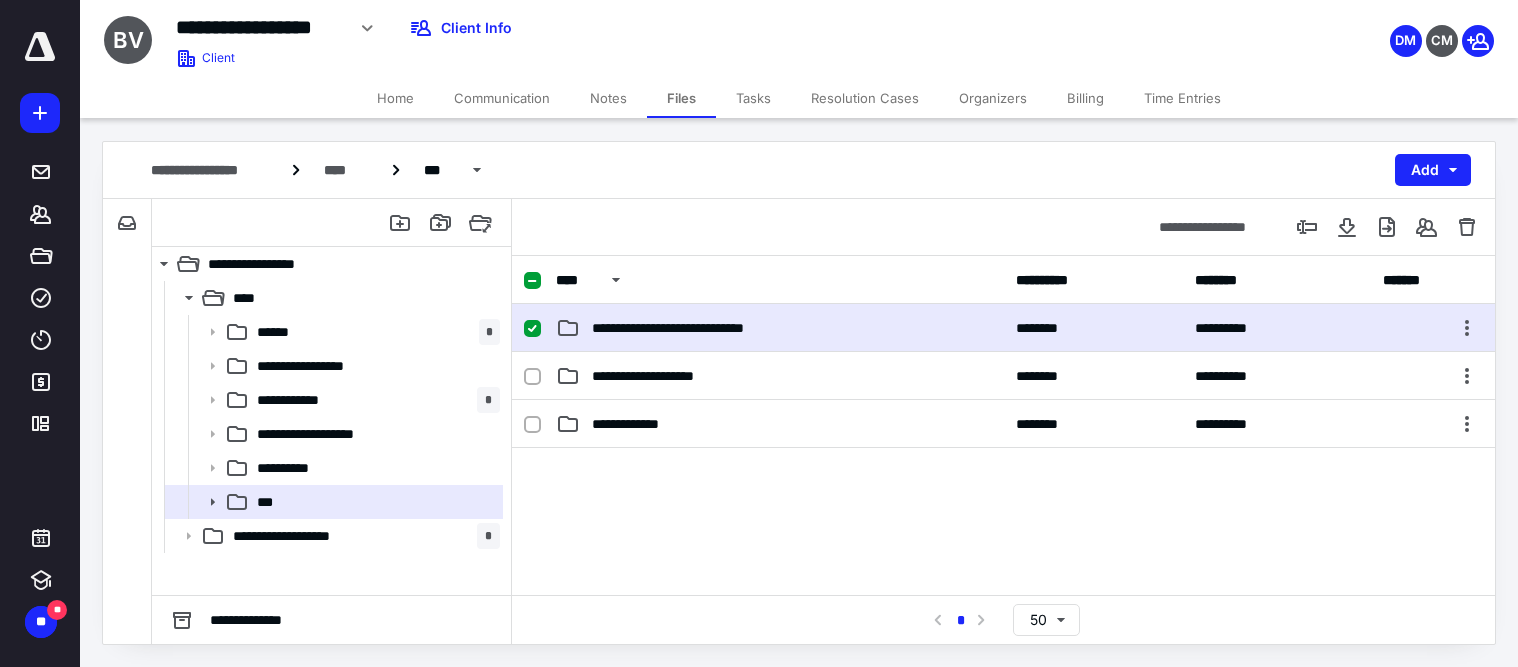 click on "**********" at bounding box center [780, 328] 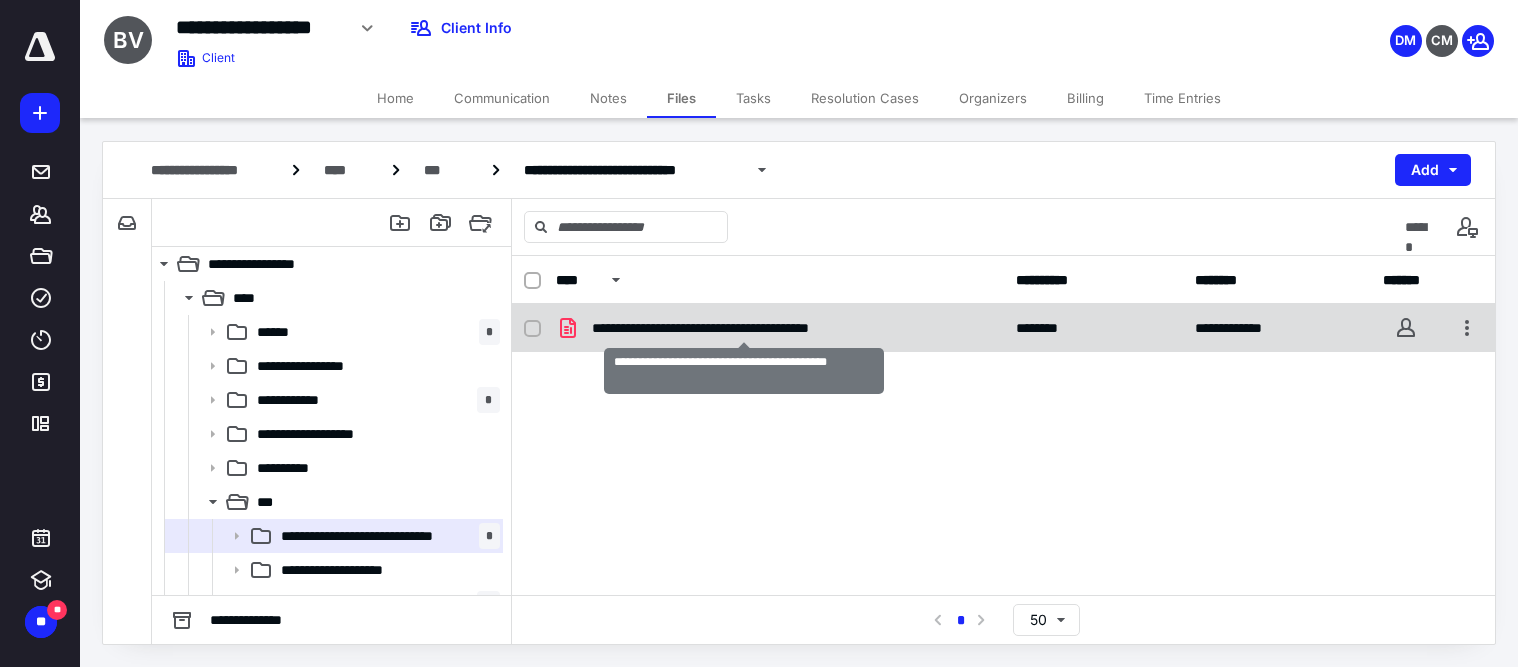 click on "**********" at bounding box center [744, 328] 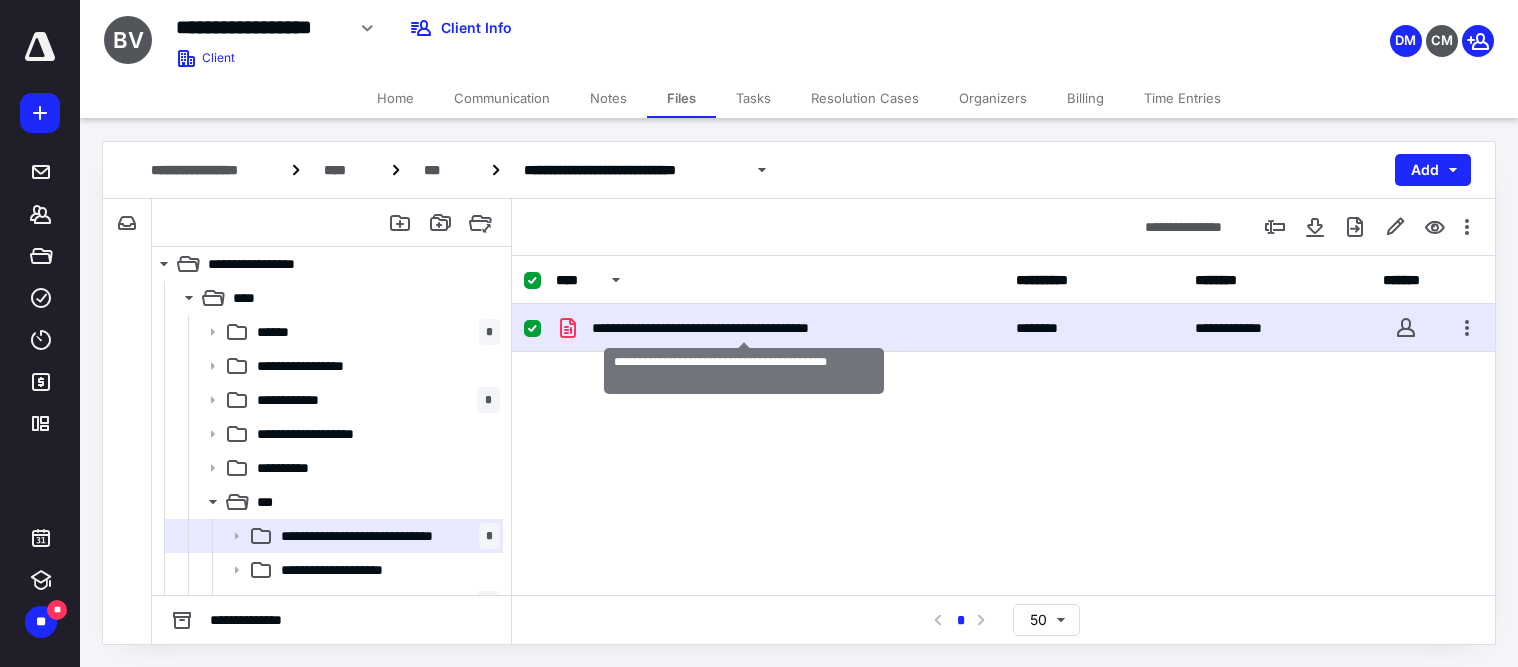 click on "**********" at bounding box center (744, 328) 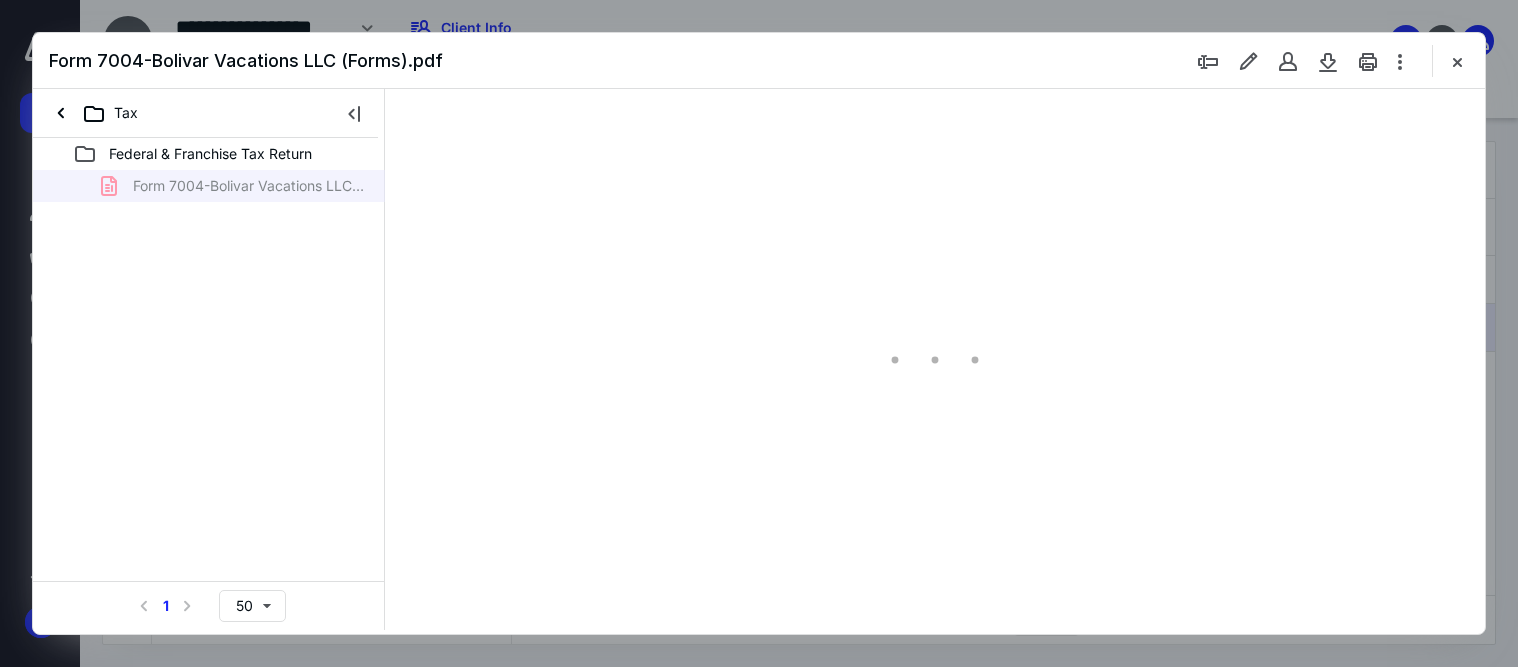 scroll, scrollTop: 0, scrollLeft: 0, axis: both 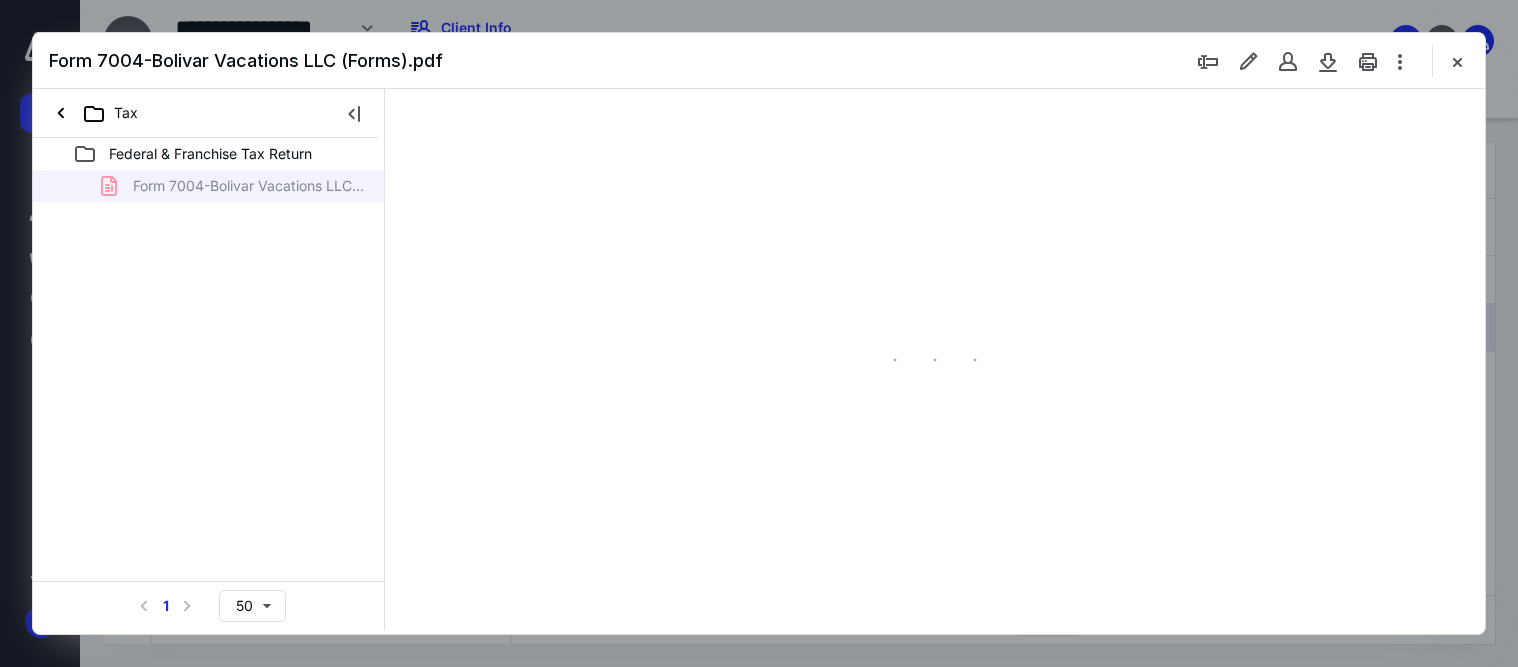 type on "176" 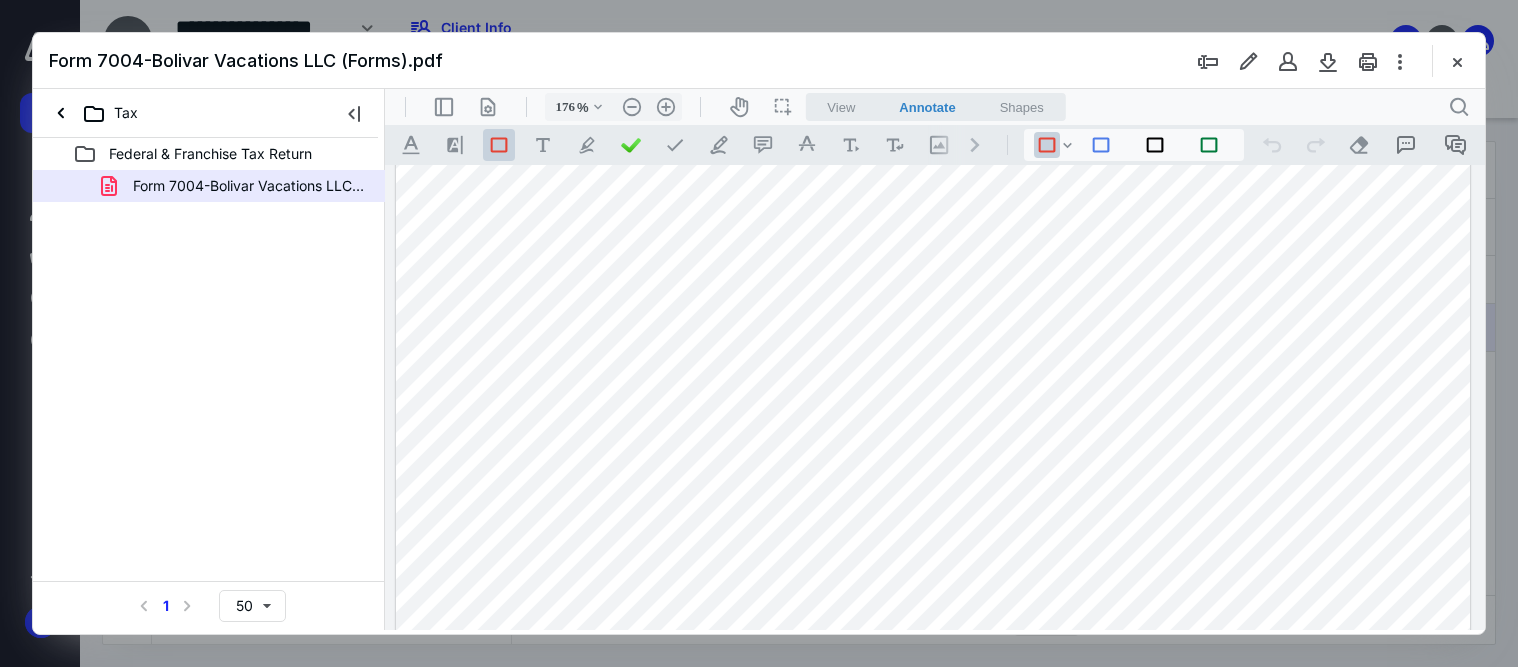 scroll, scrollTop: 0, scrollLeft: 0, axis: both 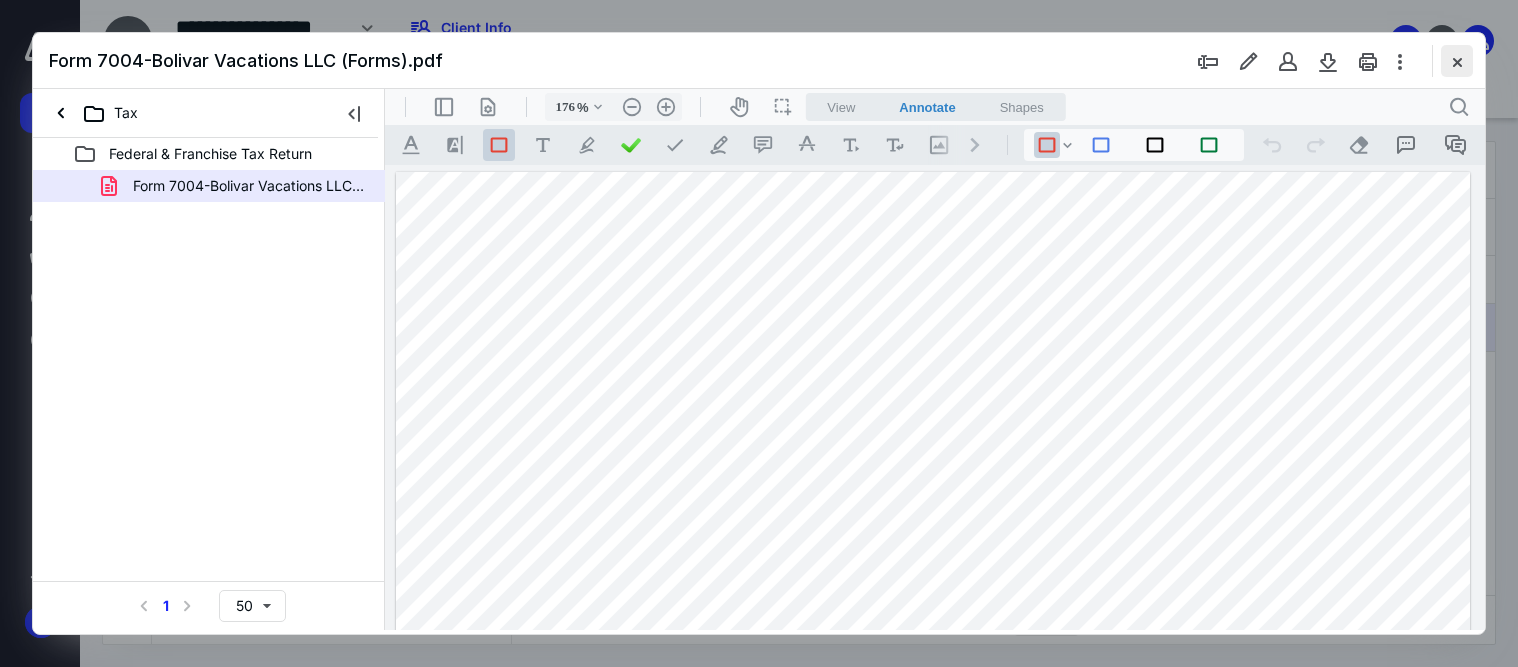 click at bounding box center (1457, 61) 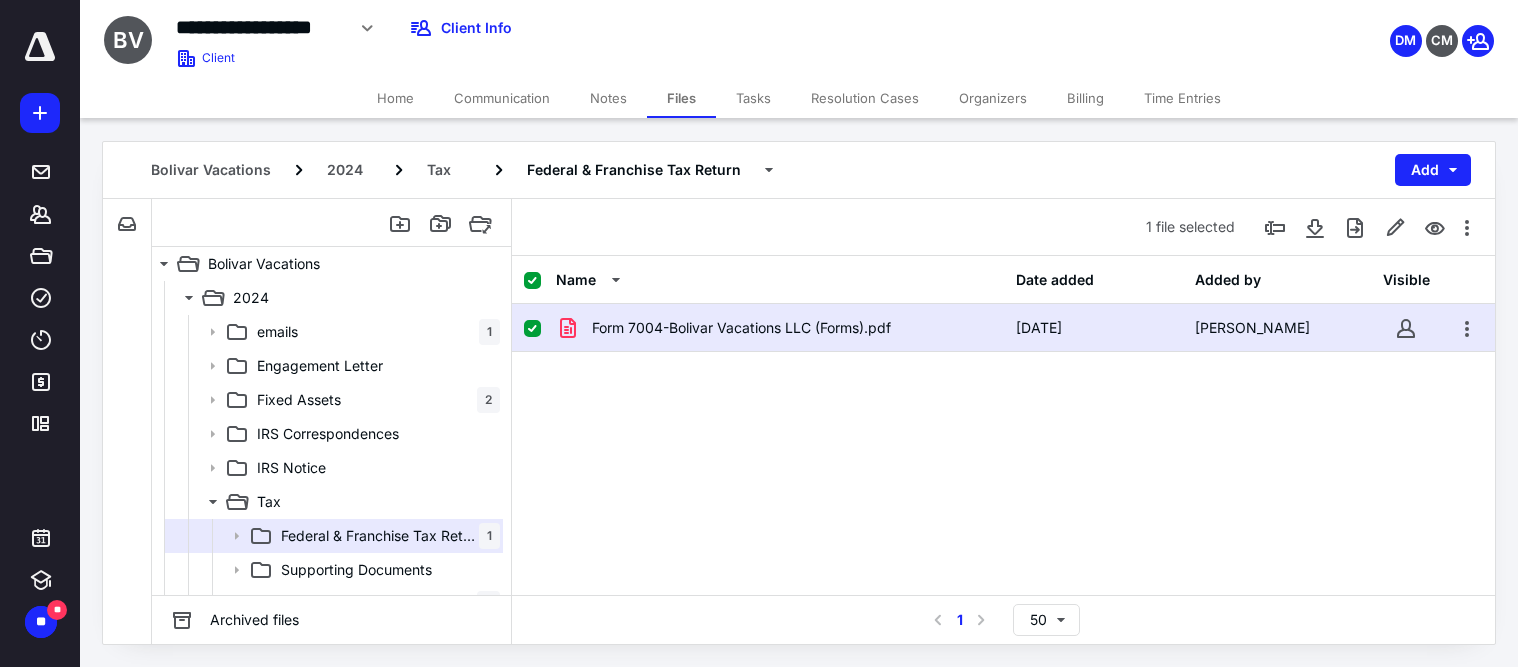 scroll, scrollTop: 60, scrollLeft: 0, axis: vertical 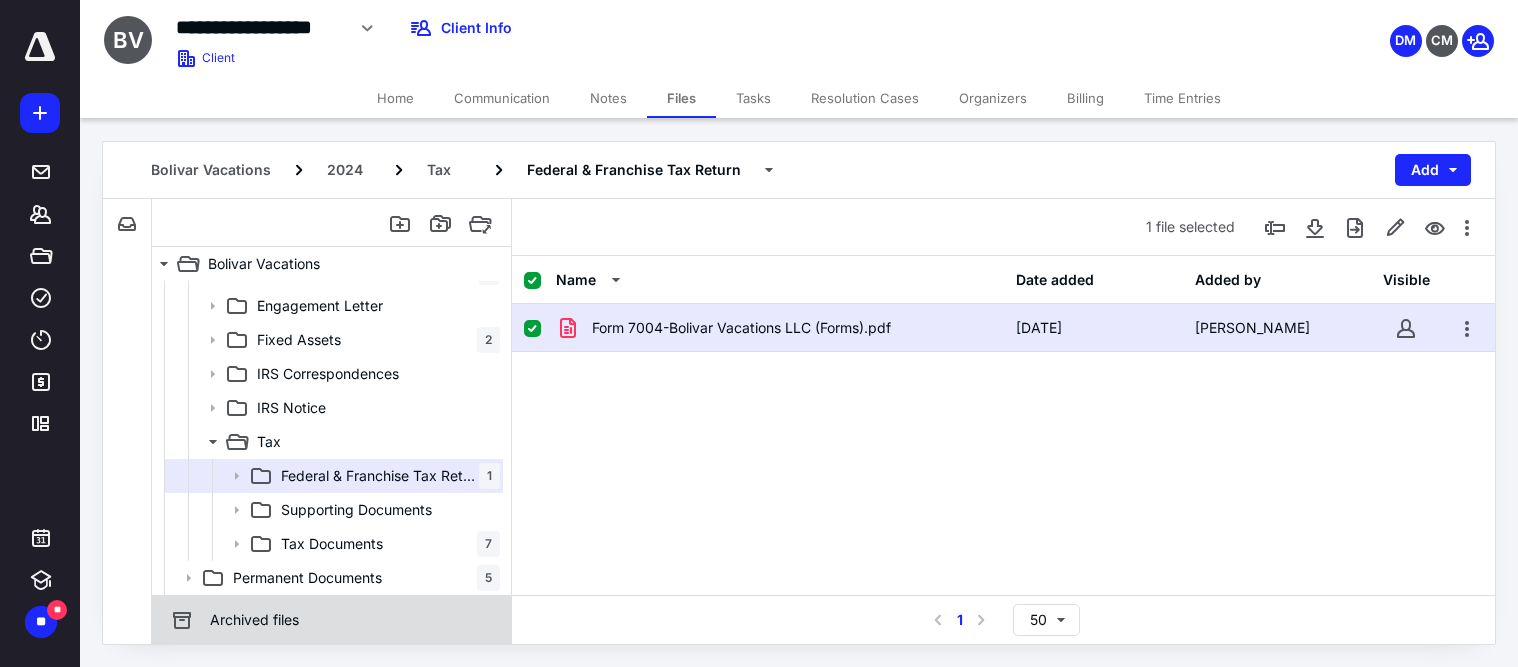 click on "Archived files" at bounding box center (234, 620) 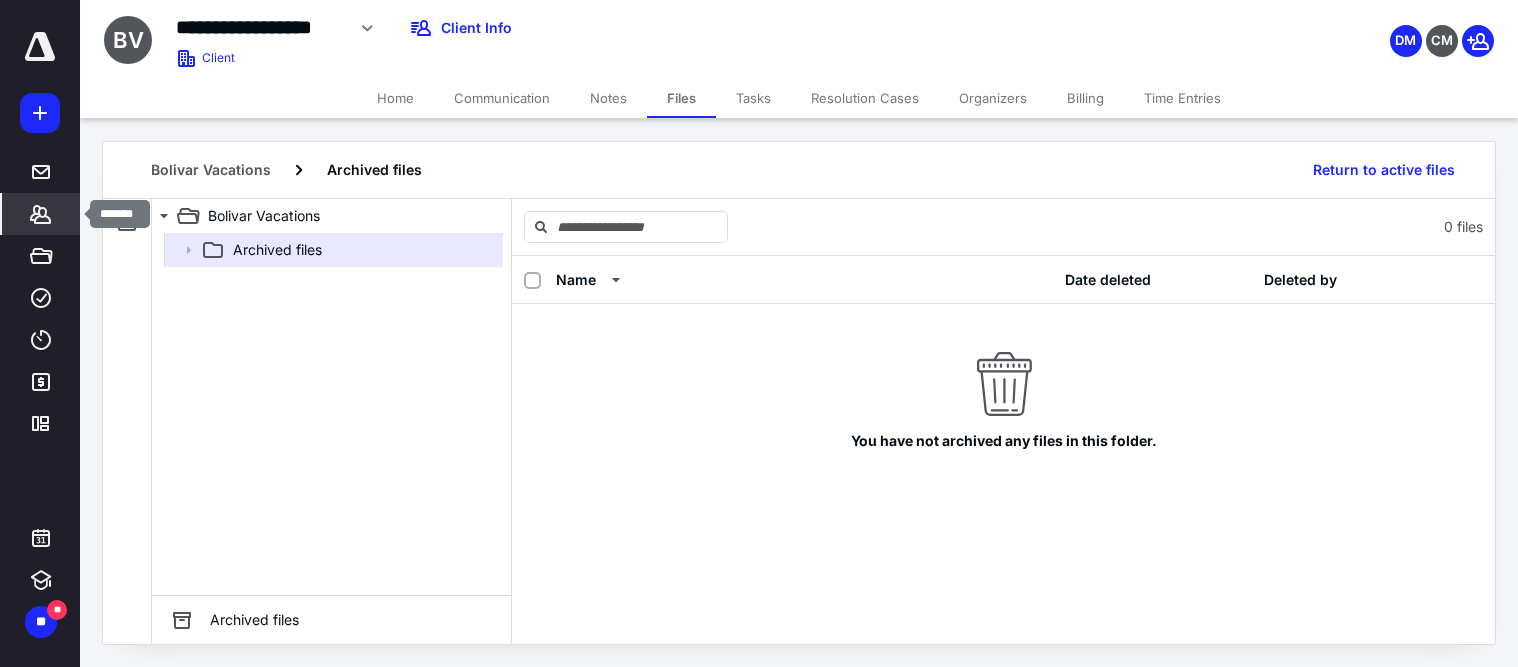 click 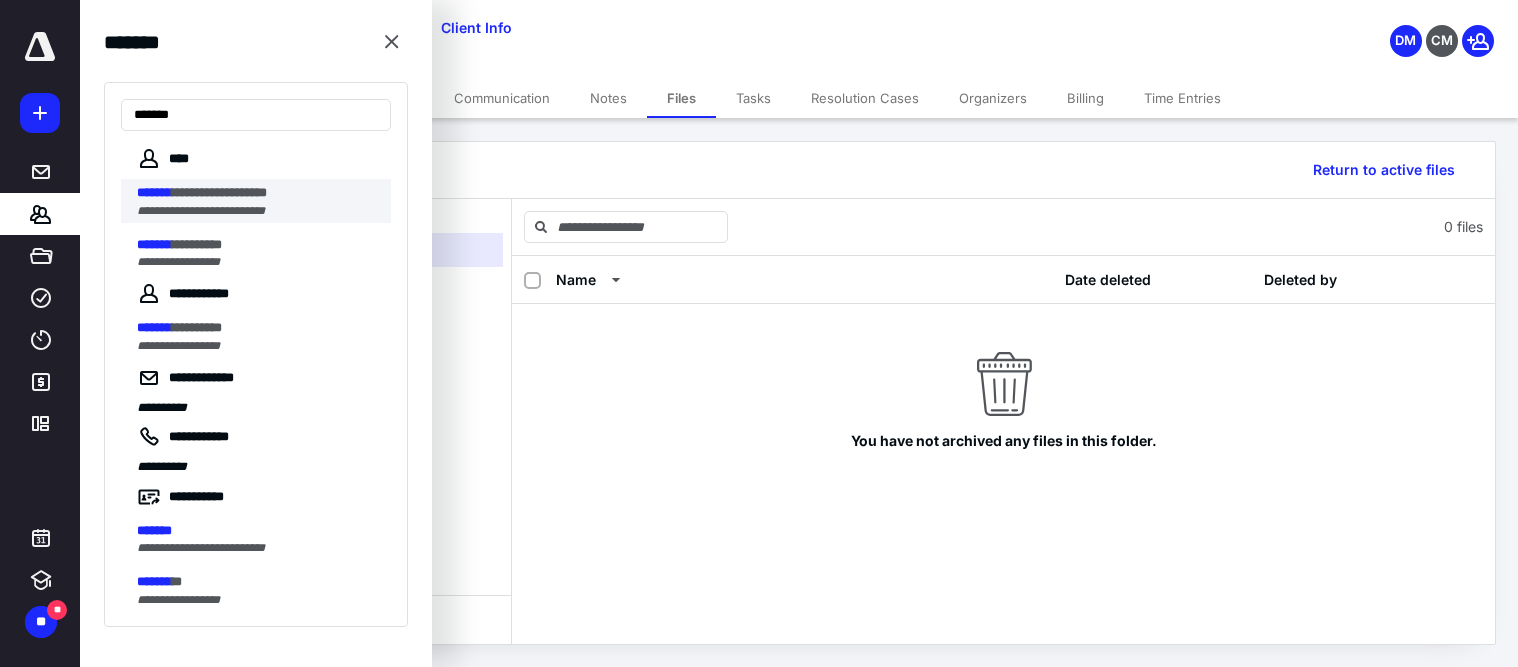 type on "*******" 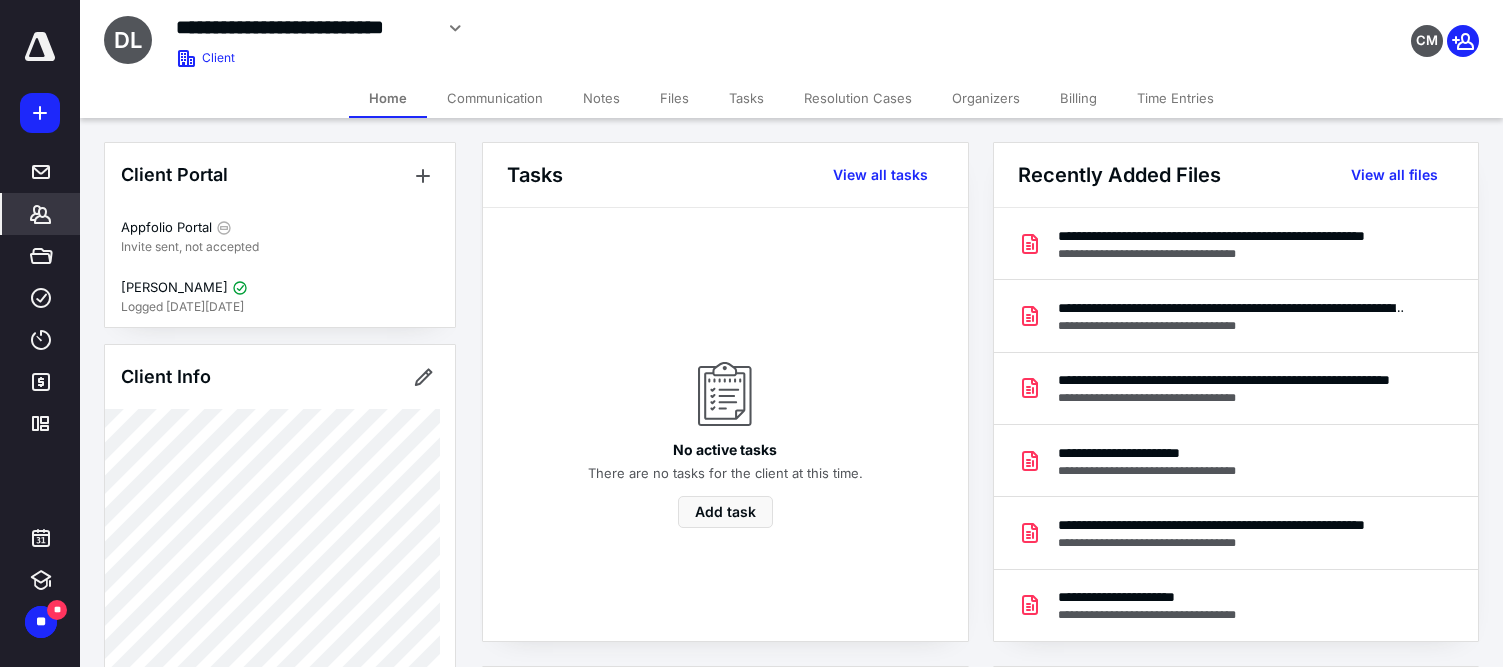click on "Billing" at bounding box center (1078, 98) 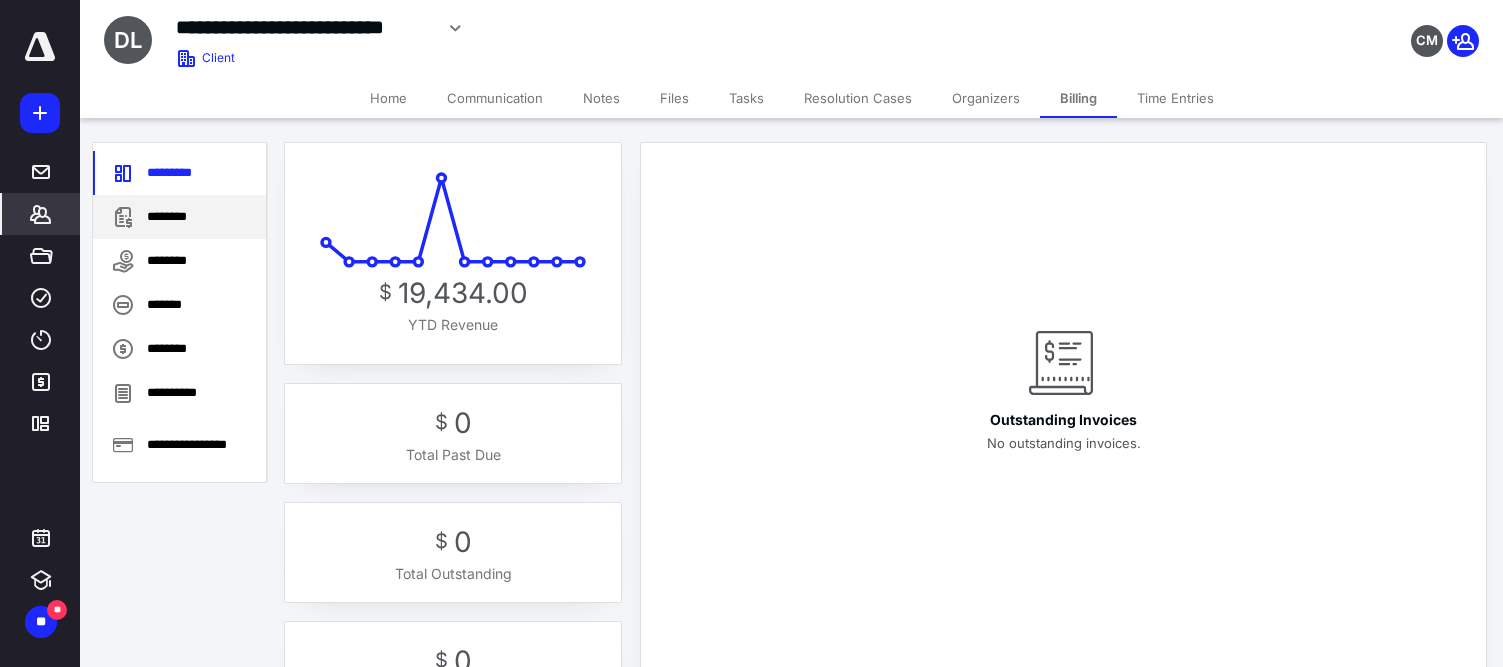 click on "********" at bounding box center (179, 217) 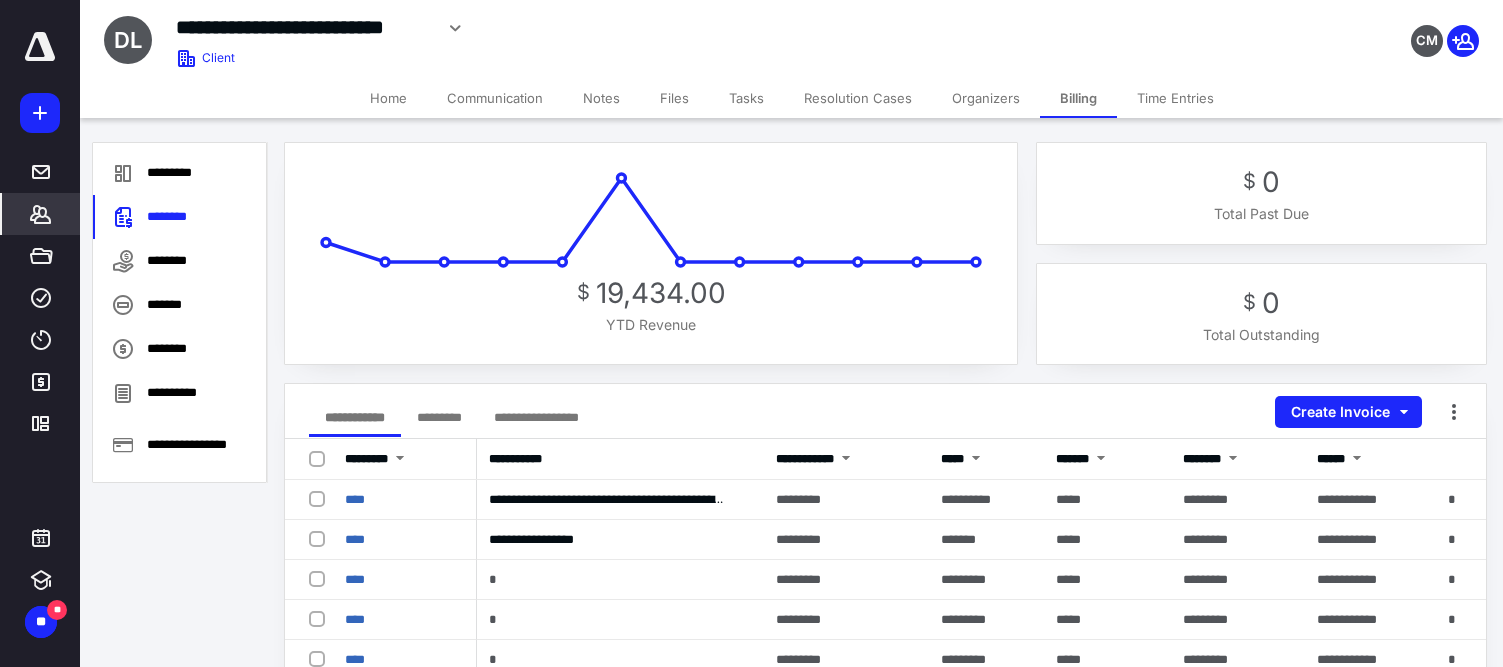 click on "Files" at bounding box center [674, 98] 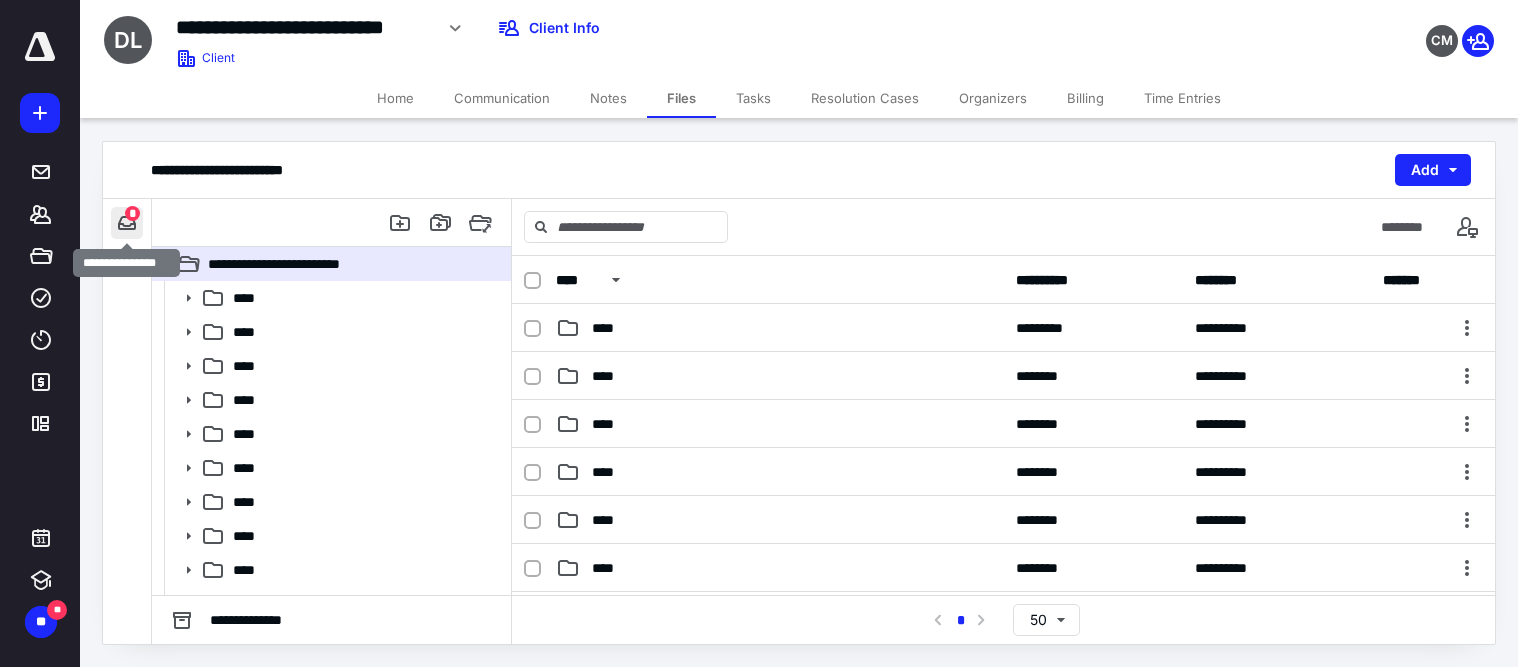click at bounding box center [127, 223] 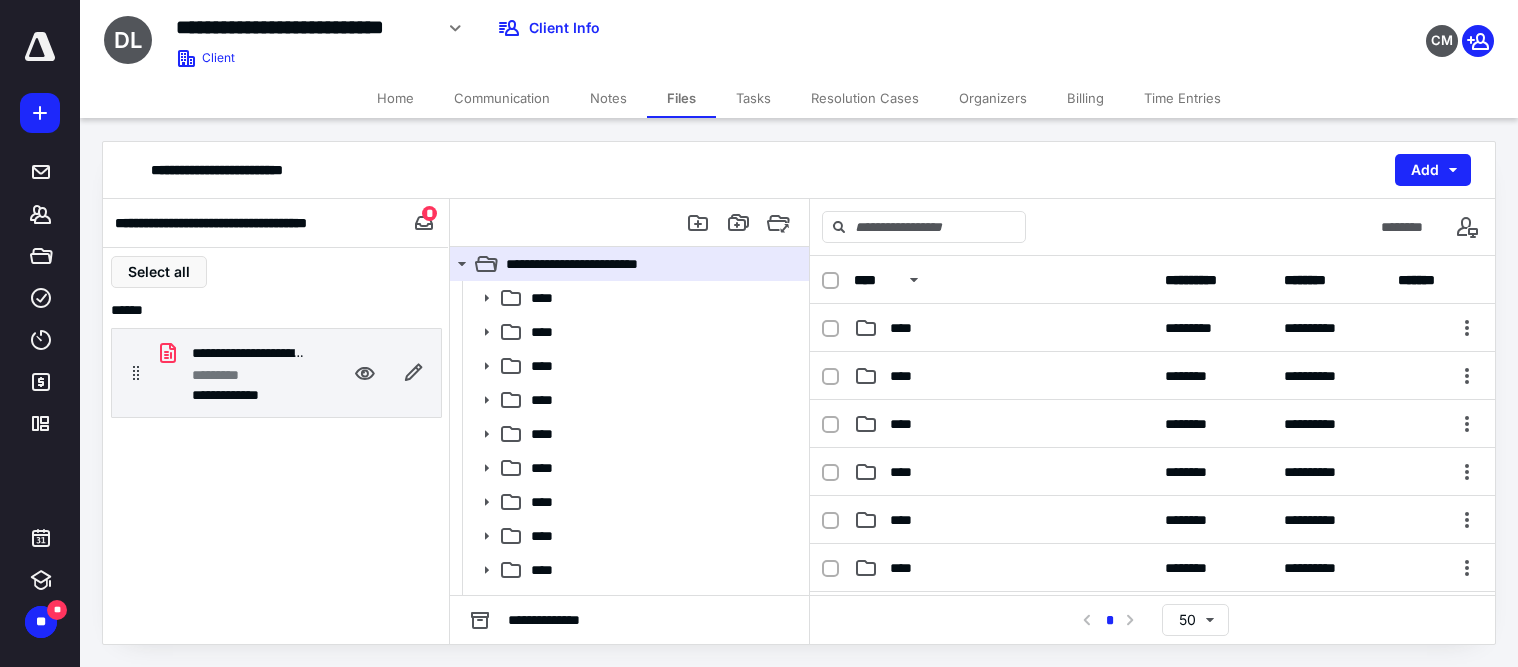 click on "*********" at bounding box center [226, 375] 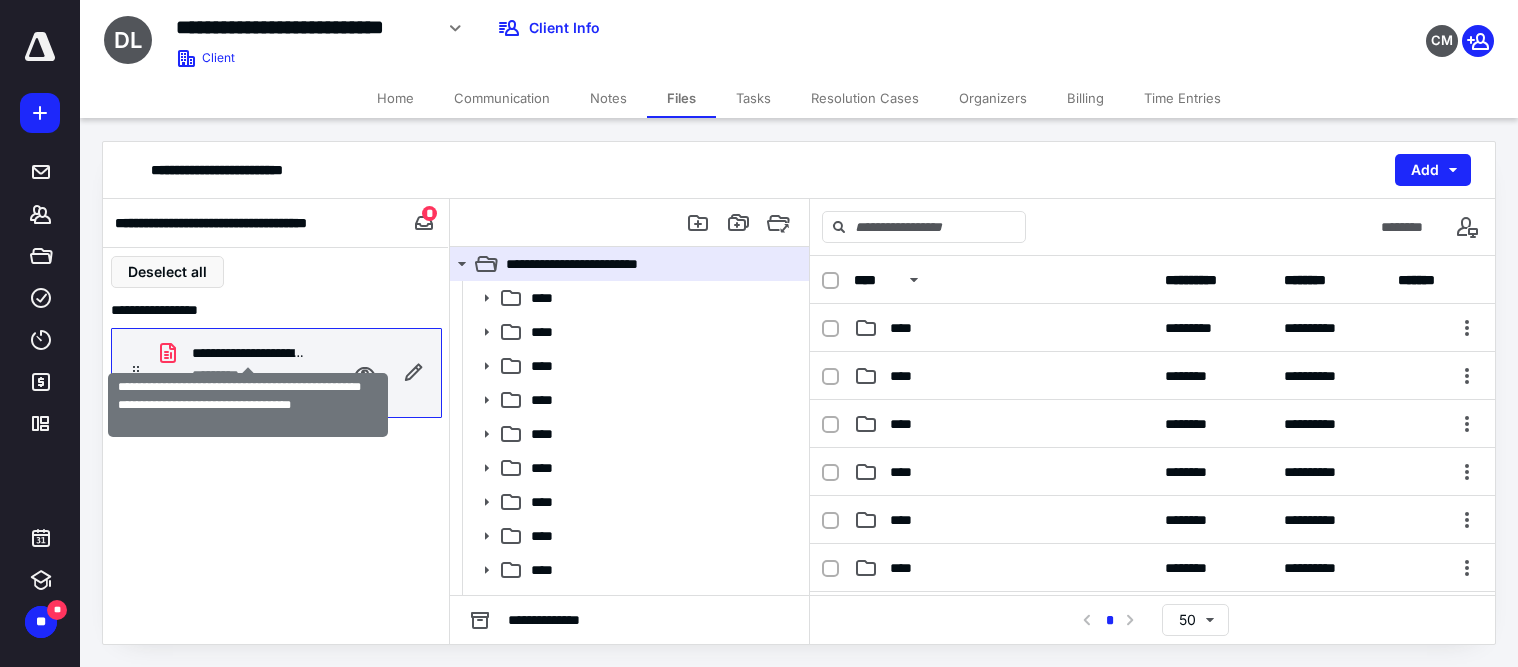 click on "**********" at bounding box center [248, 353] 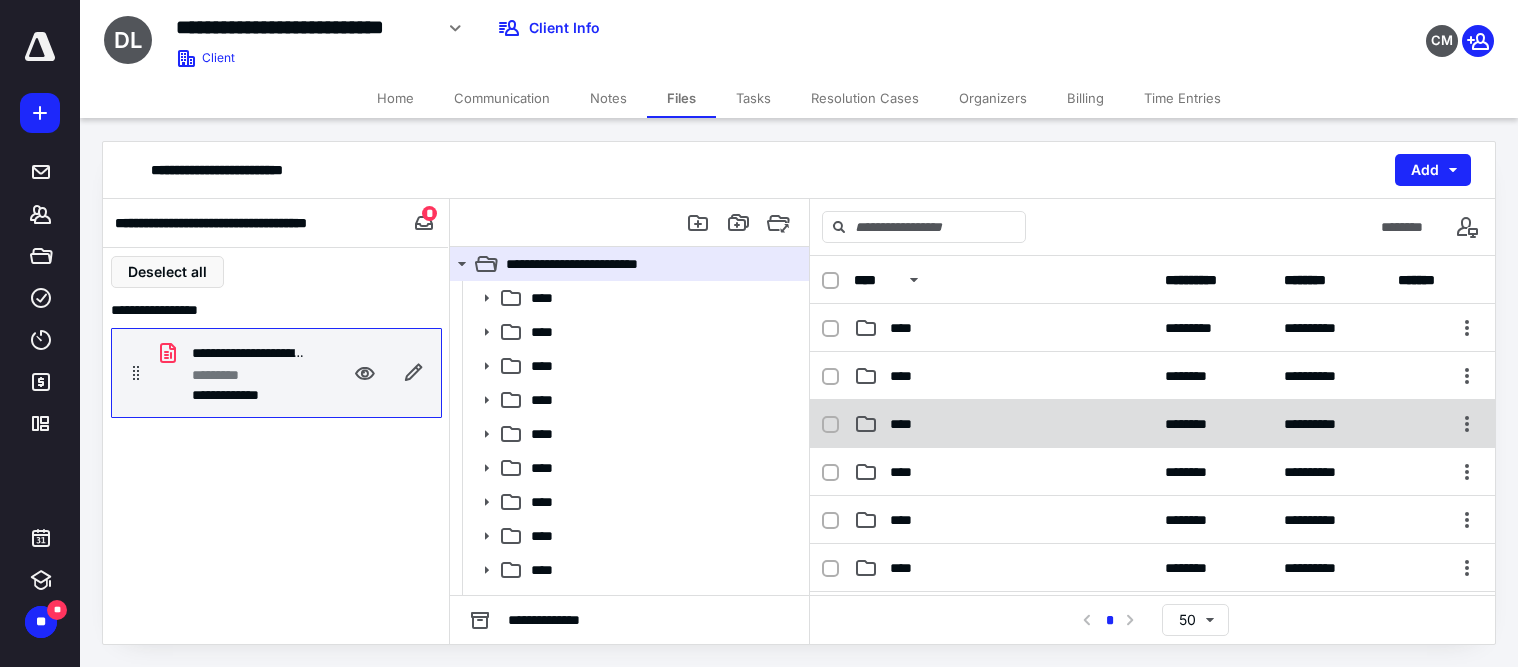 click on "****" at bounding box center [907, 424] 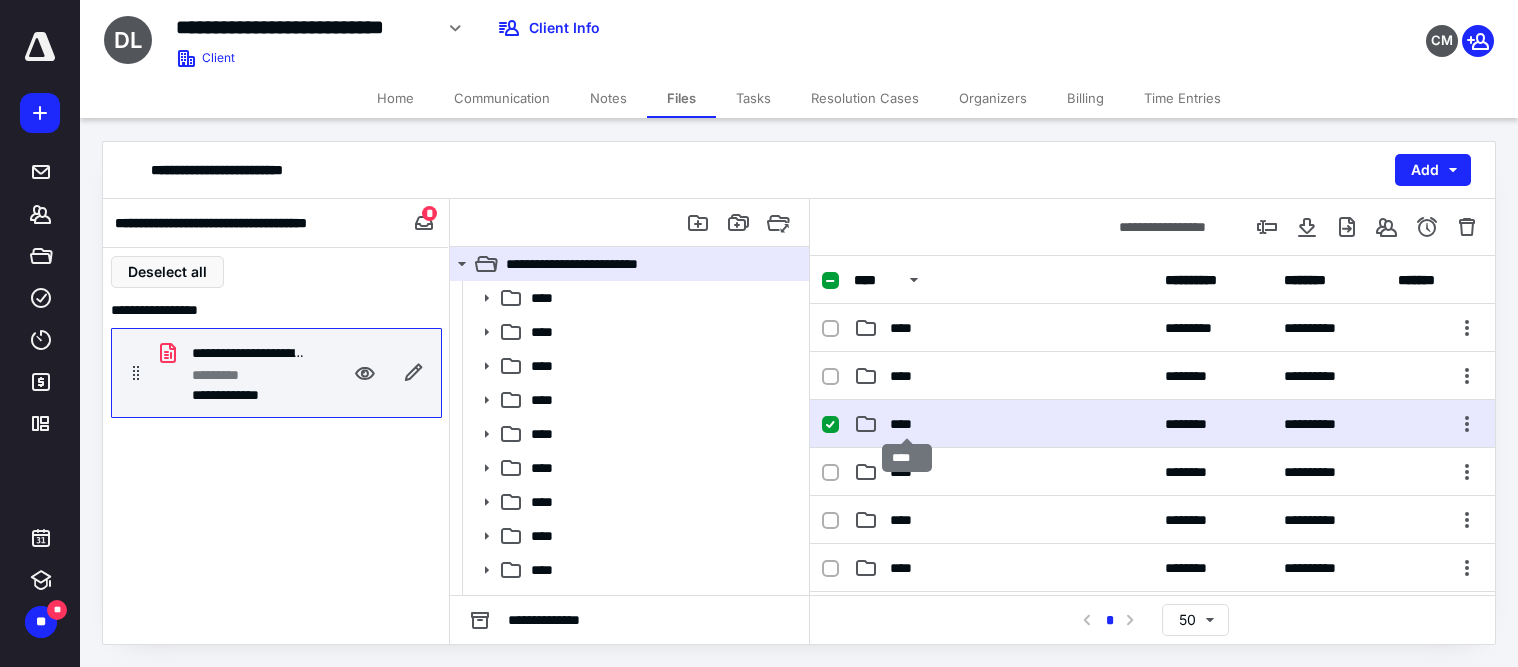 click on "****" at bounding box center [907, 424] 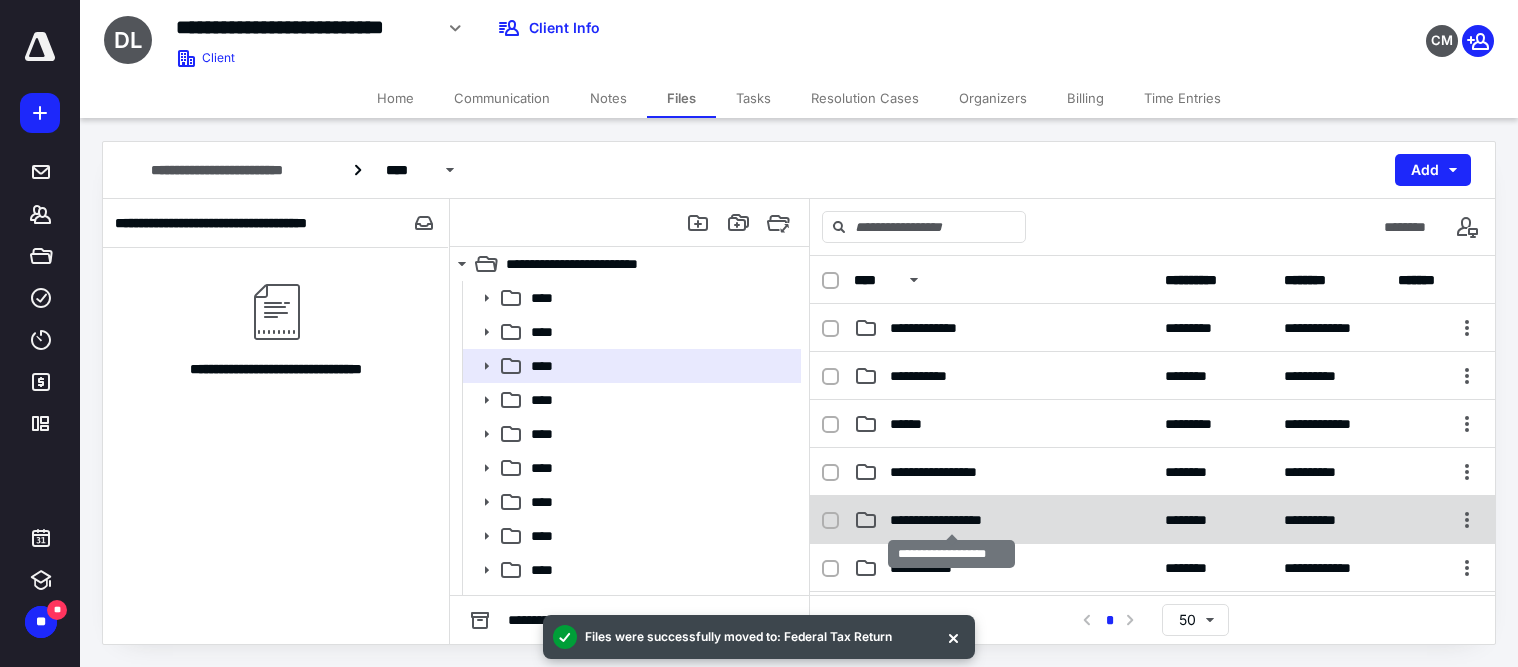 click on "**********" at bounding box center [952, 520] 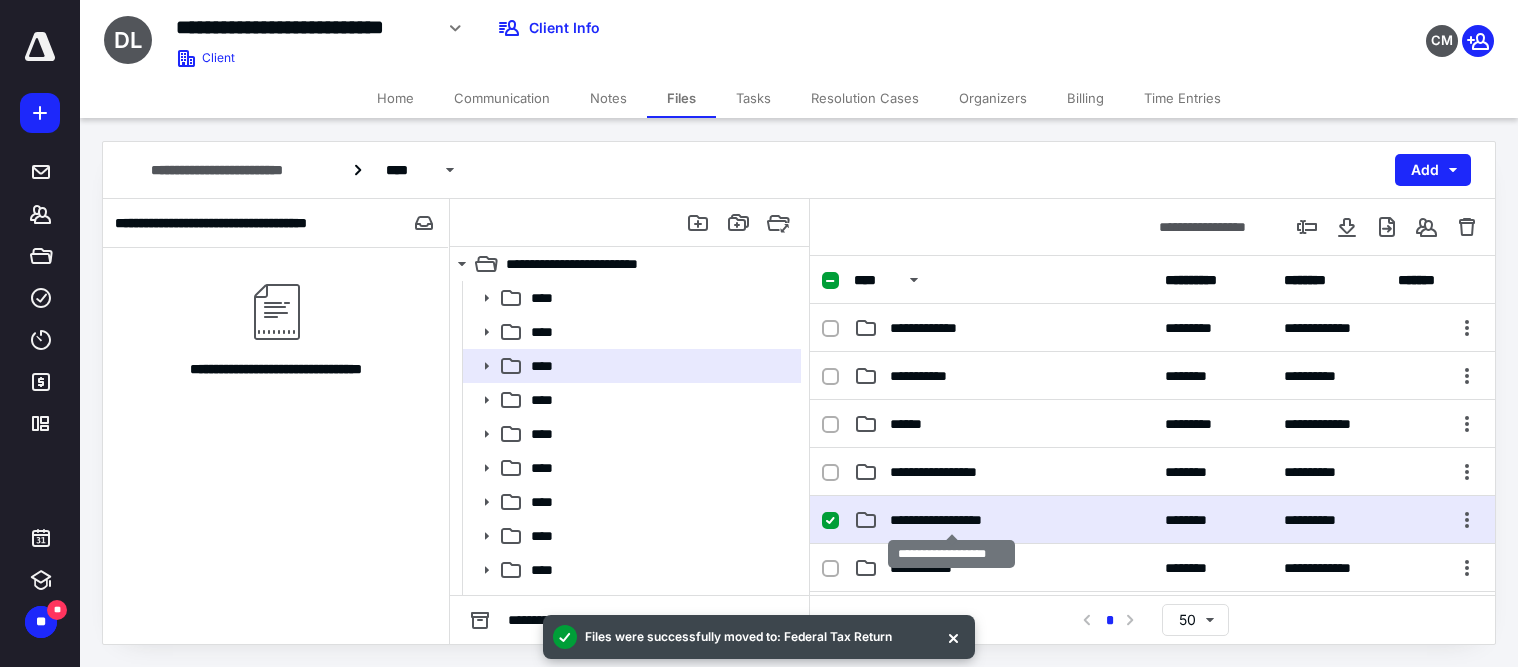click on "**********" at bounding box center (952, 520) 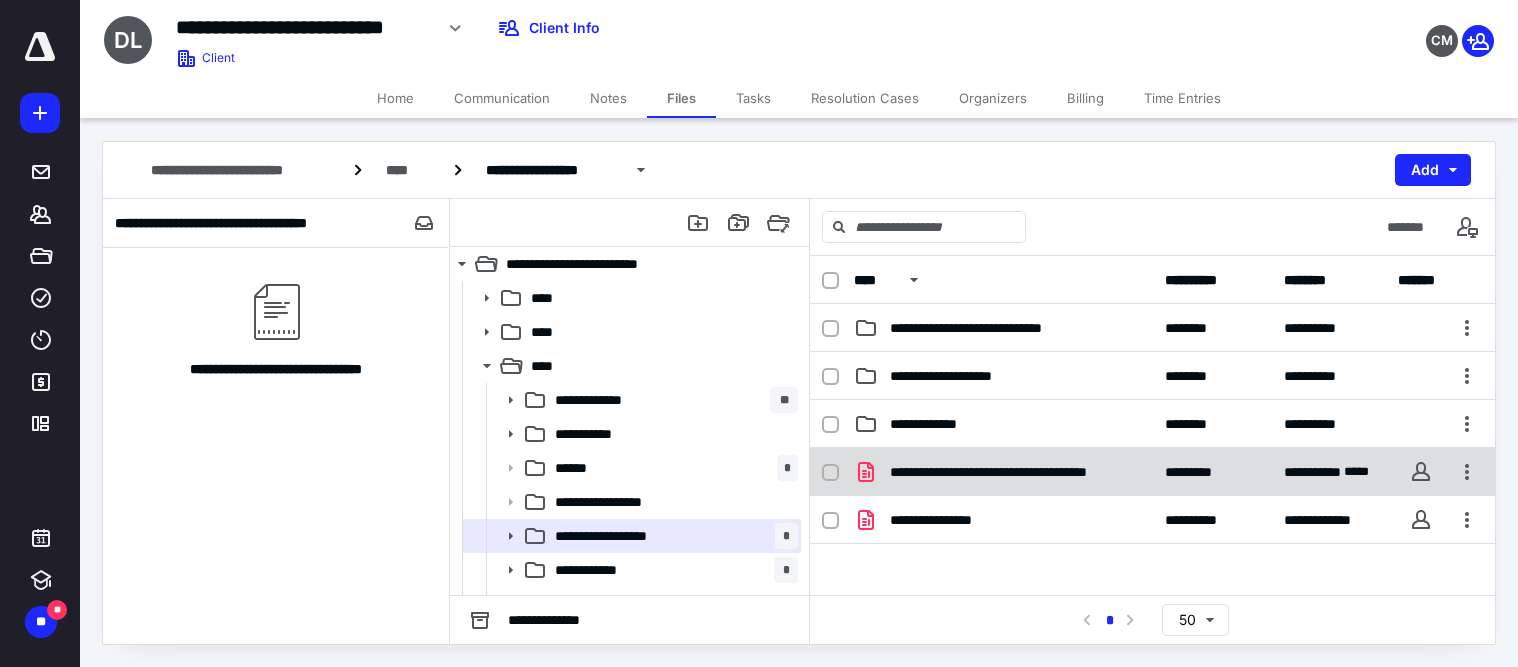 click on "**********" at bounding box center [1003, 472] 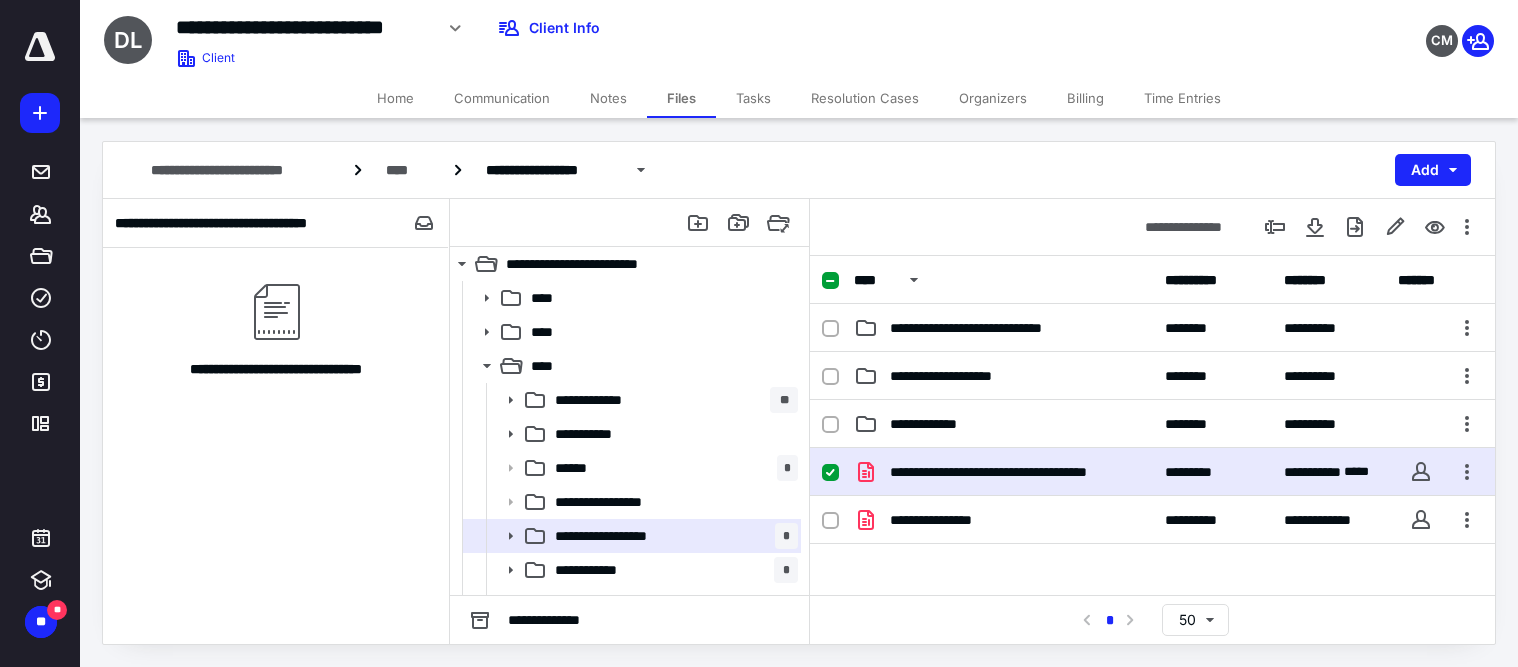 click on "**********" at bounding box center [1003, 472] 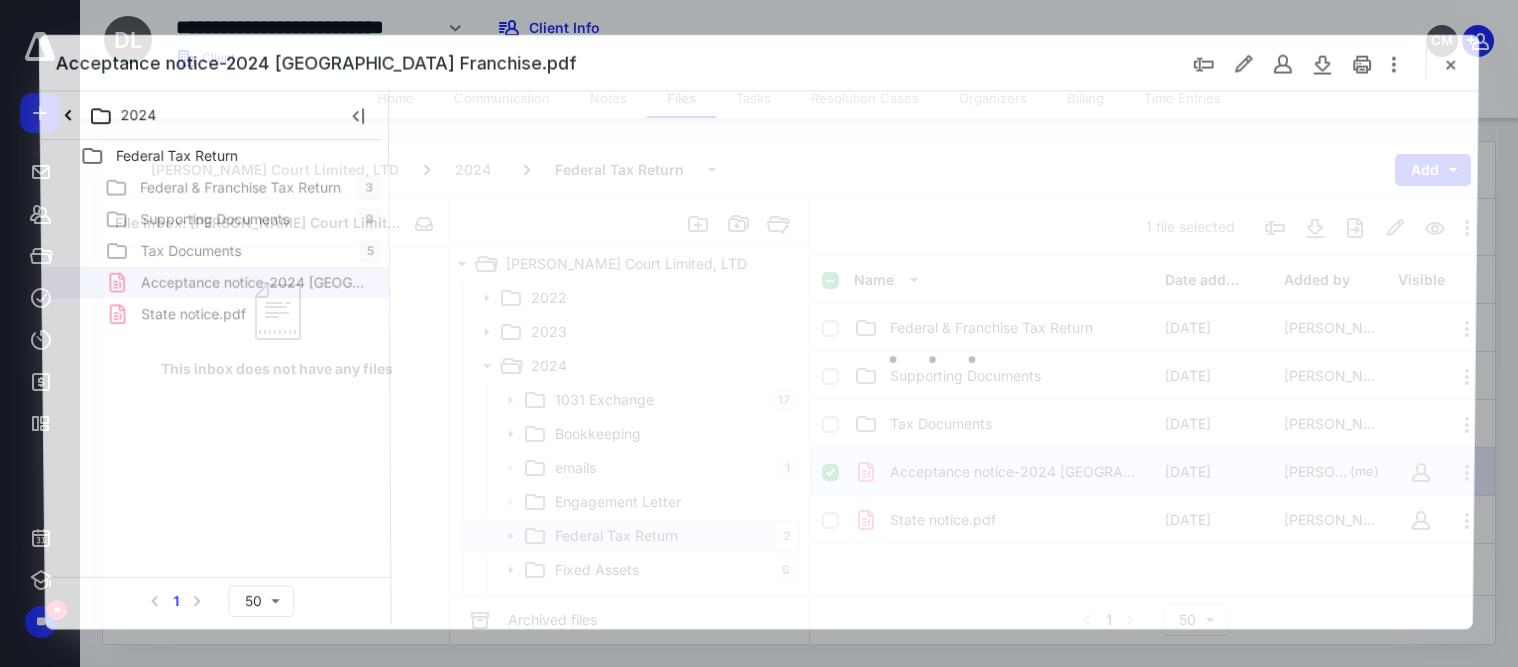 scroll, scrollTop: 0, scrollLeft: 0, axis: both 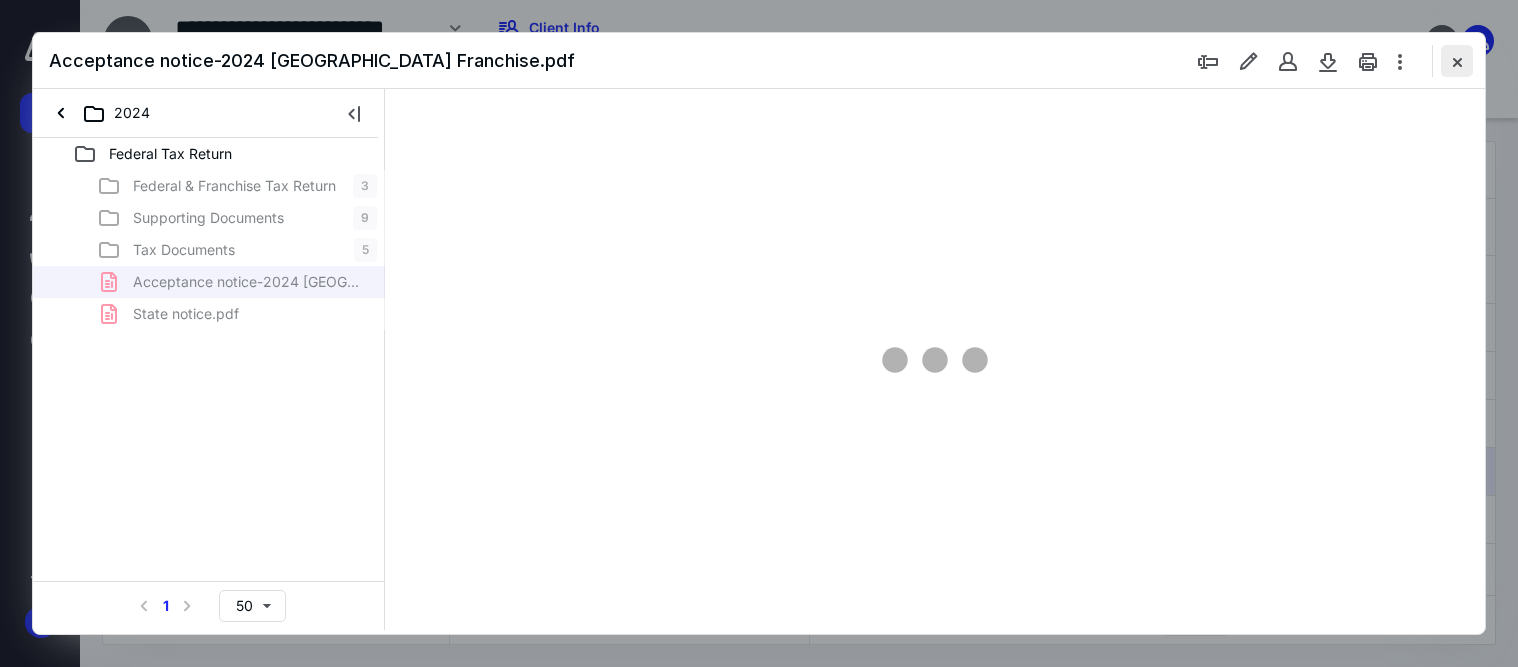 type on "176" 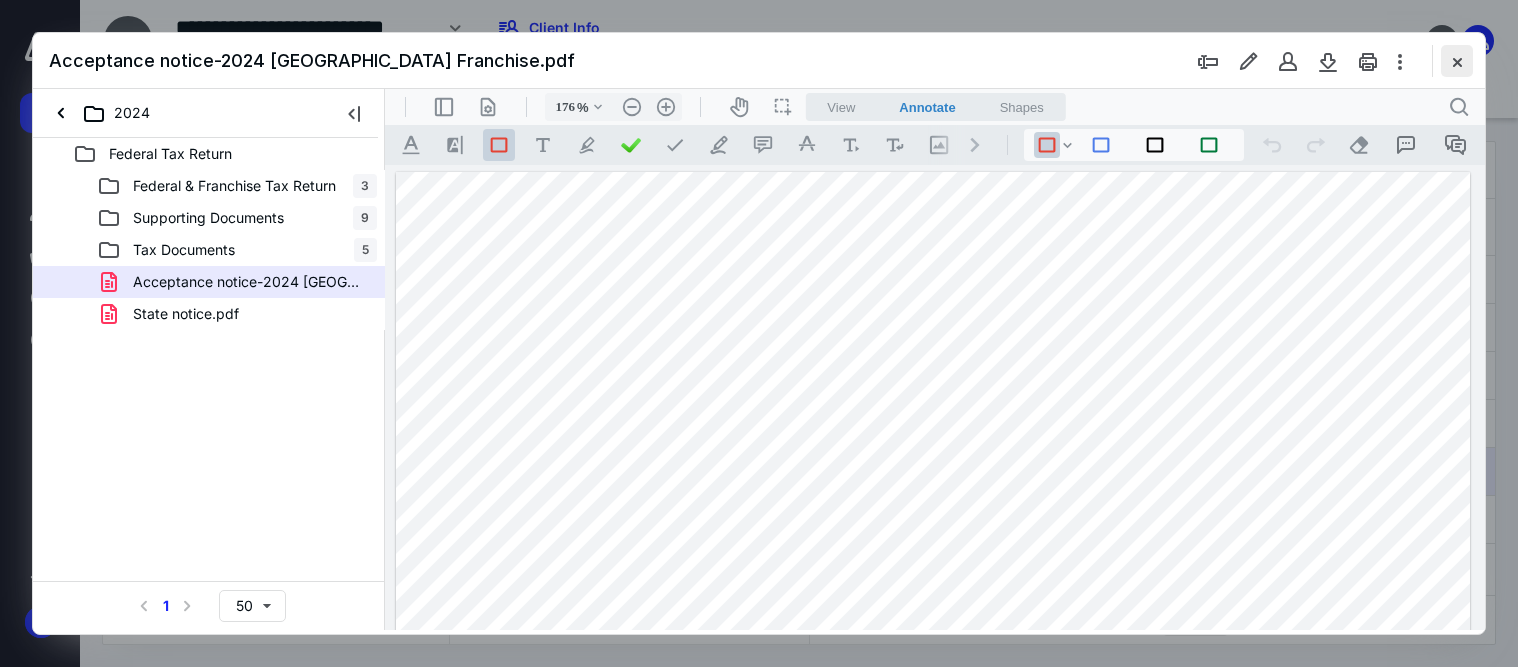 click at bounding box center [1457, 61] 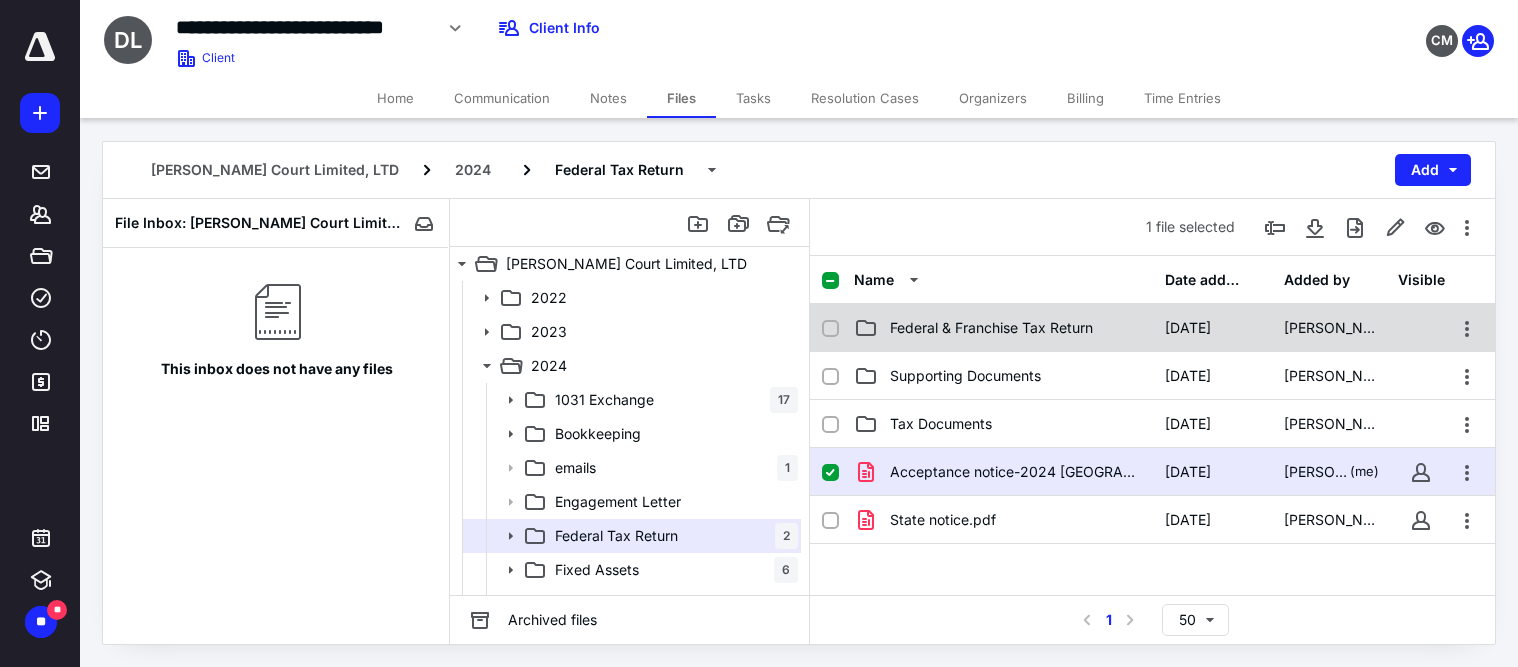 click on "Federal & Franchise Tax Return" at bounding box center [1003, 328] 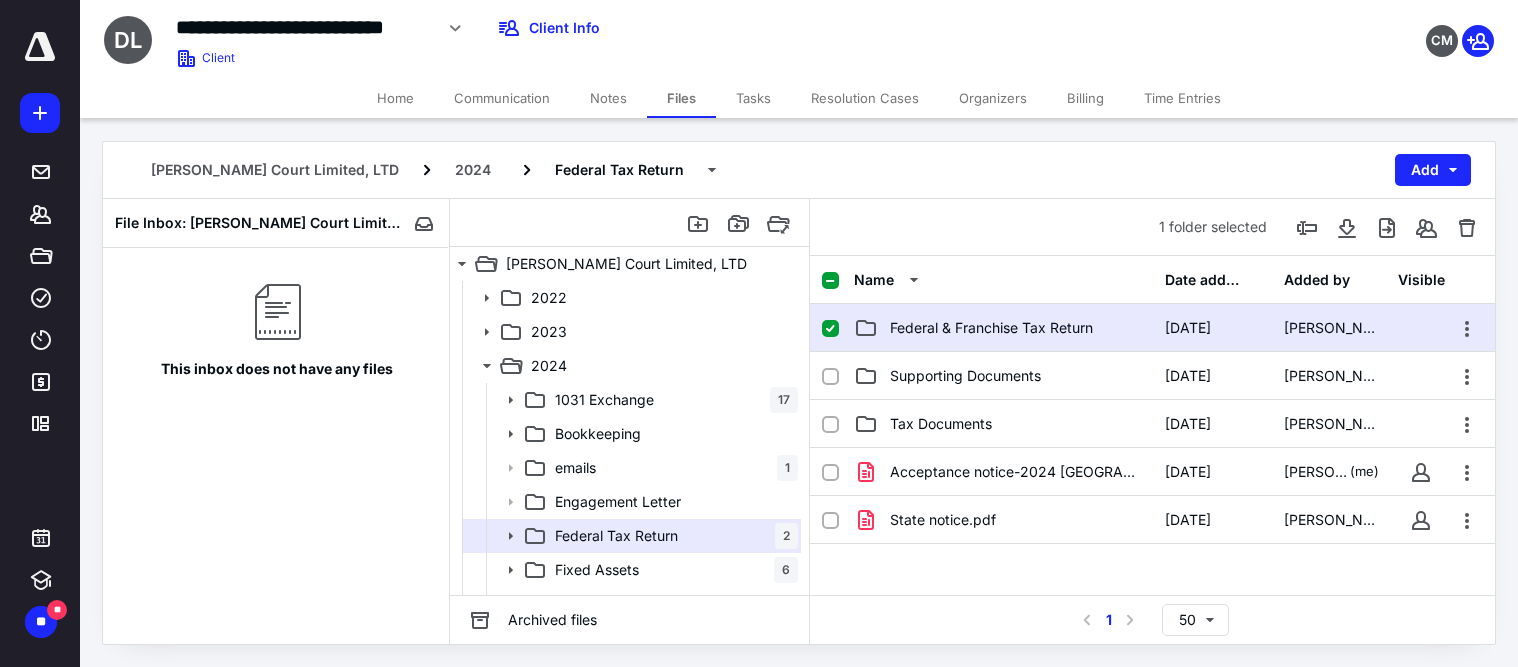 click on "Federal & Franchise Tax Return" at bounding box center (1003, 328) 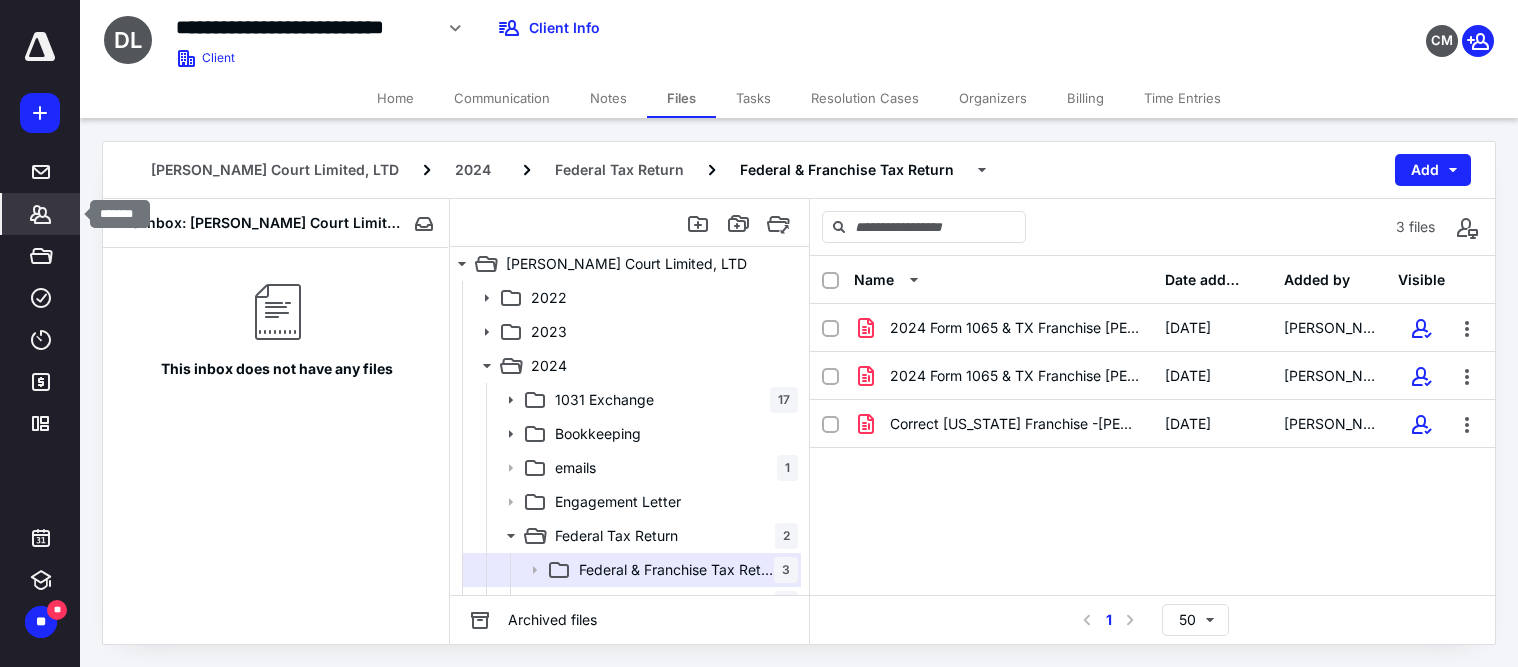 click 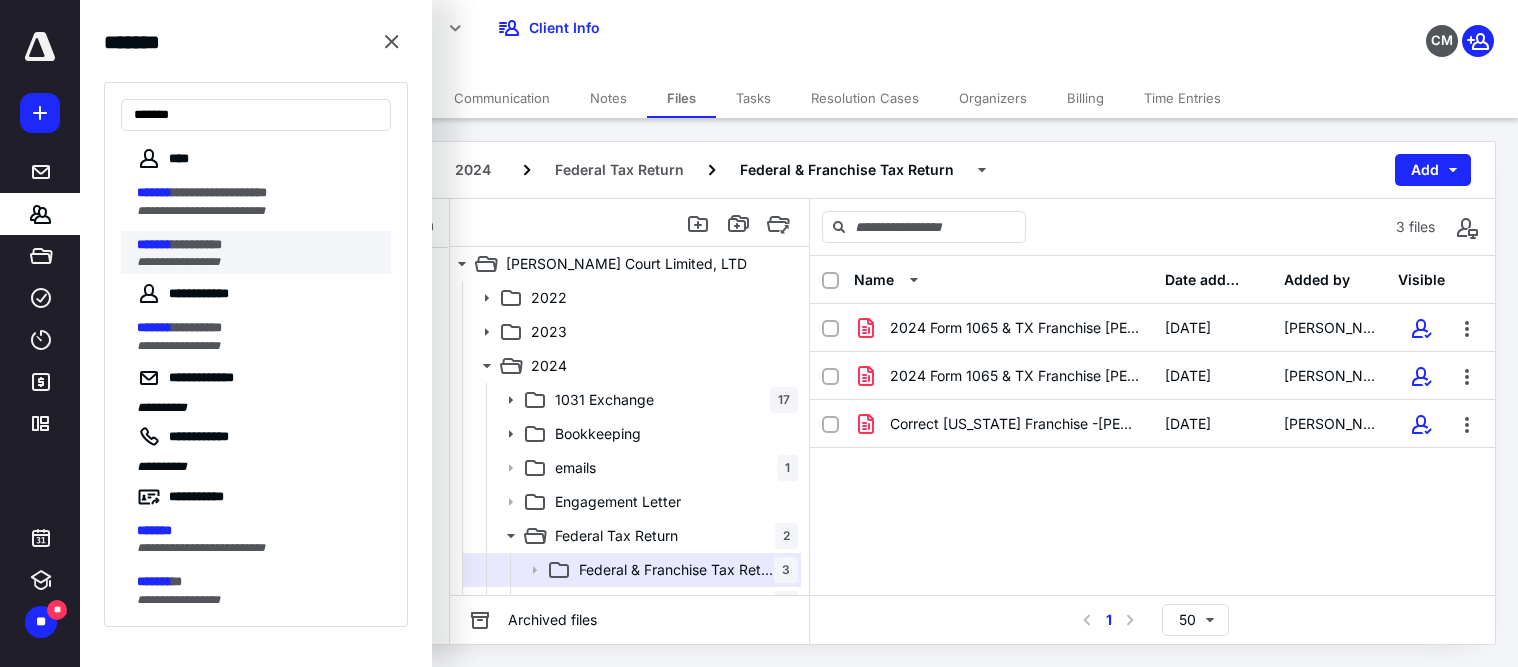 type on "*******" 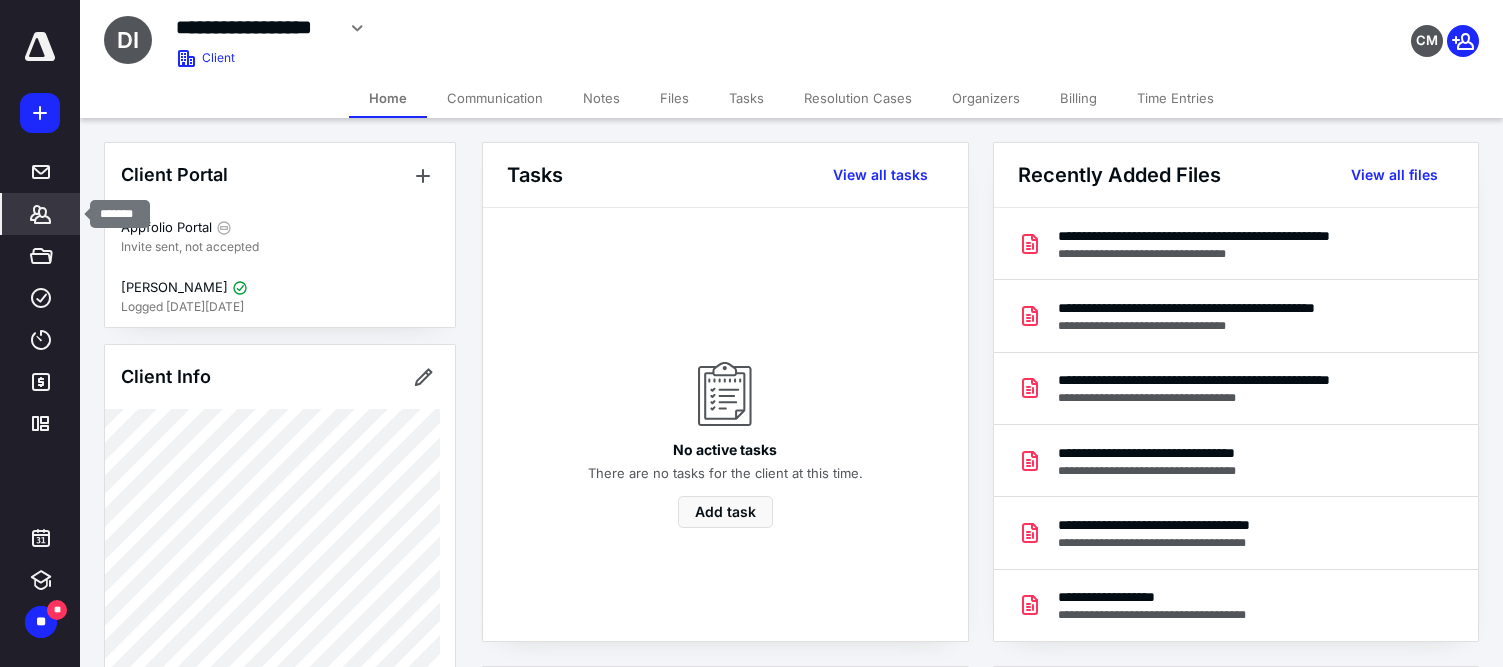 click 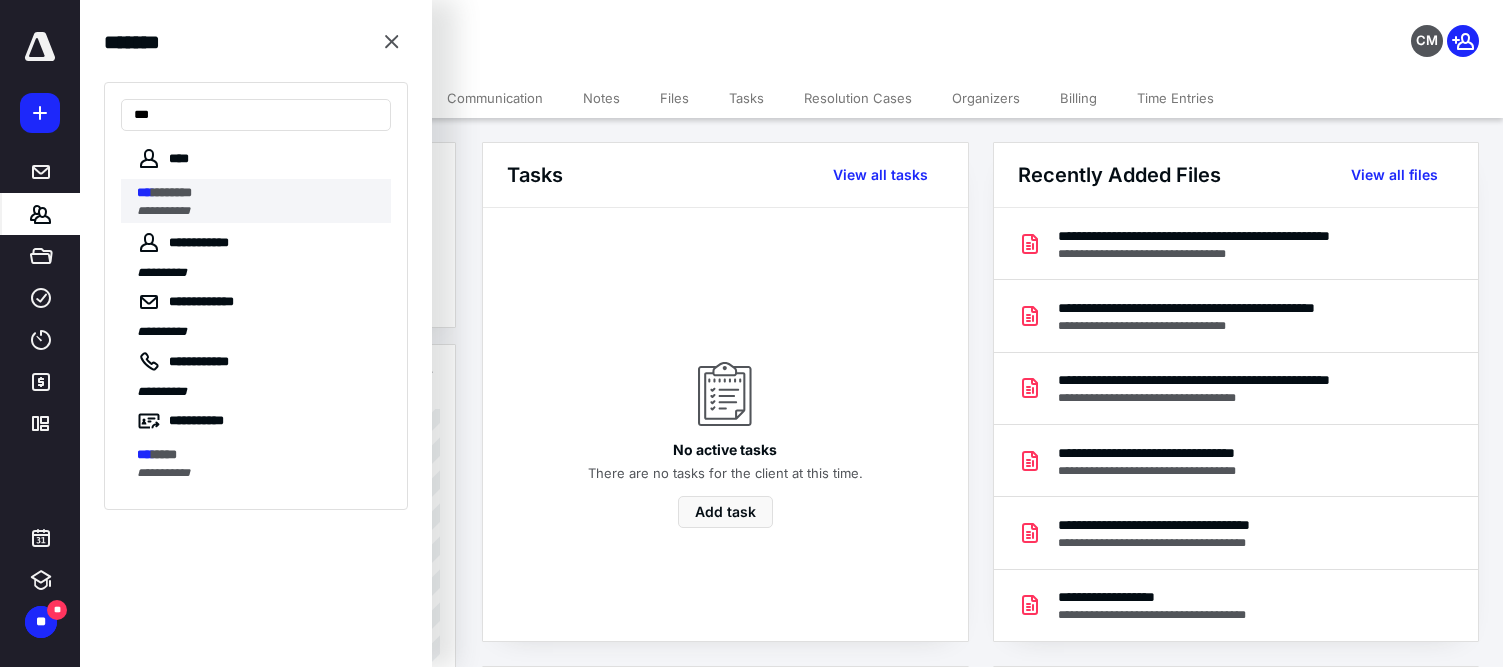 type on "***" 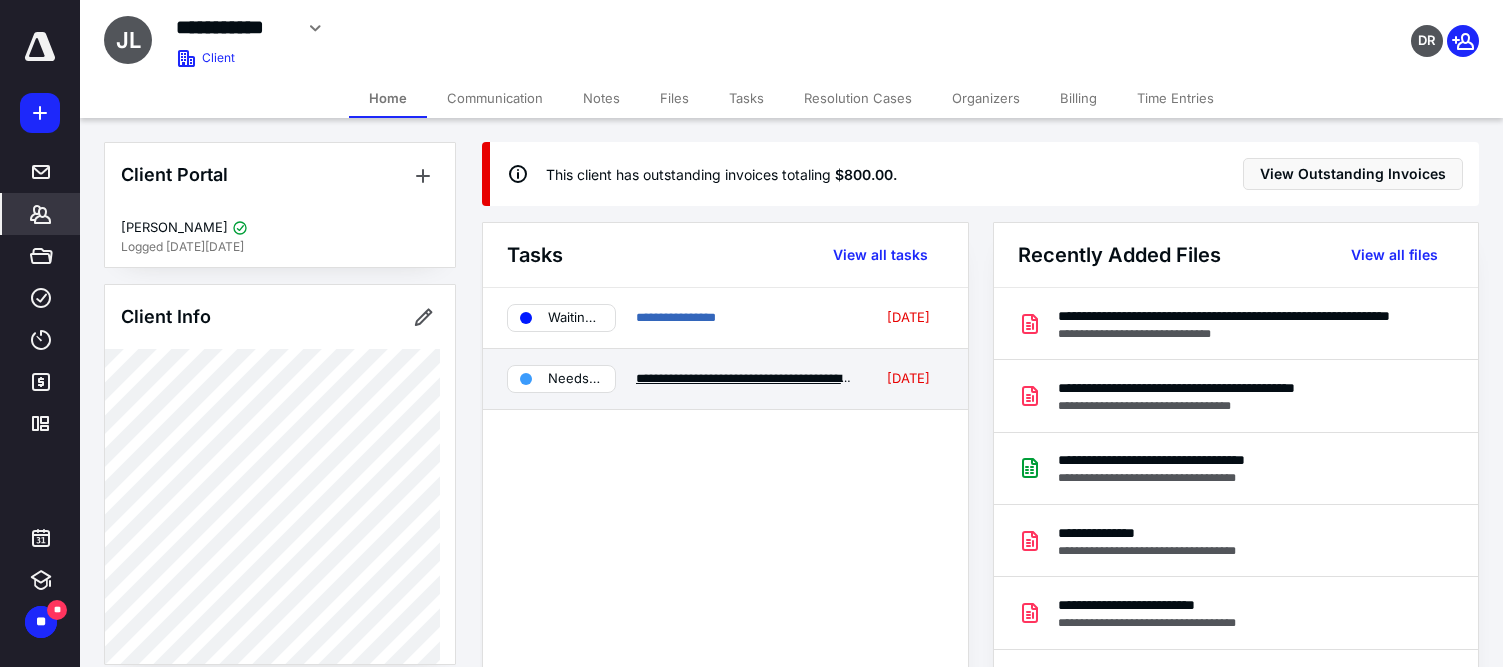 click on "**********" at bounding box center (791, 378) 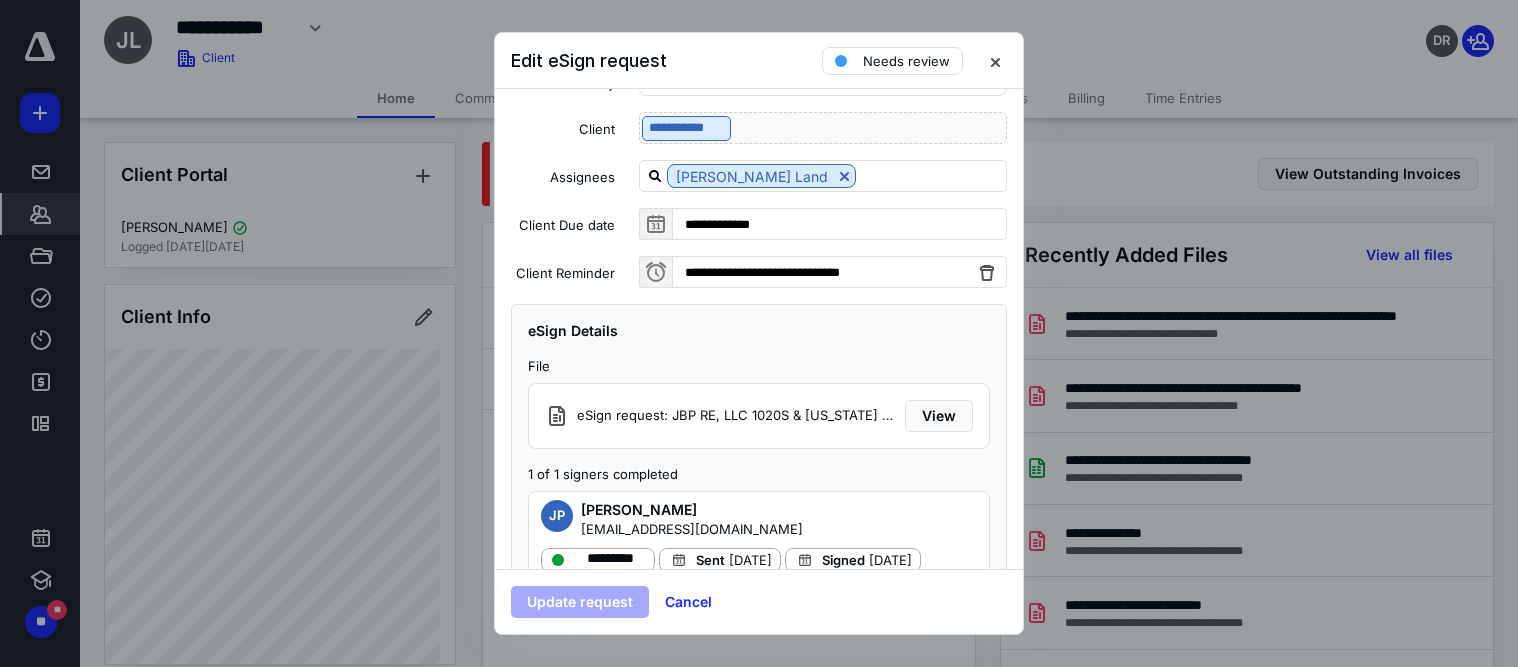 scroll, scrollTop: 165, scrollLeft: 0, axis: vertical 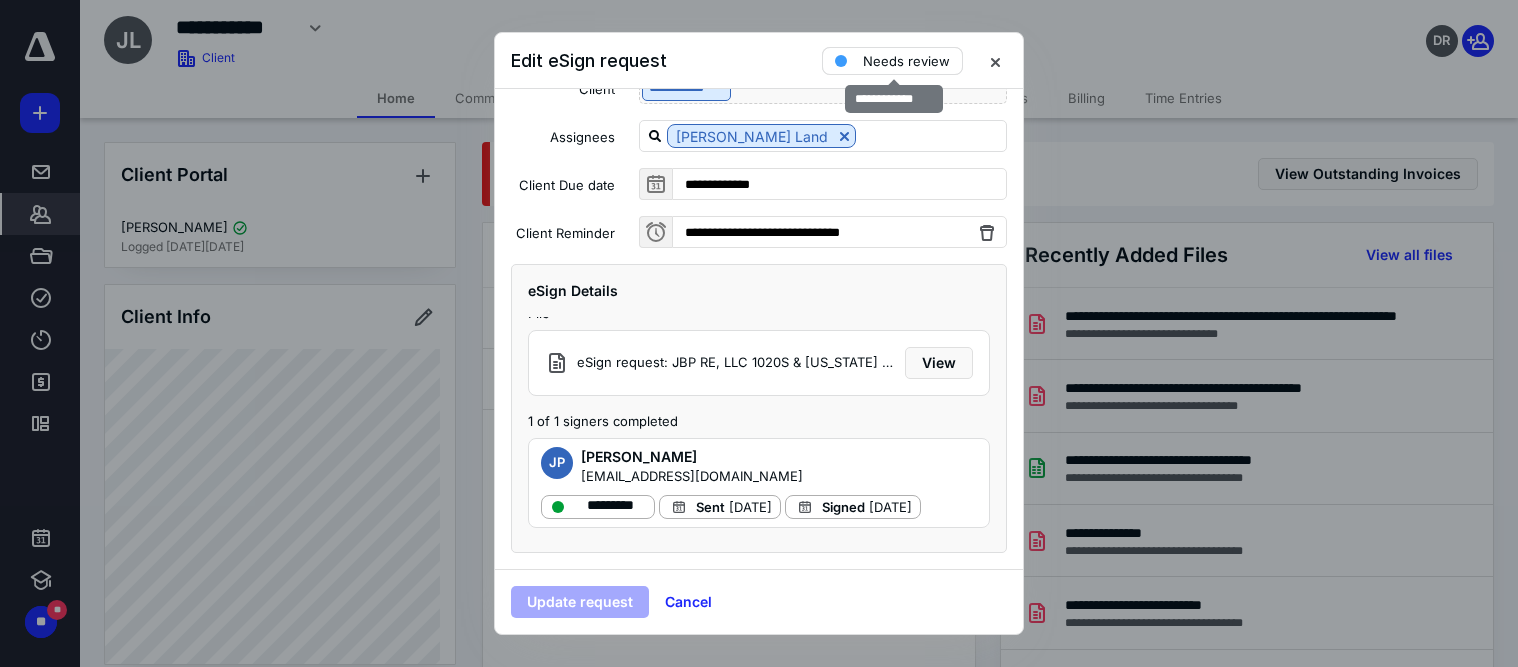 click on "Needs review" at bounding box center (906, 61) 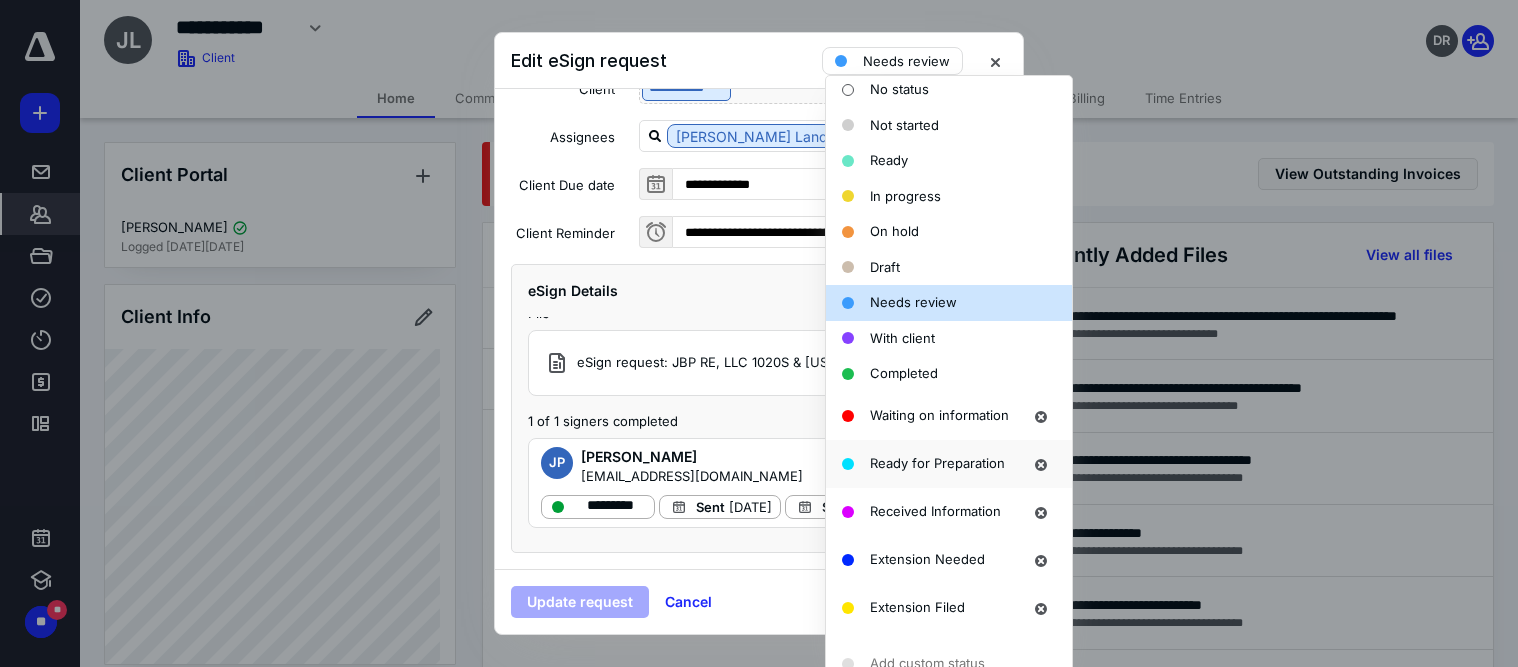 scroll, scrollTop: 200, scrollLeft: 0, axis: vertical 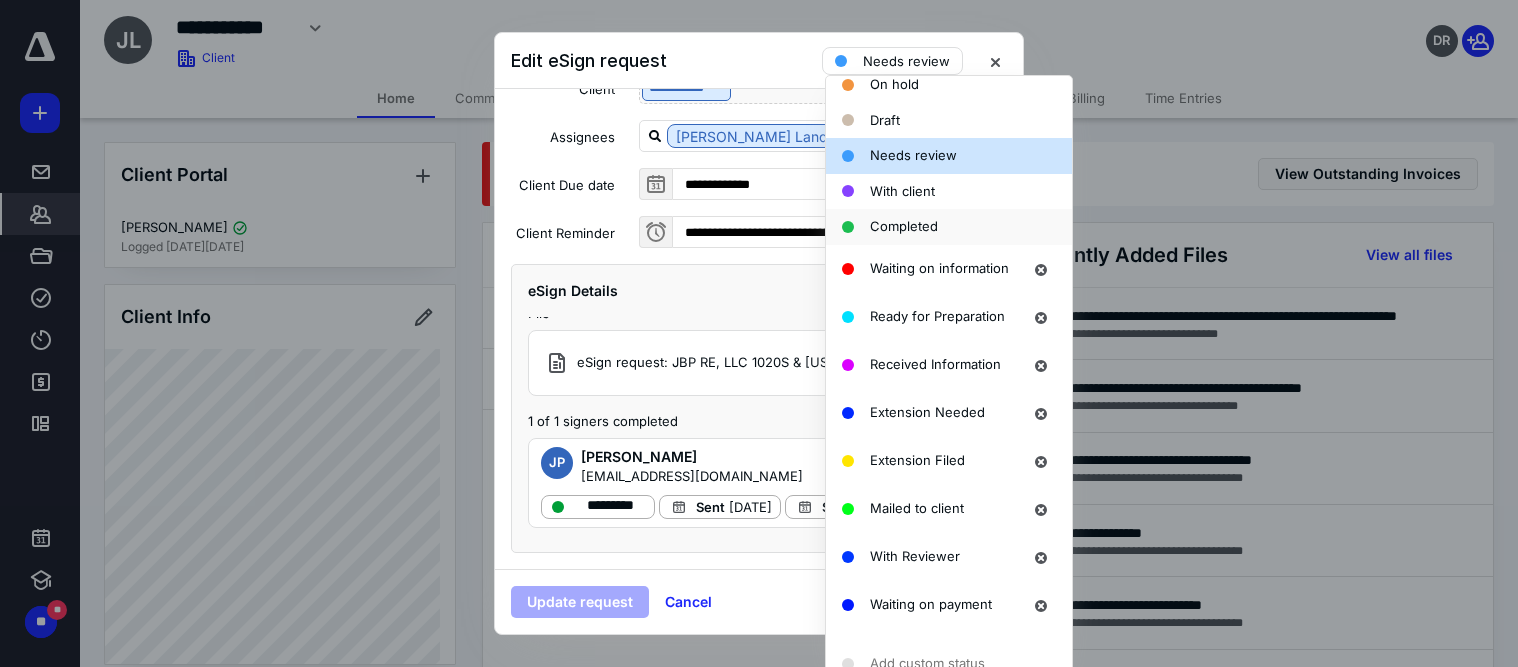 click on "Completed" at bounding box center [904, 226] 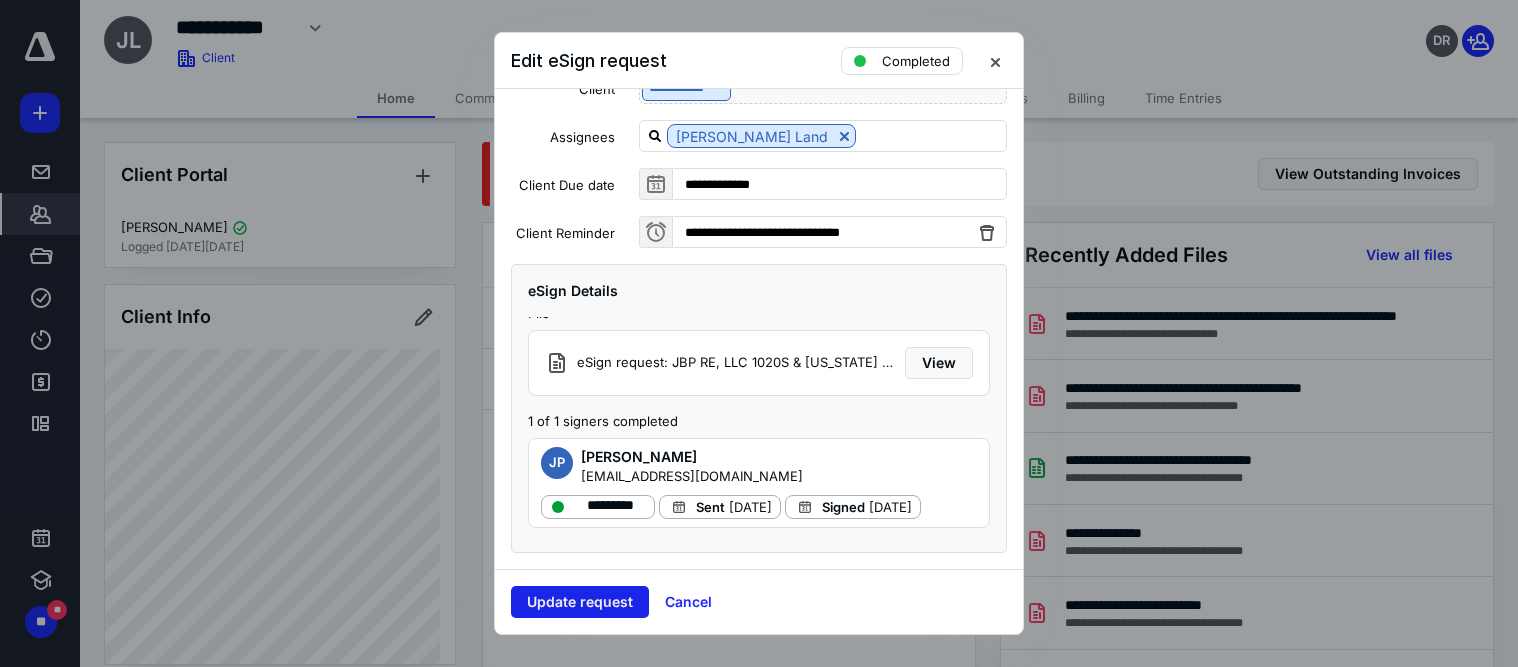click on "Update request" at bounding box center (580, 602) 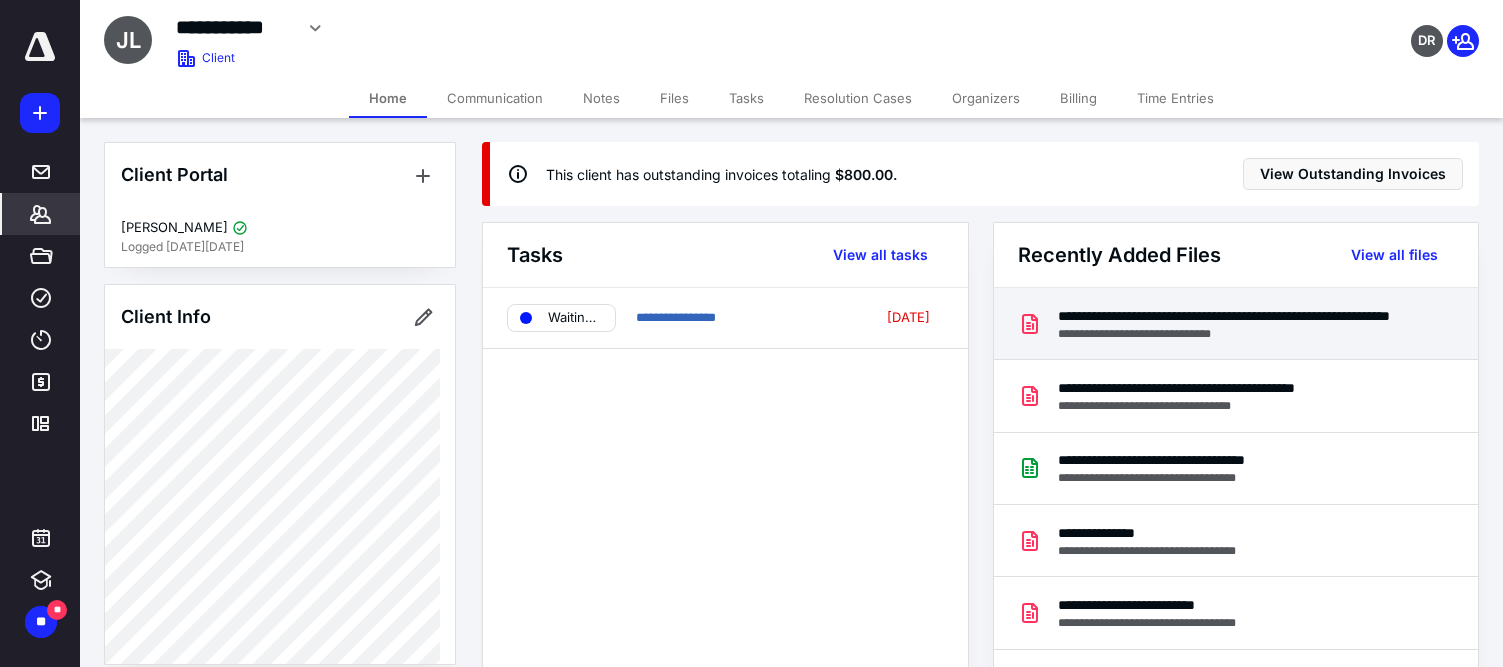 click on "**********" at bounding box center [1232, 334] 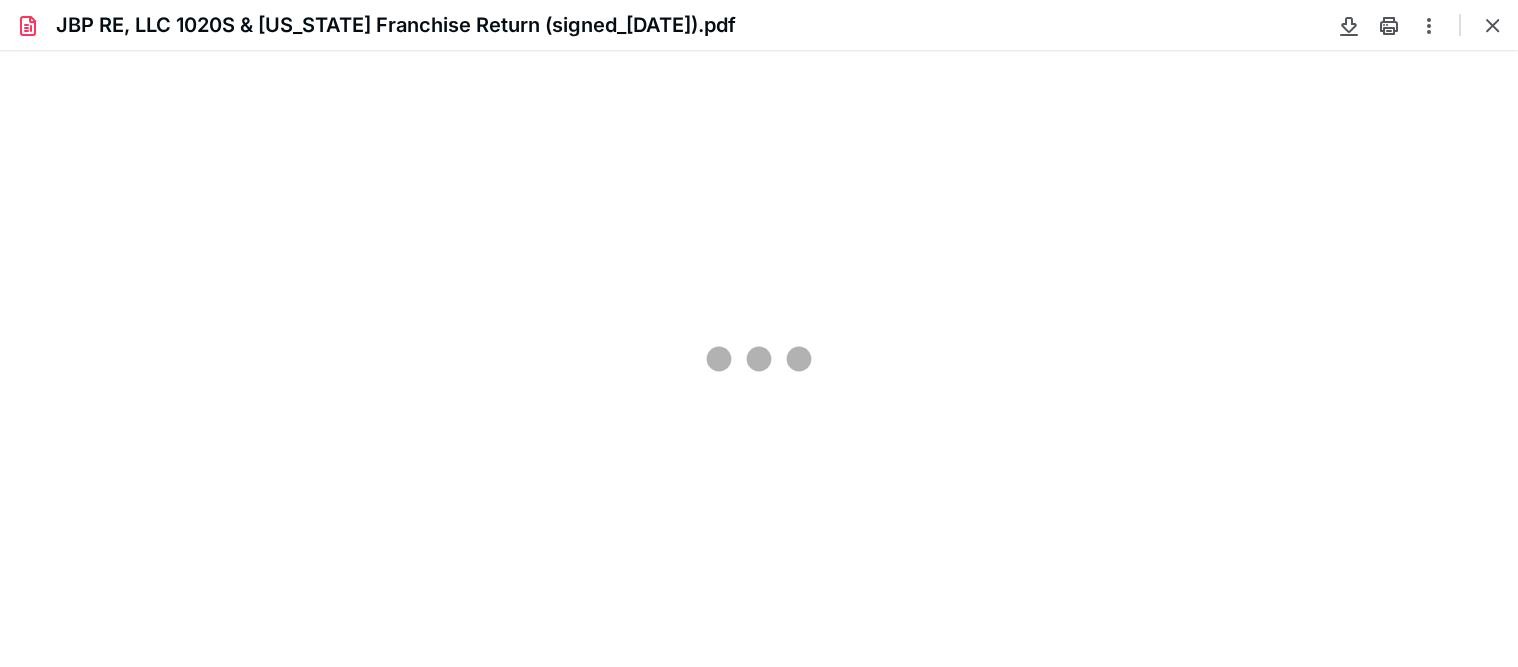 scroll, scrollTop: 0, scrollLeft: 0, axis: both 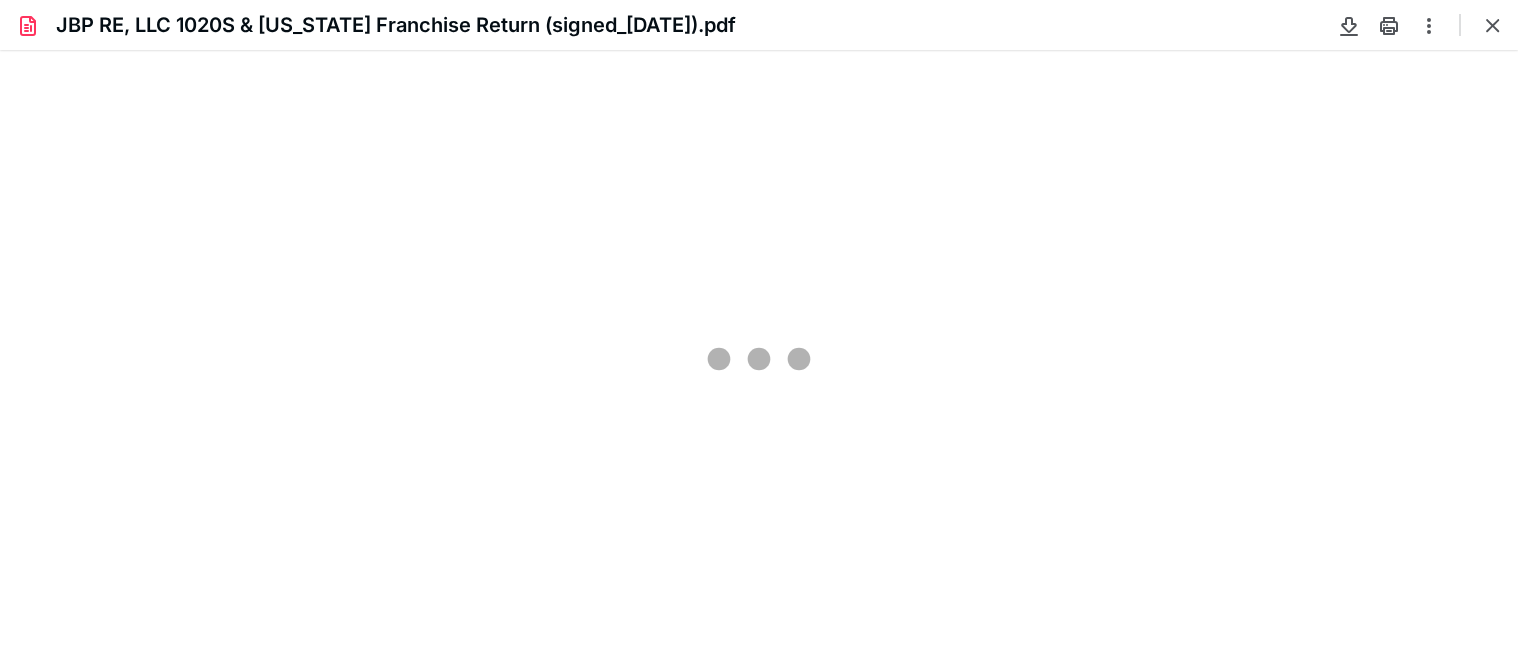 type on "242" 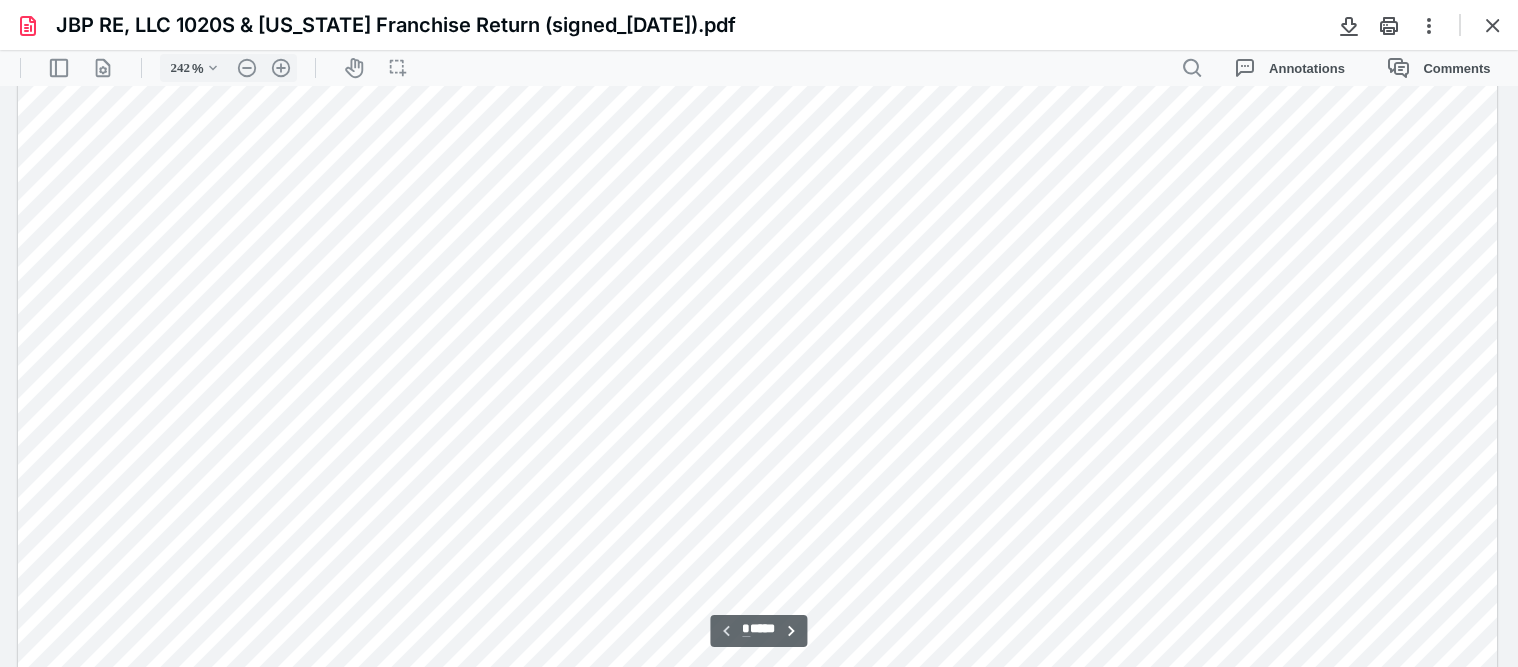 scroll, scrollTop: 346, scrollLeft: 0, axis: vertical 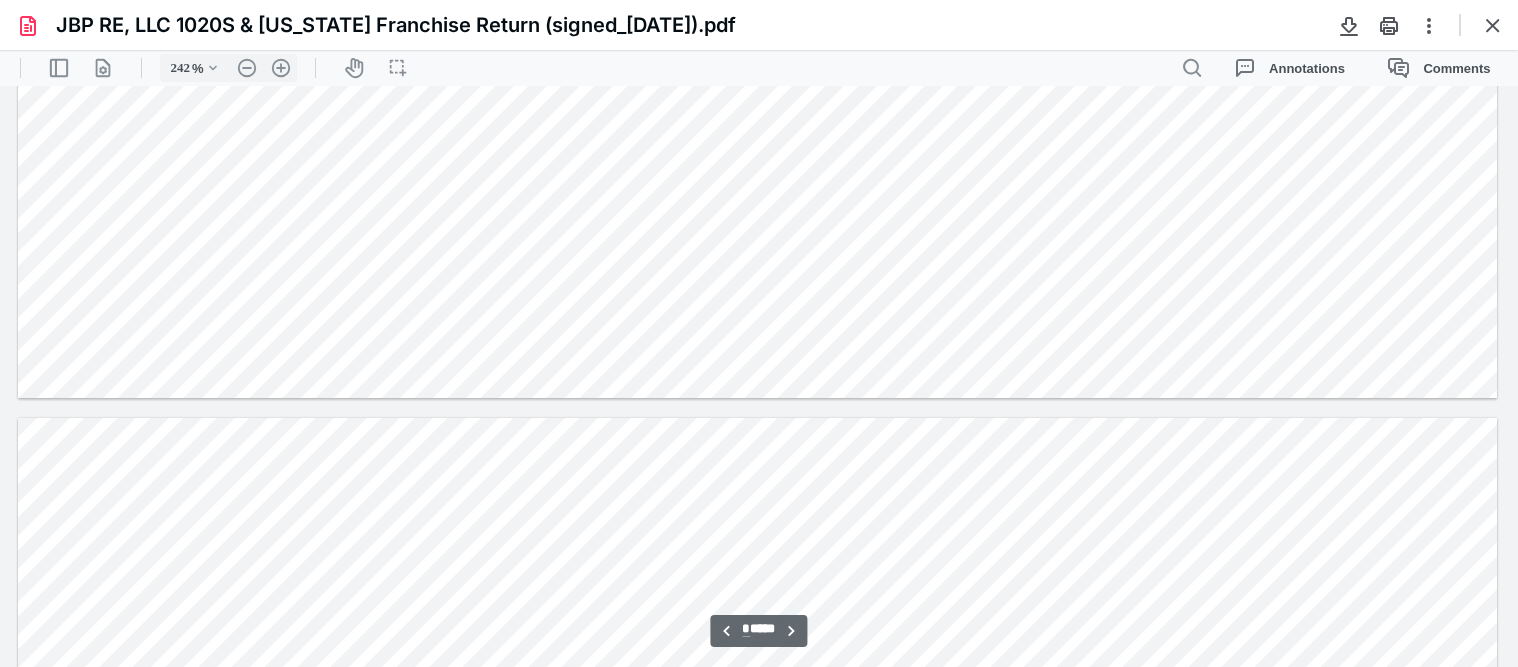 type on "*" 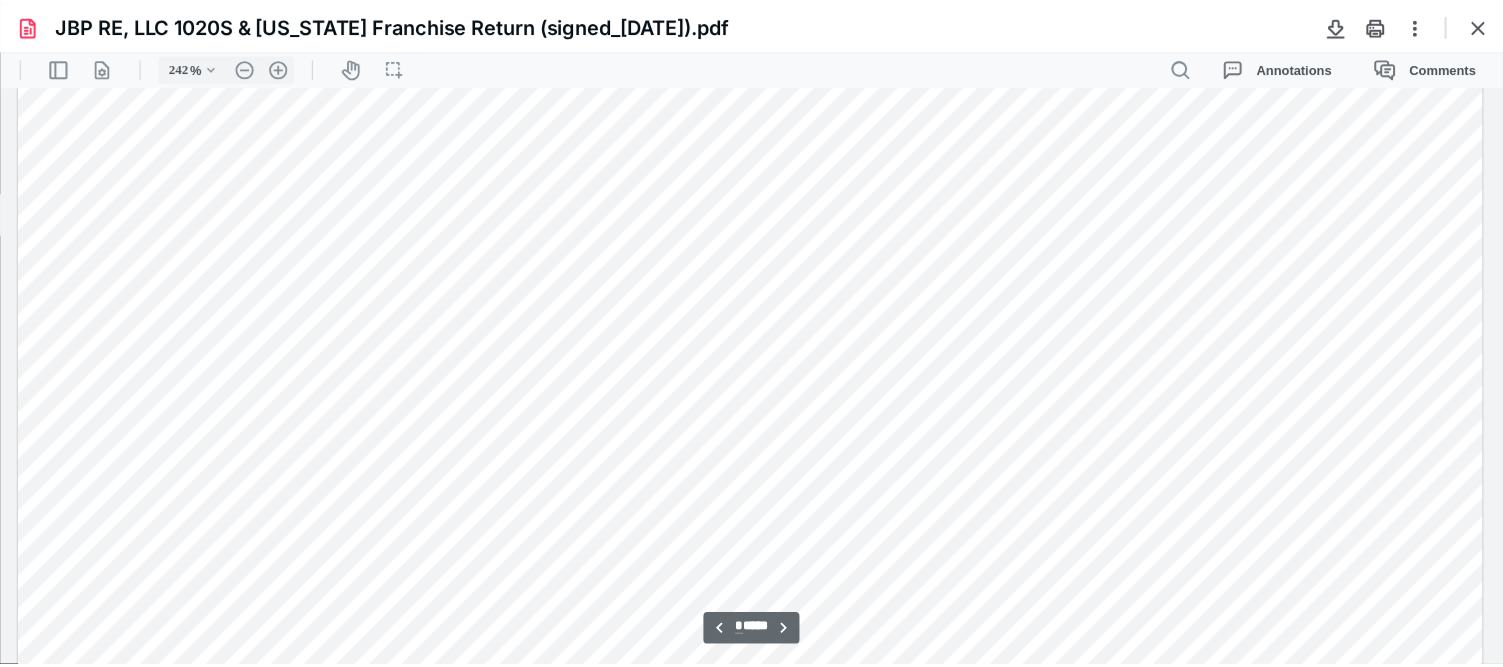 scroll, scrollTop: 5146, scrollLeft: 0, axis: vertical 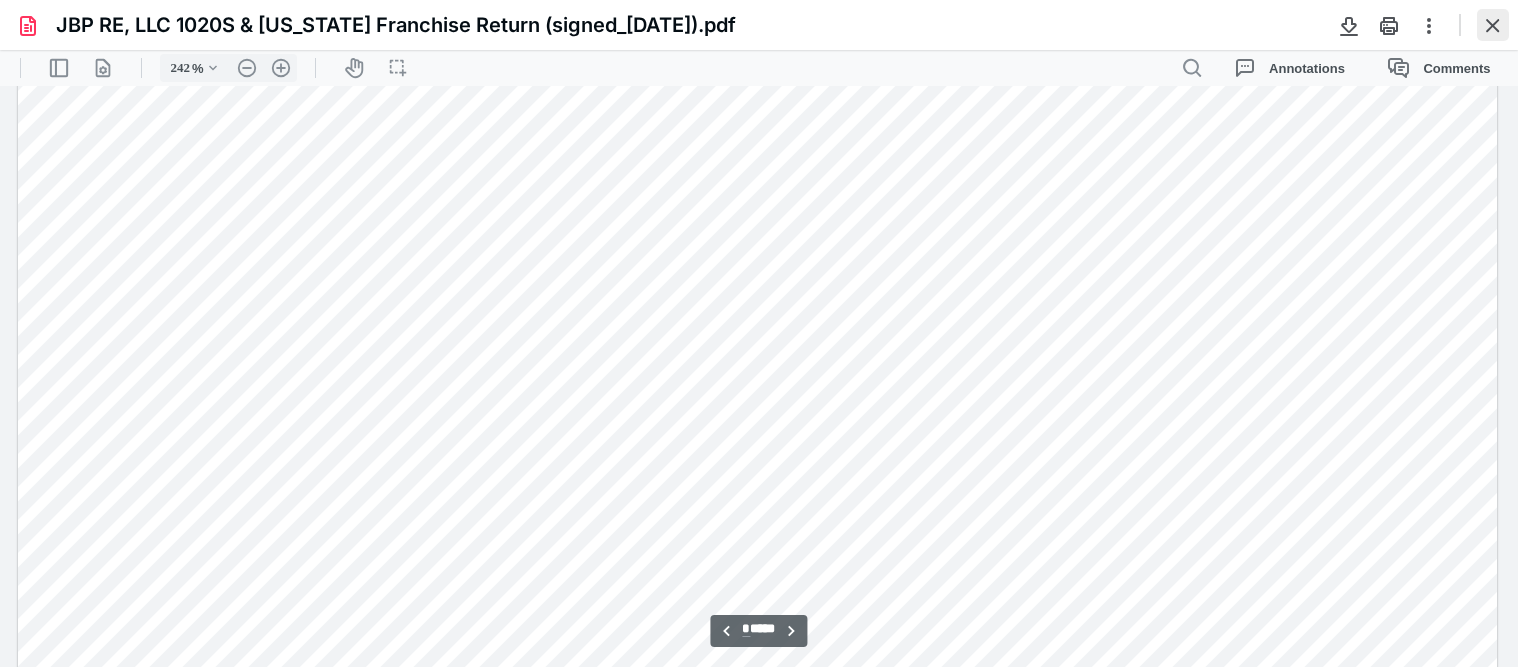click at bounding box center [1493, 25] 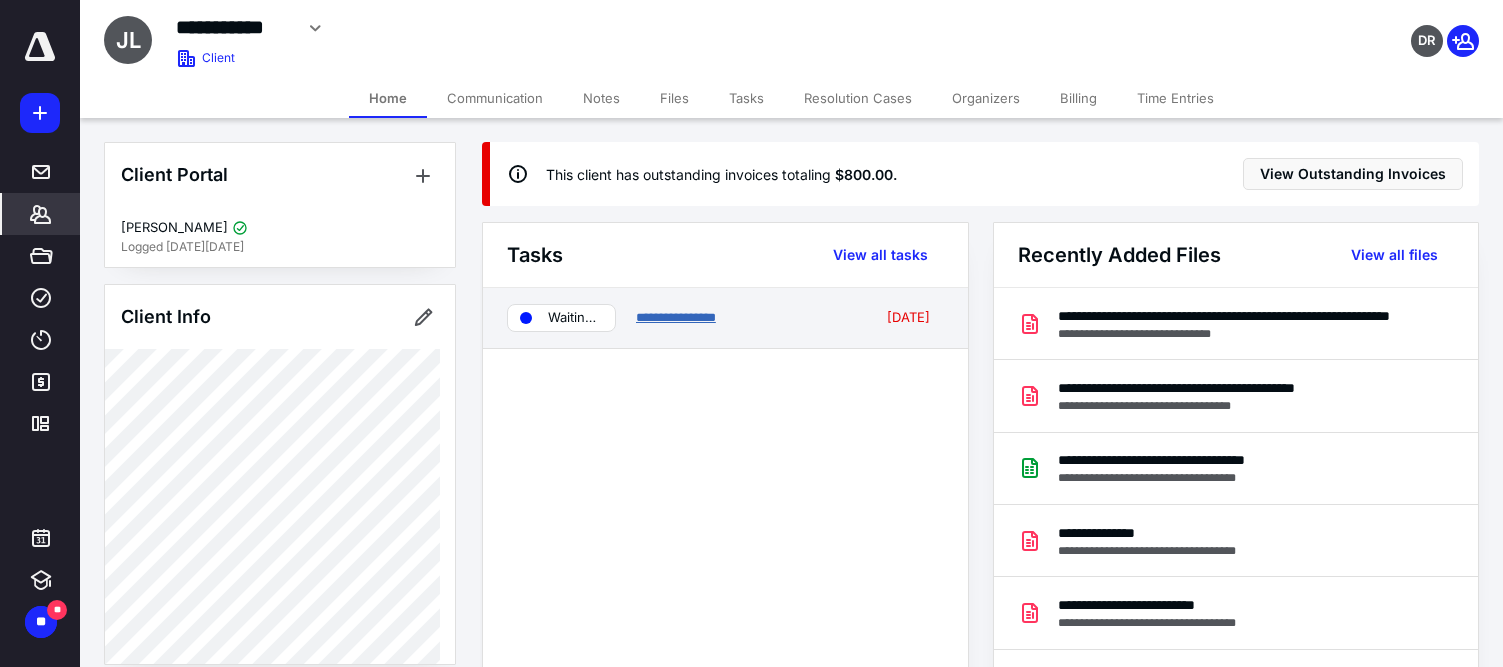 click on "**********" at bounding box center (676, 317) 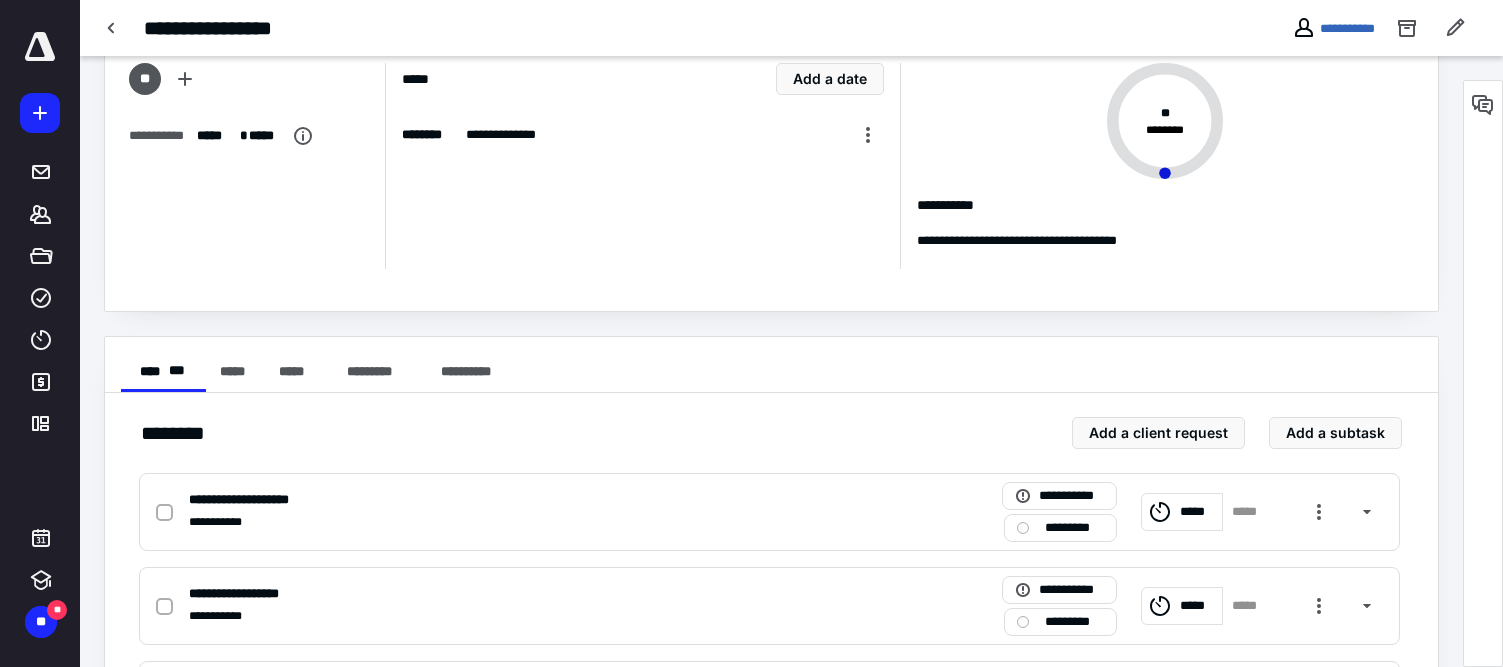 scroll, scrollTop: 0, scrollLeft: 0, axis: both 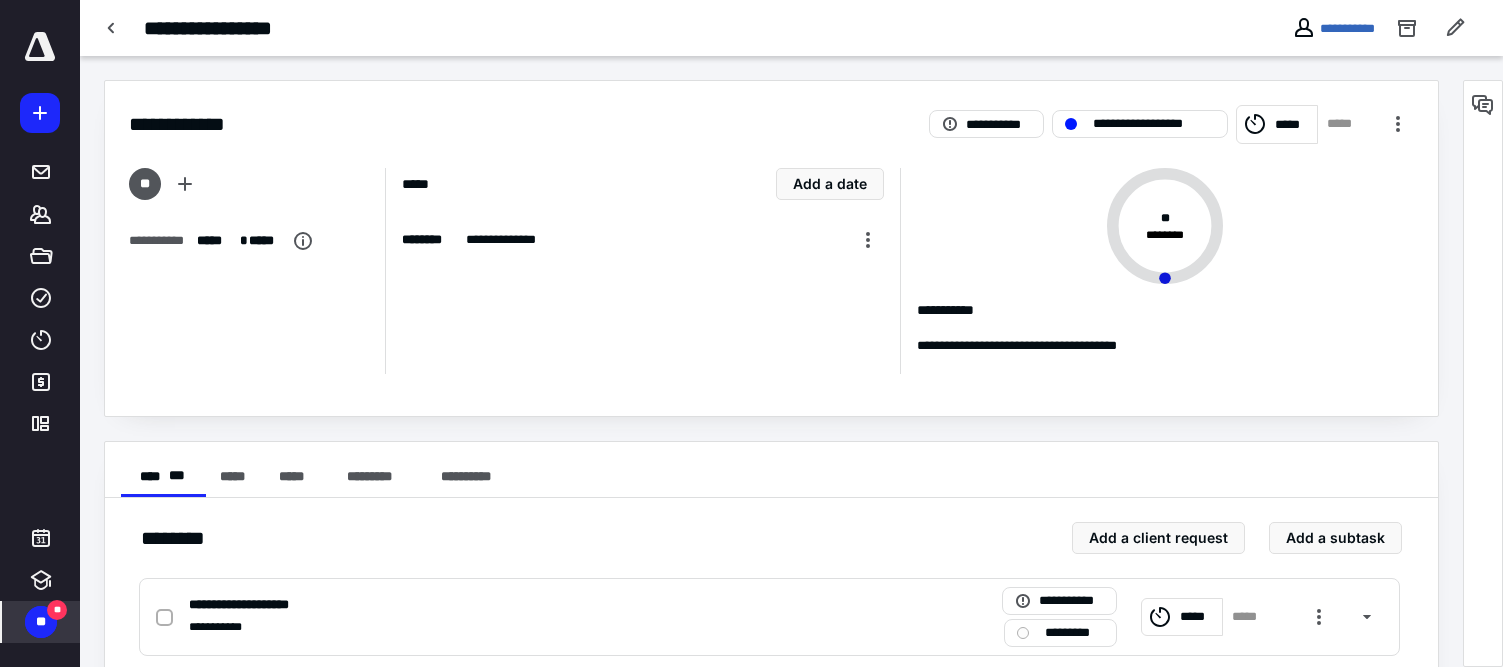 click on "**" at bounding box center (57, 610) 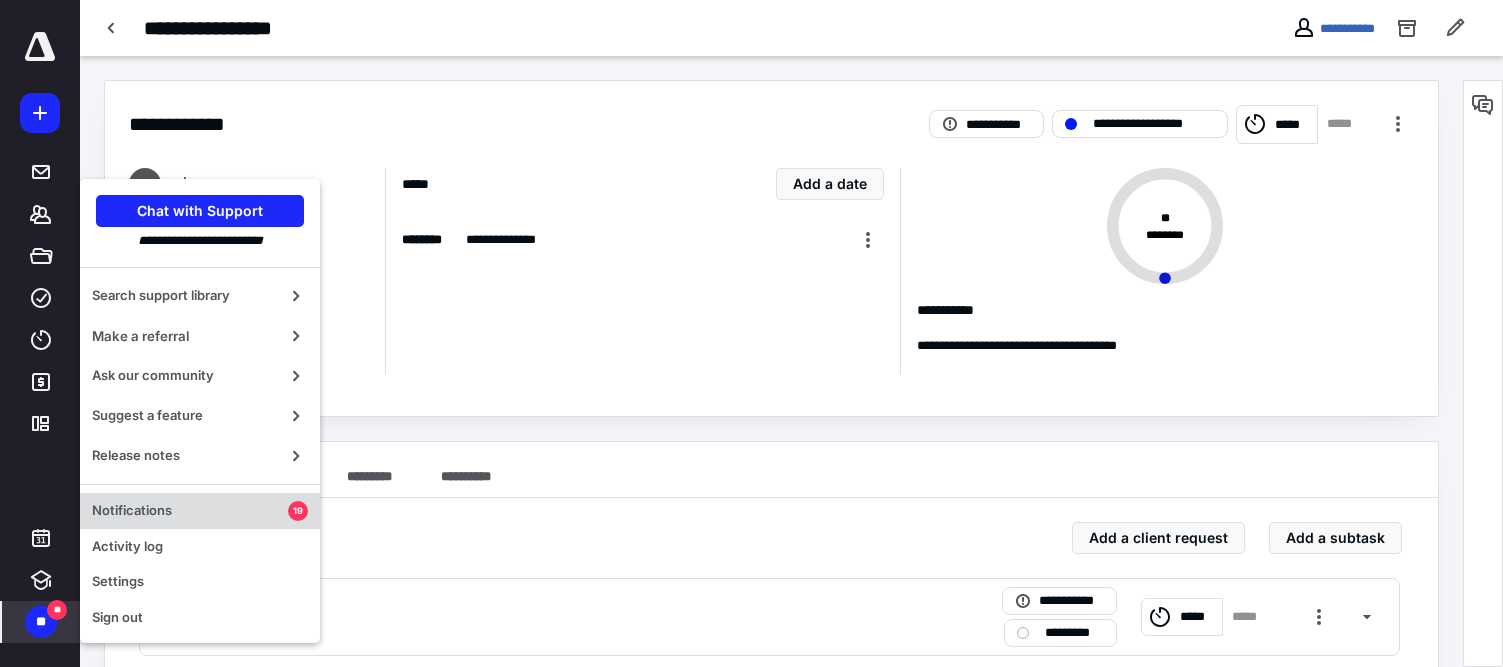 click on "Notifications" at bounding box center (190, 511) 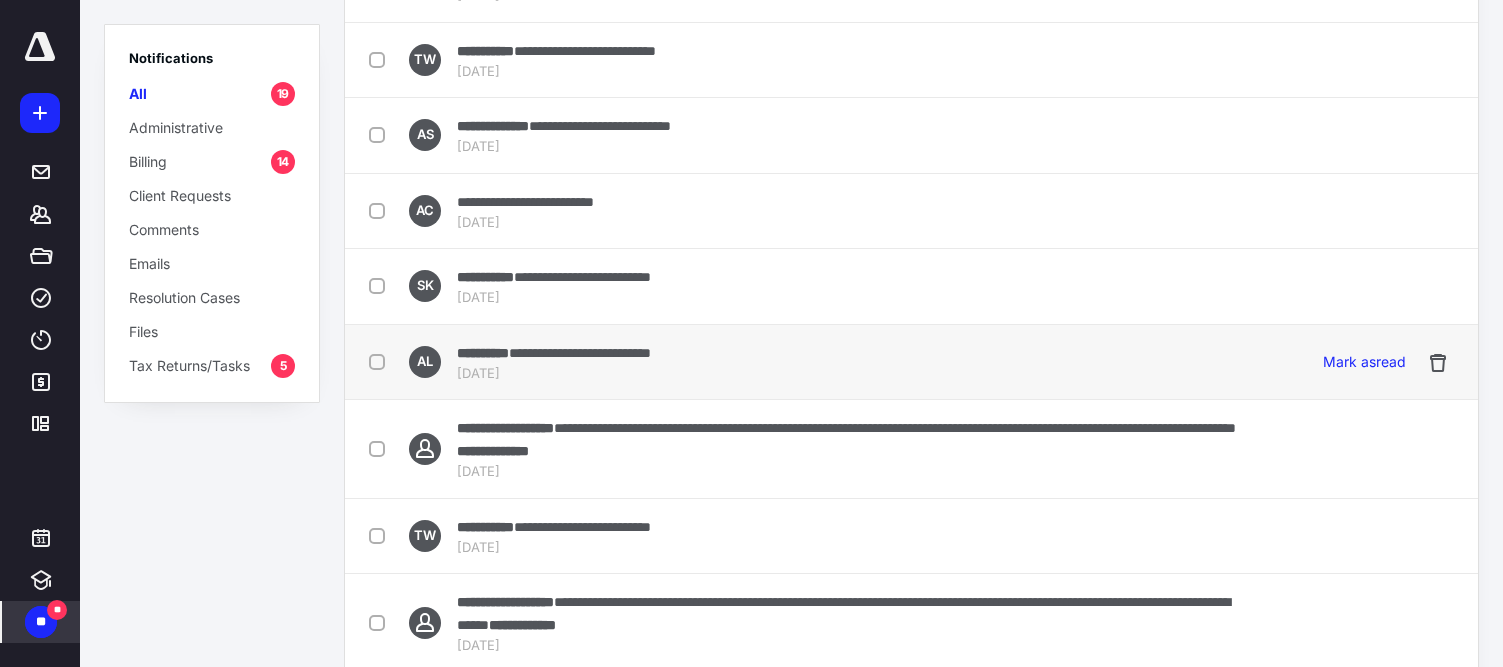 scroll, scrollTop: 981, scrollLeft: 0, axis: vertical 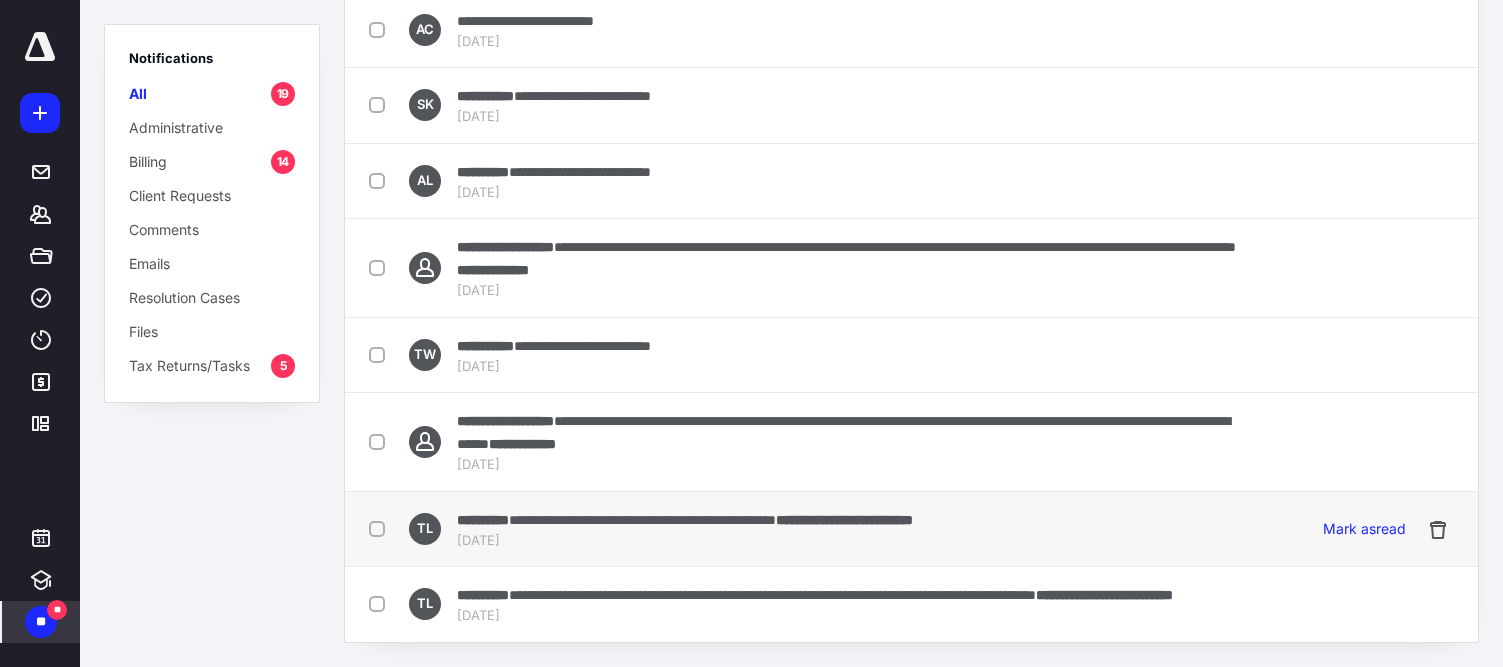 click on "**********" at bounding box center [642, 520] 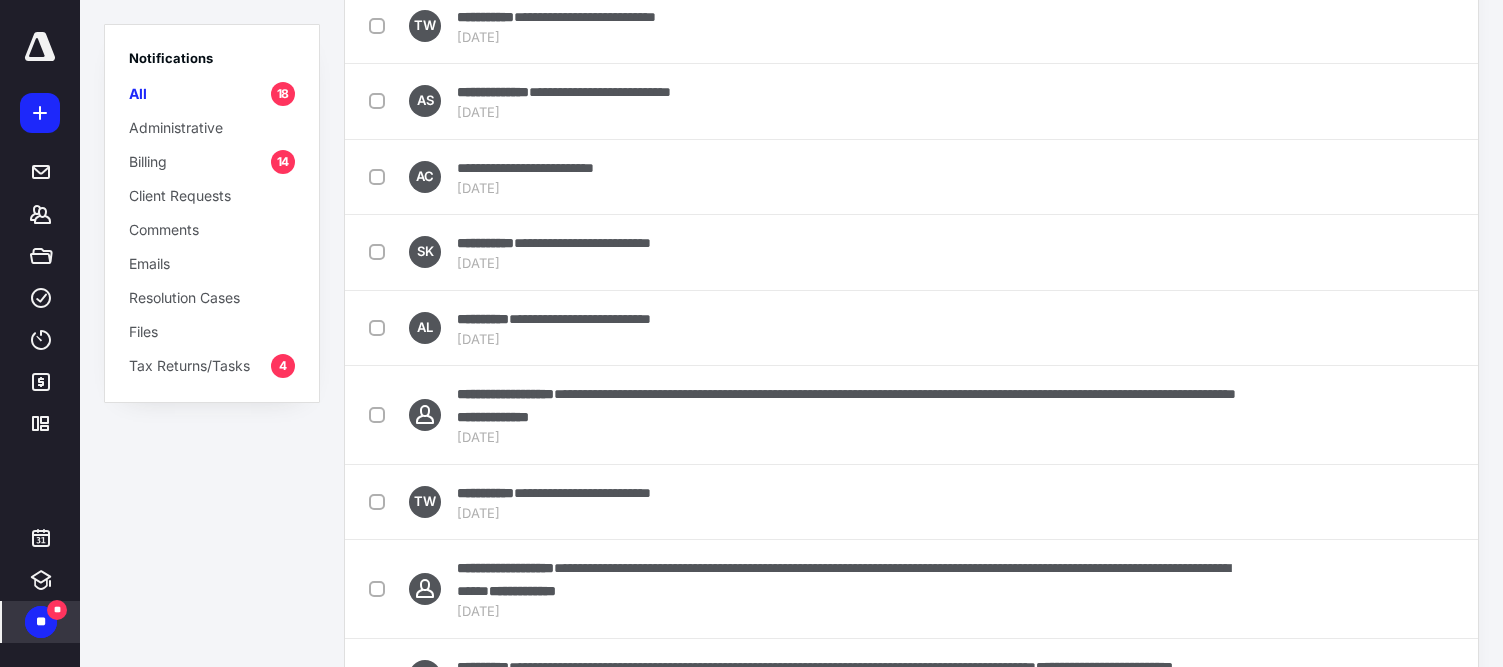 scroll, scrollTop: 213, scrollLeft: 0, axis: vertical 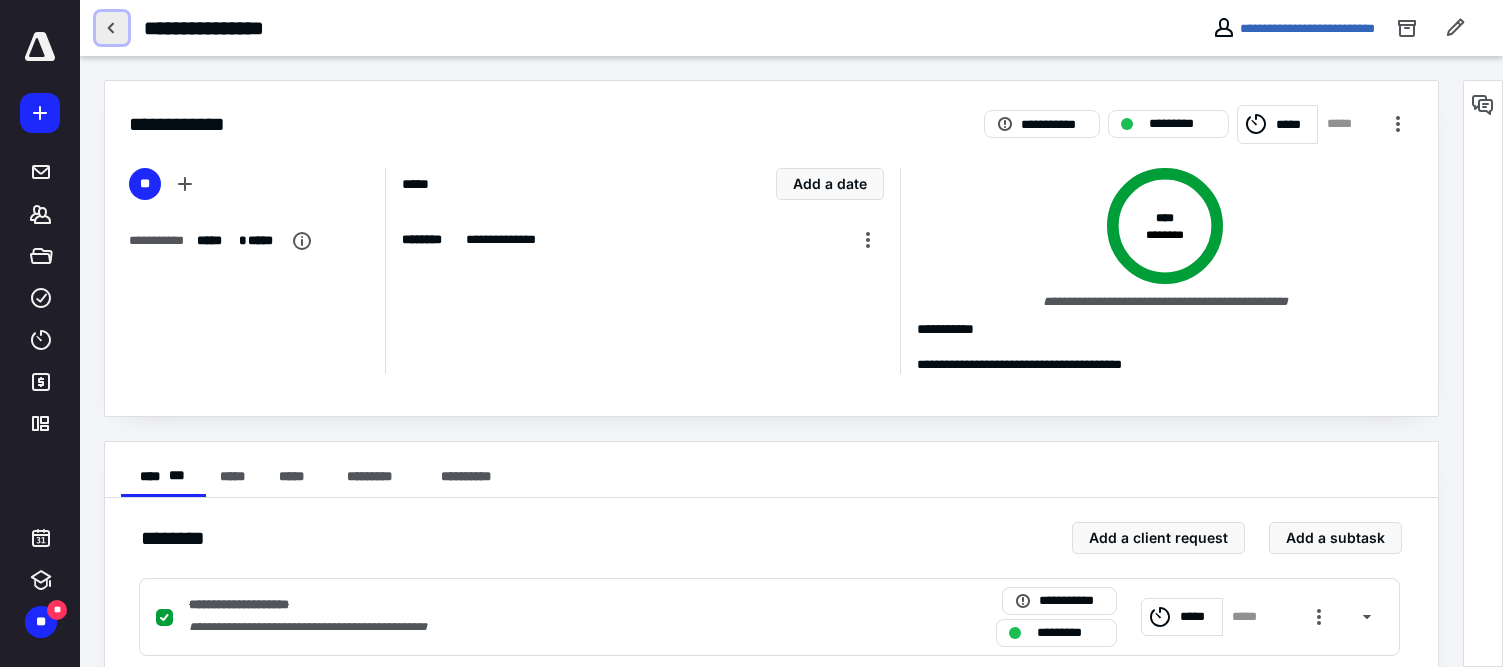 click at bounding box center (112, 28) 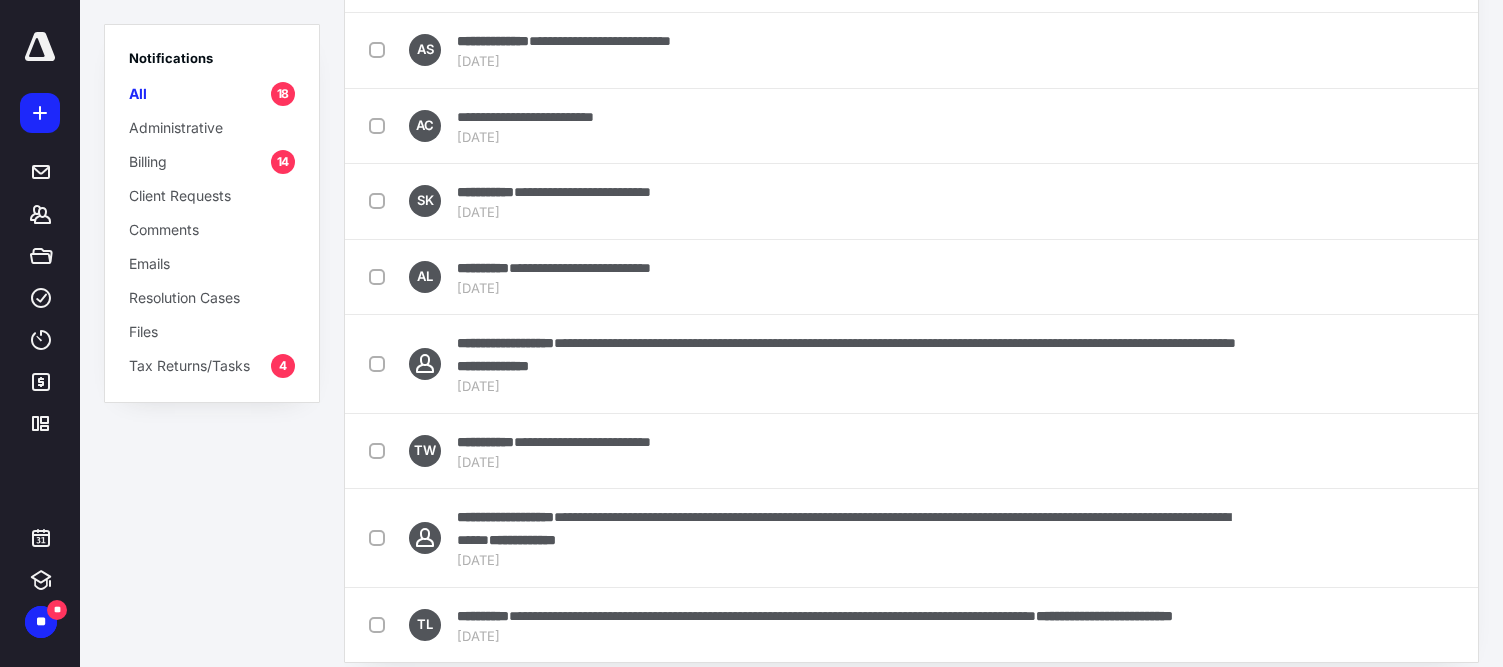 scroll, scrollTop: 907, scrollLeft: 0, axis: vertical 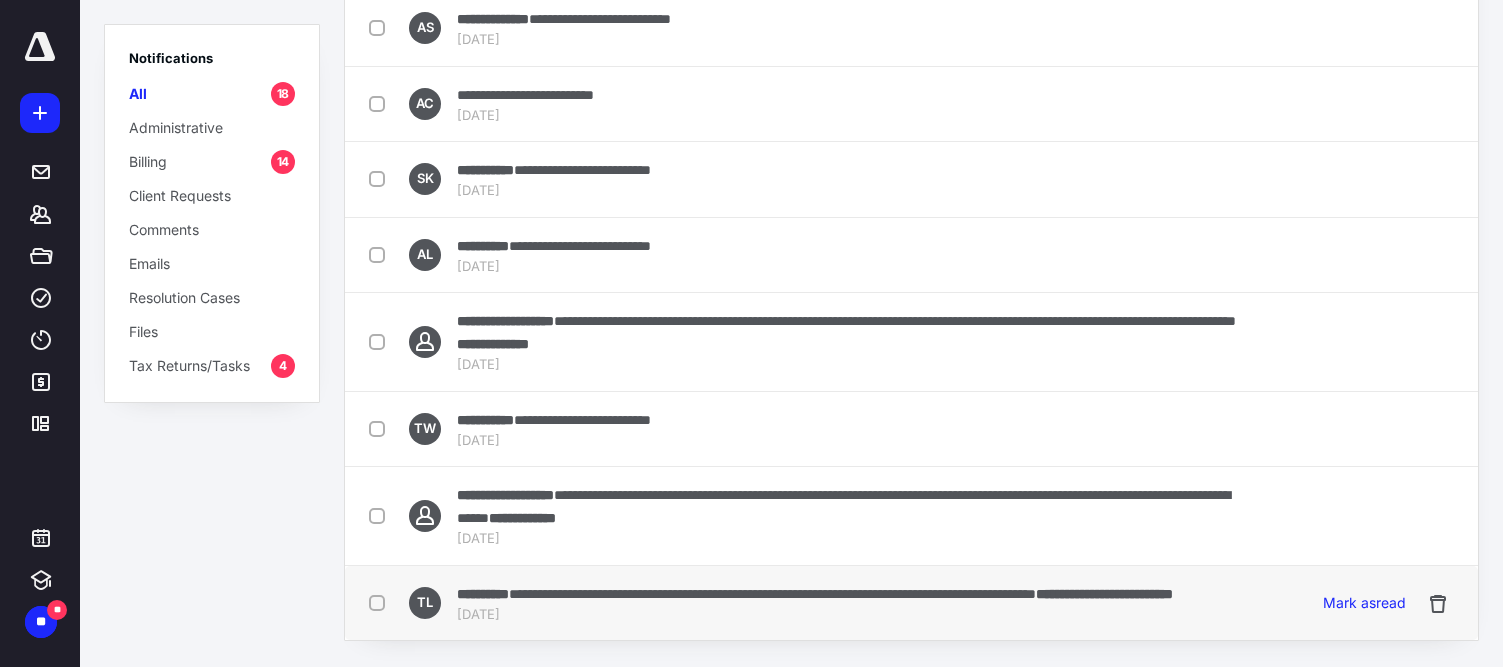 click at bounding box center [381, 602] 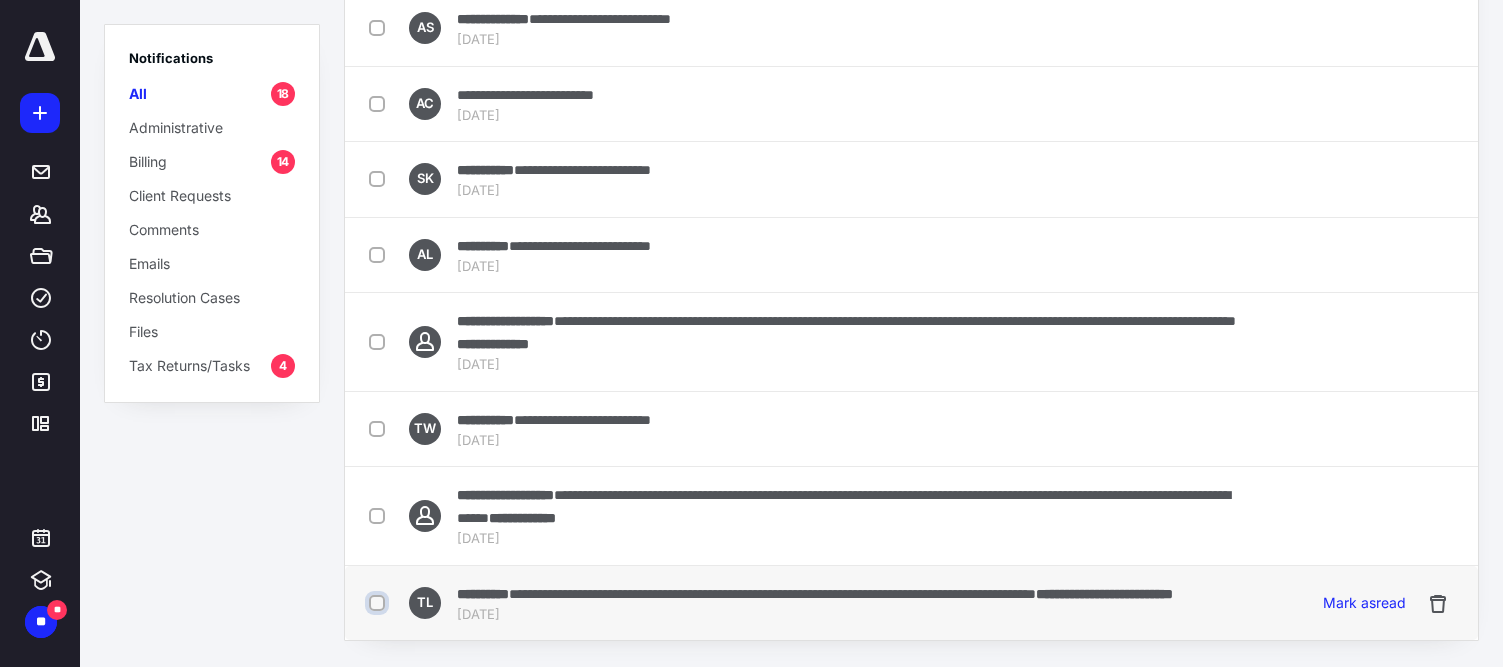 checkbox on "true" 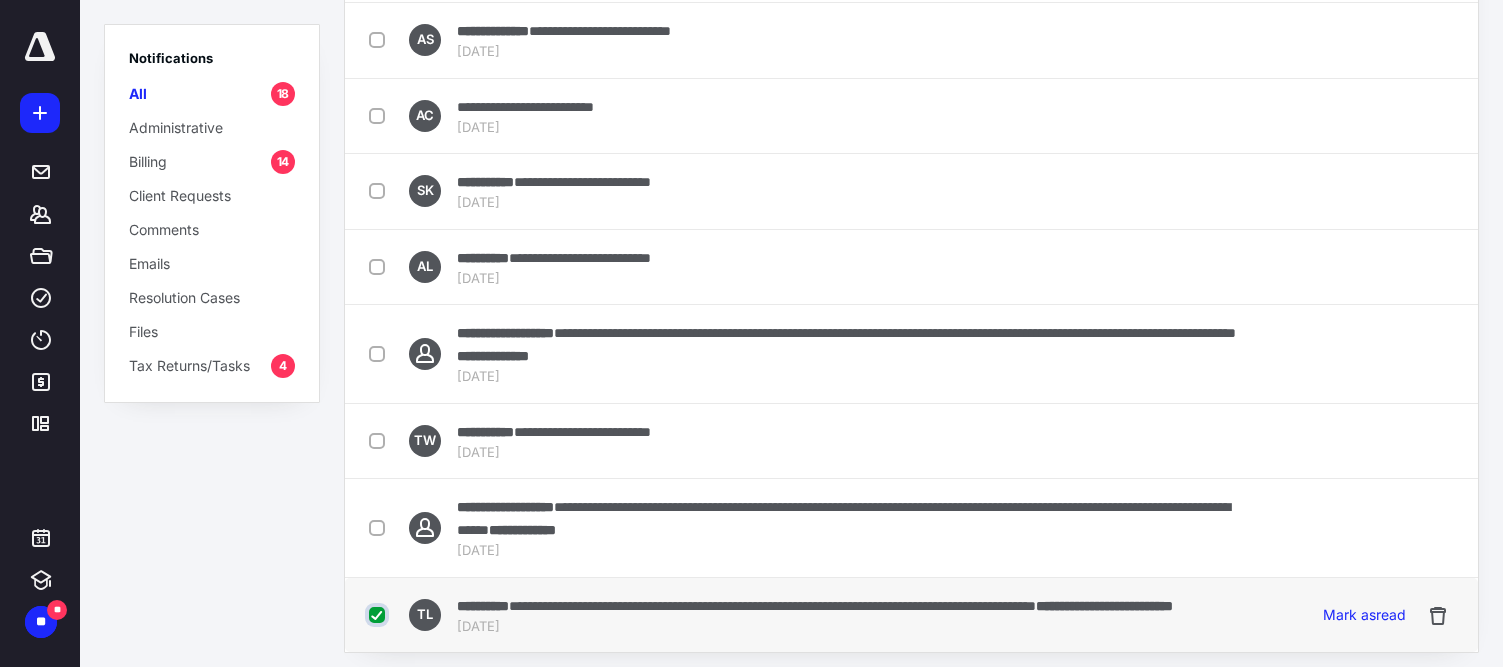 scroll, scrollTop: 919, scrollLeft: 0, axis: vertical 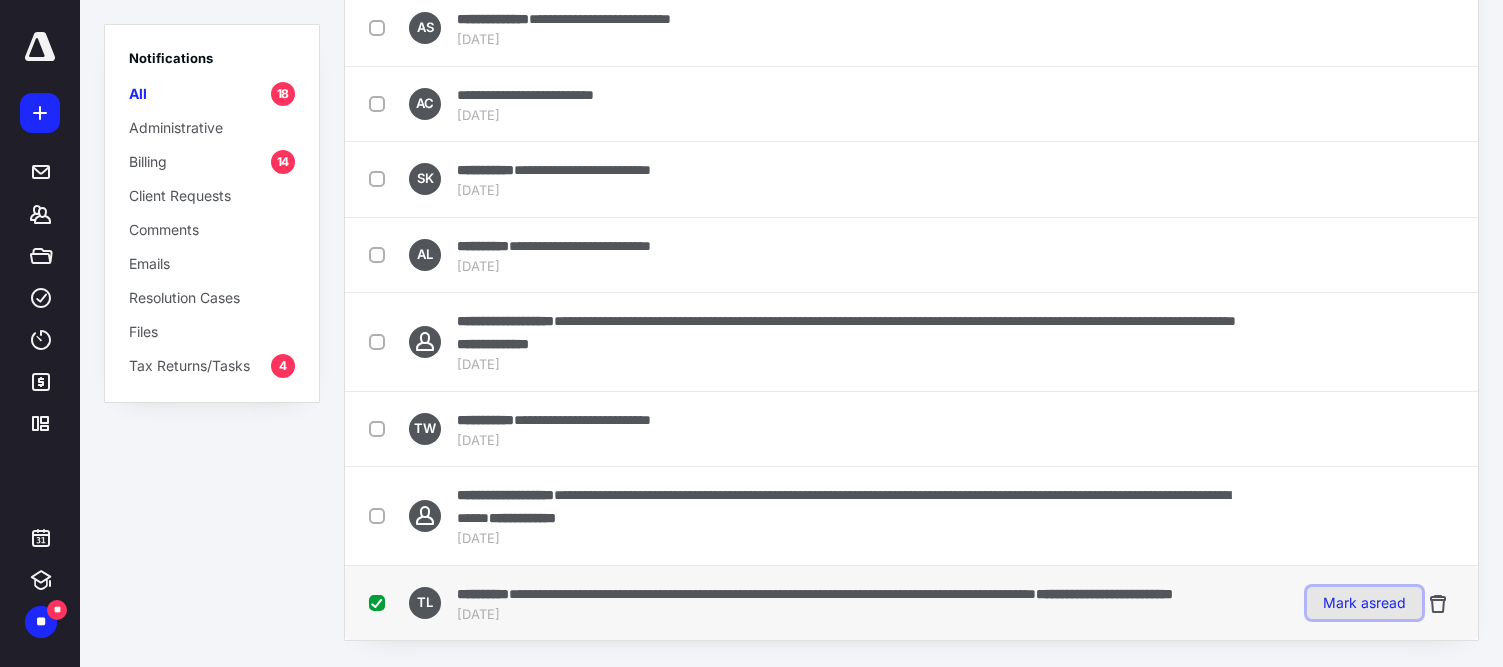 click on "Mark as  read" at bounding box center (1364, 603) 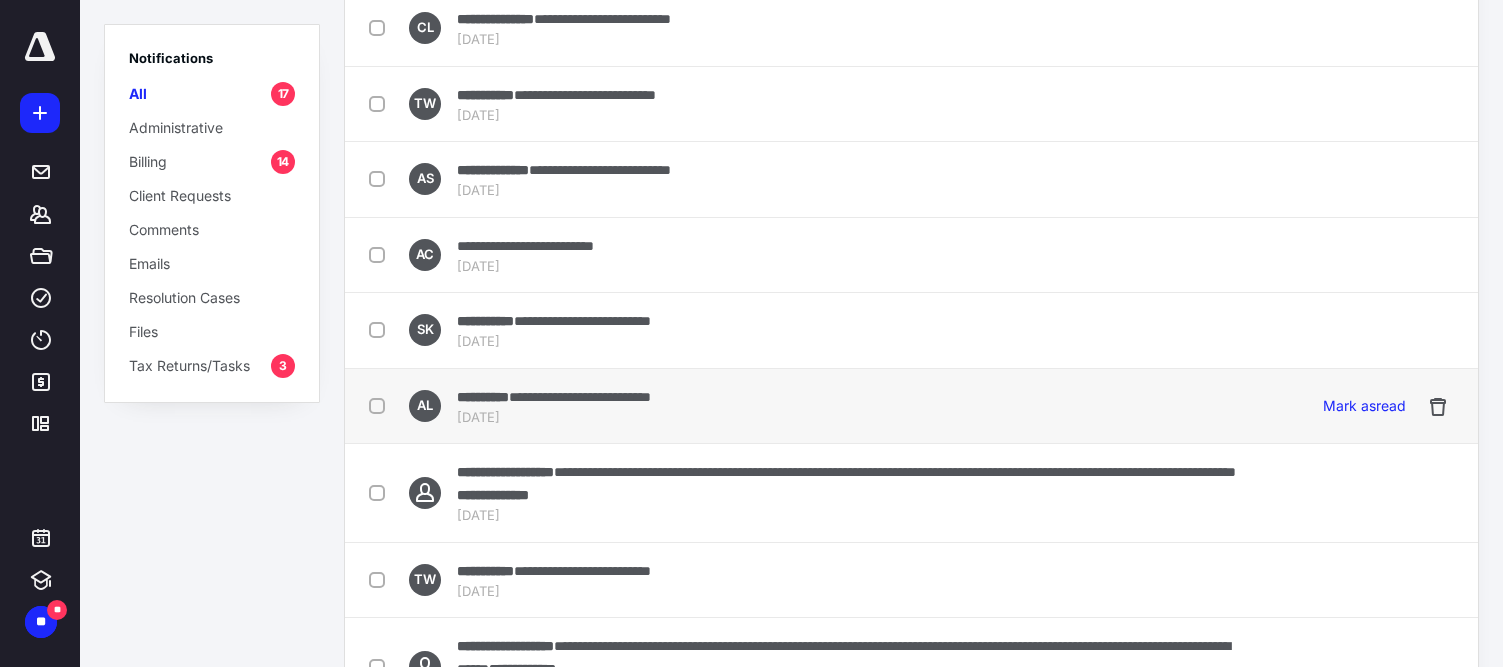 scroll, scrollTop: 813, scrollLeft: 0, axis: vertical 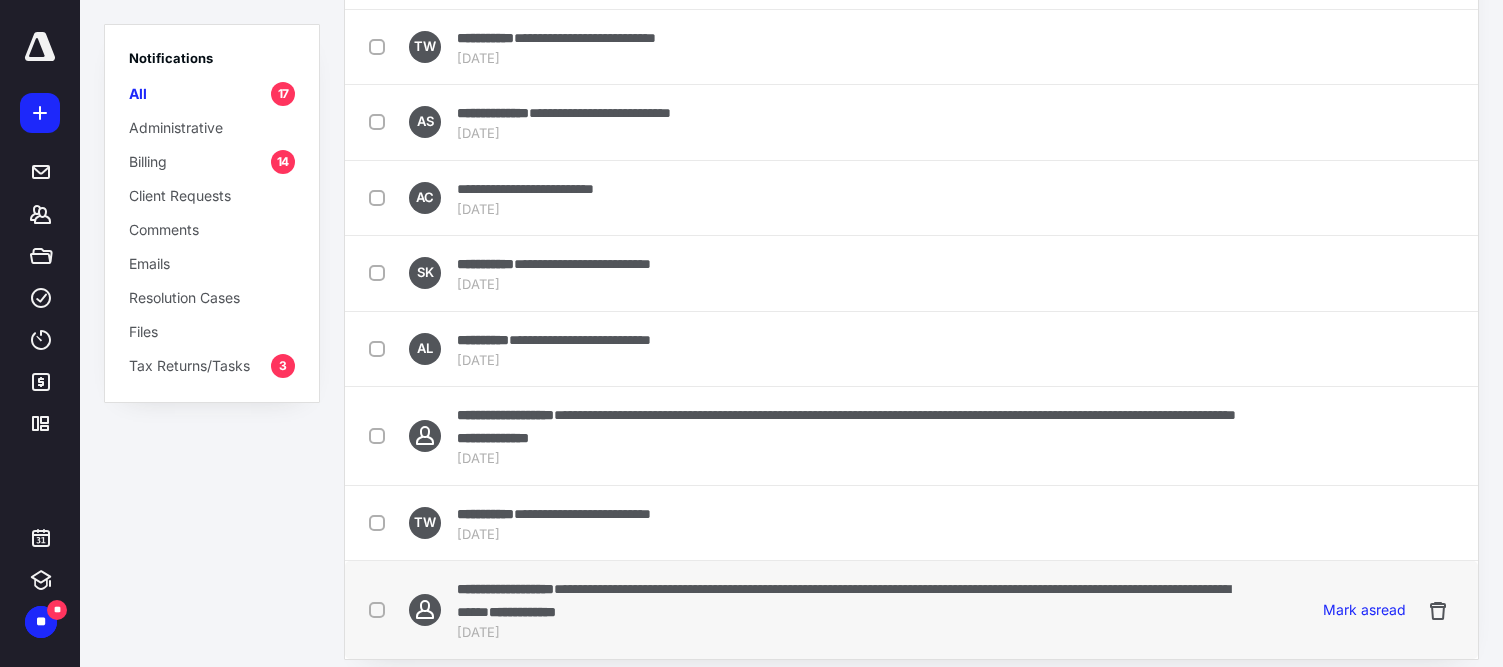 click on "**********" at bounding box center [522, 612] 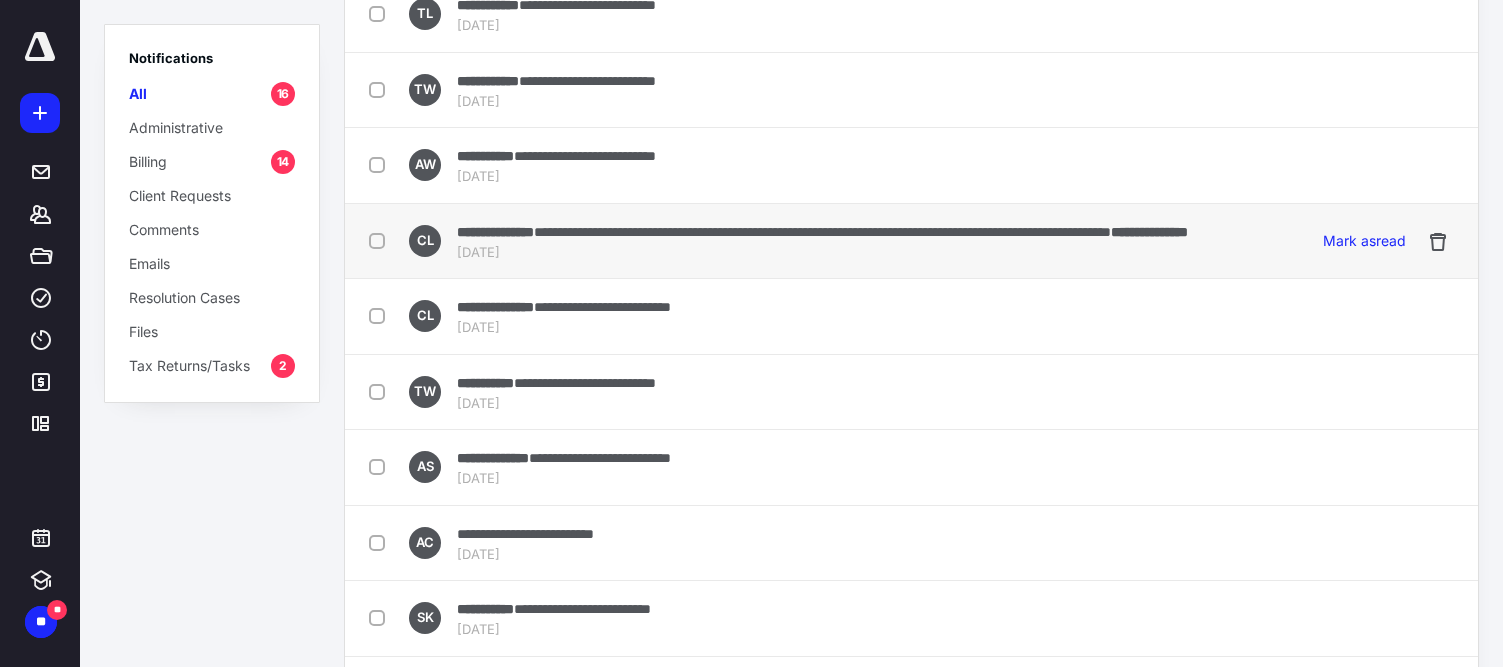 scroll, scrollTop: 162, scrollLeft: 0, axis: vertical 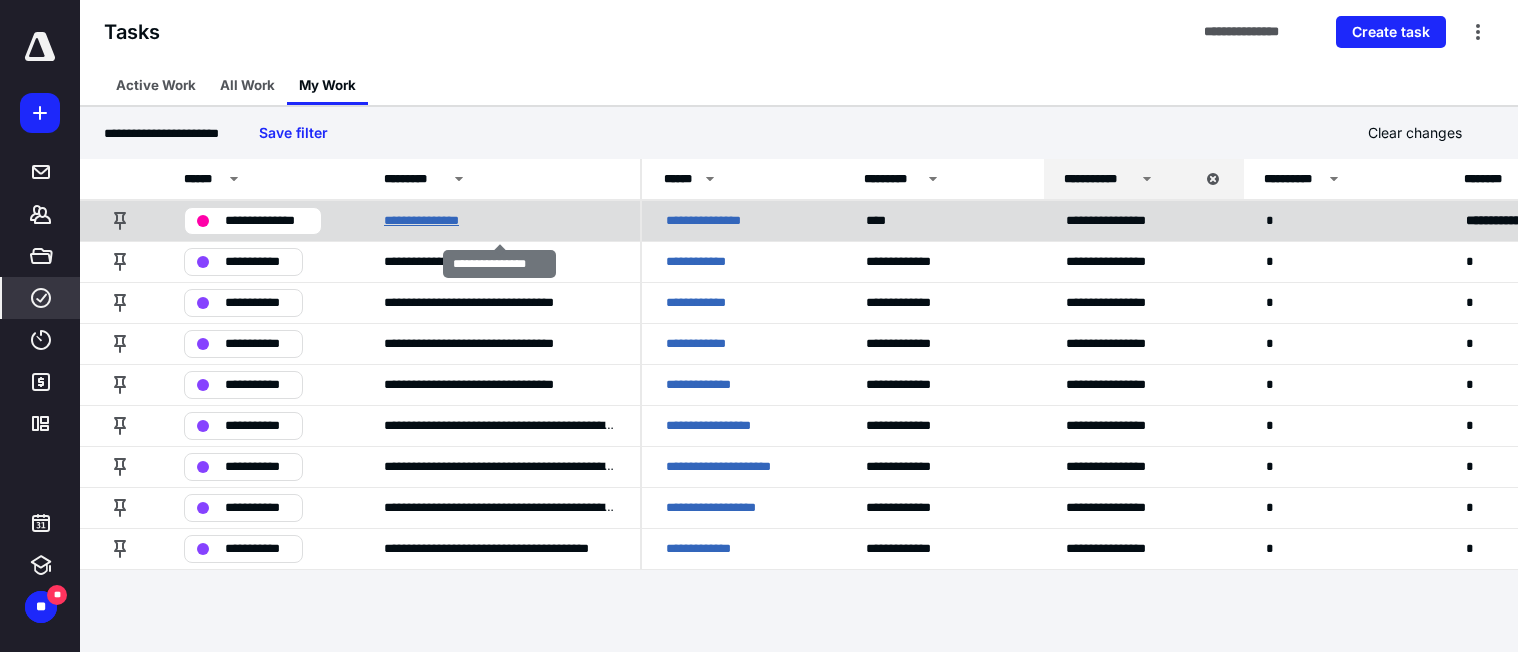 click on "**********" at bounding box center [434, 221] 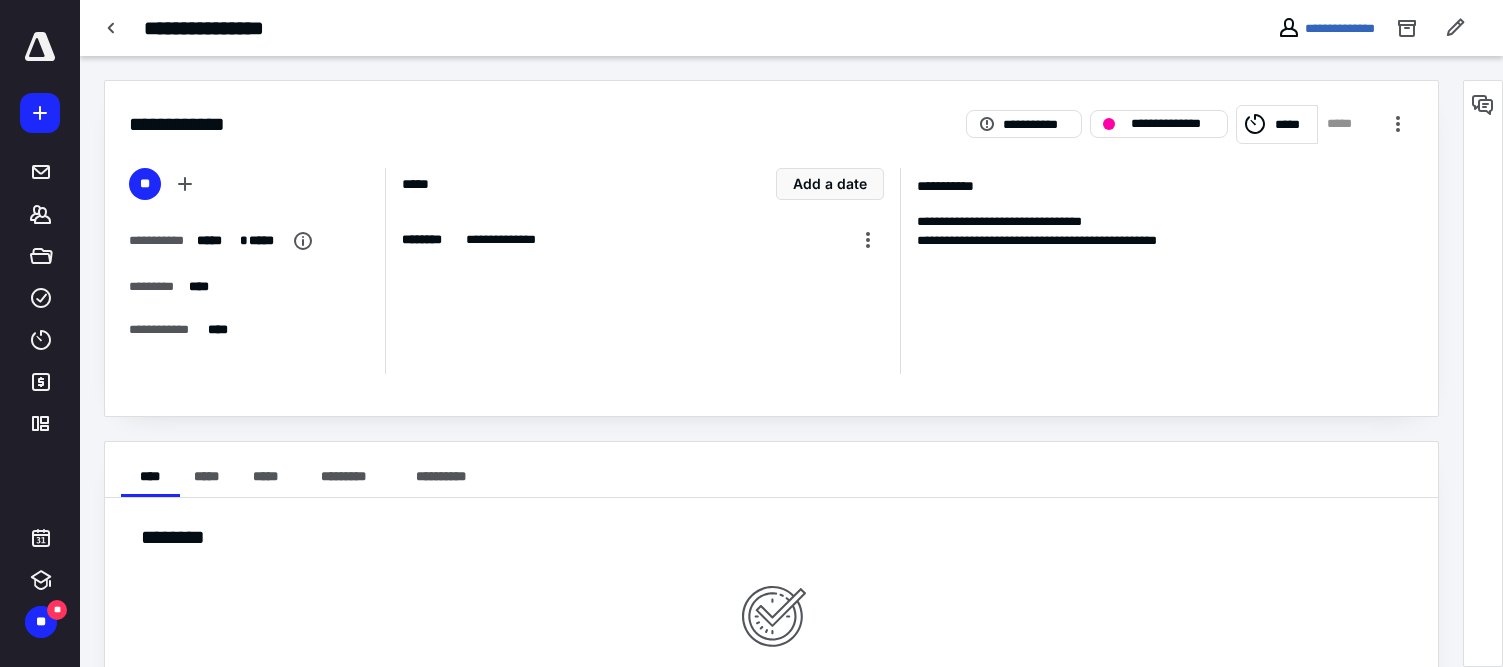 click on "**********" at bounding box center [1166, 222] 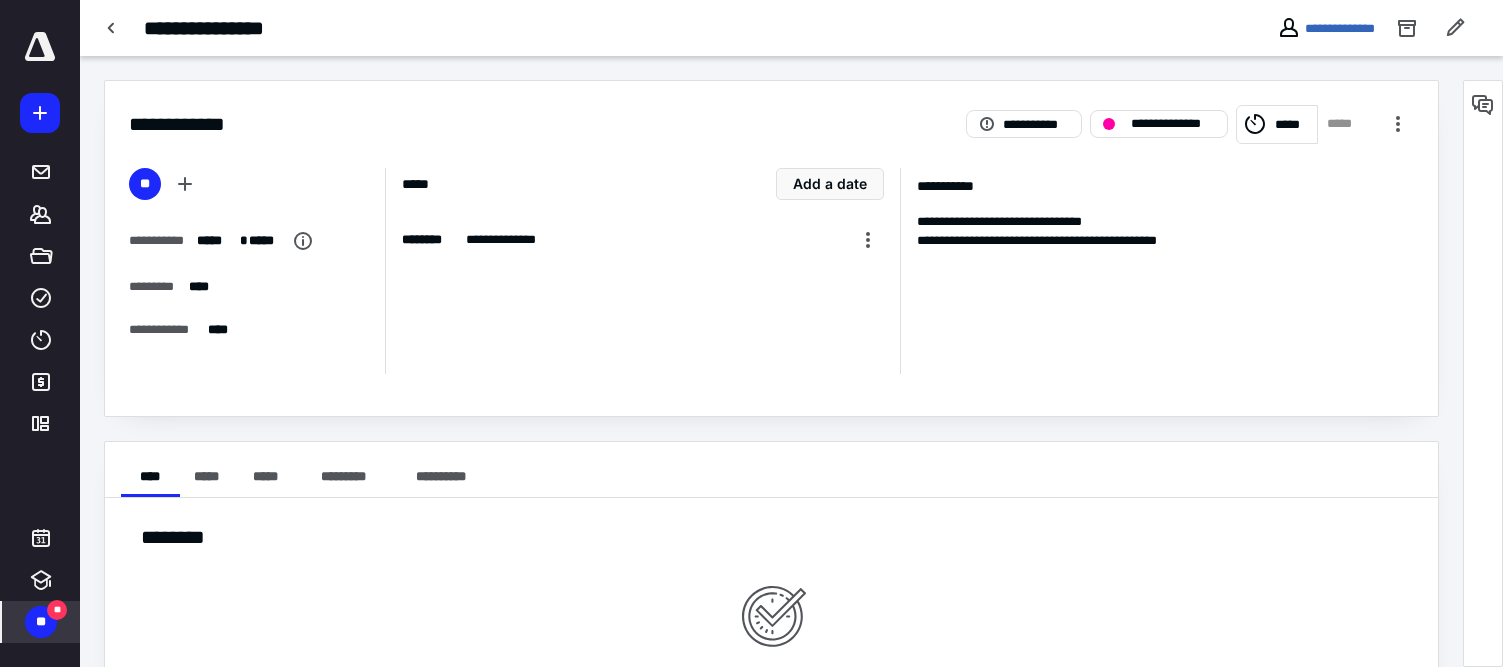click on "**" at bounding box center [41, 622] 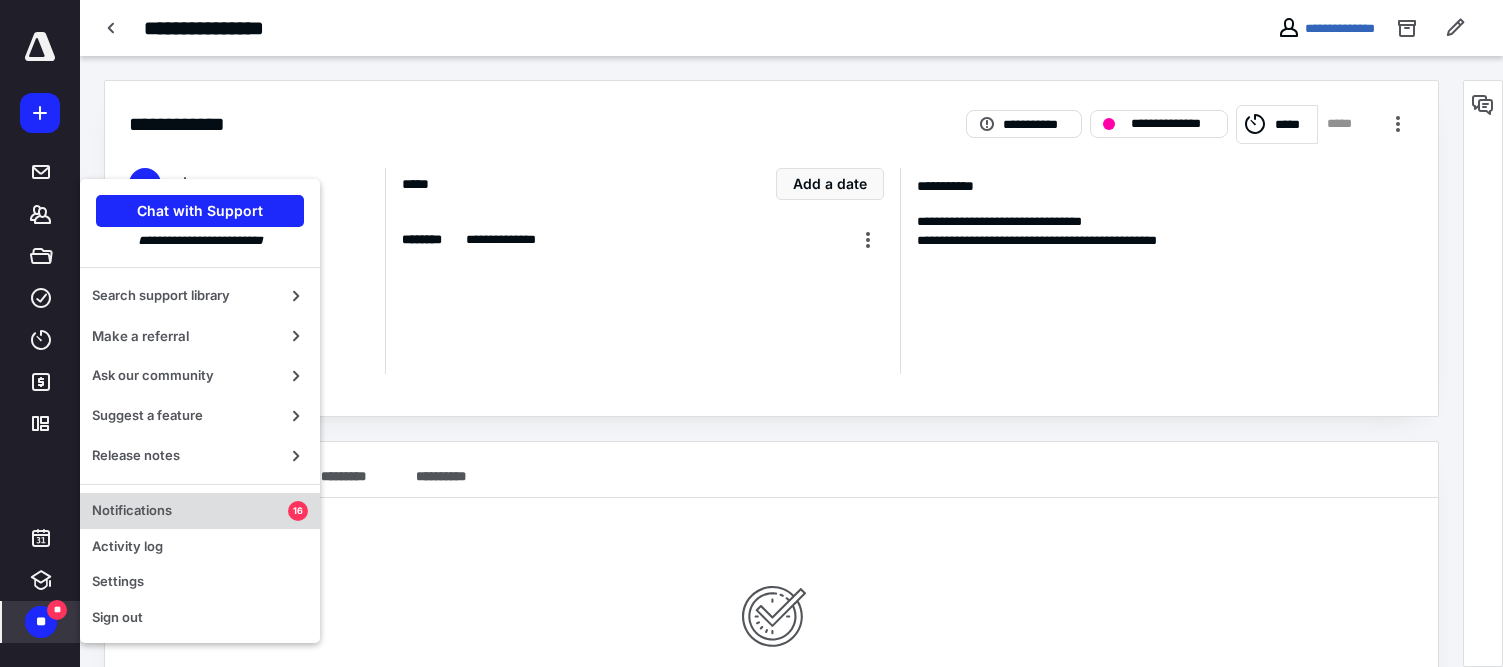 click on "16" at bounding box center (298, 511) 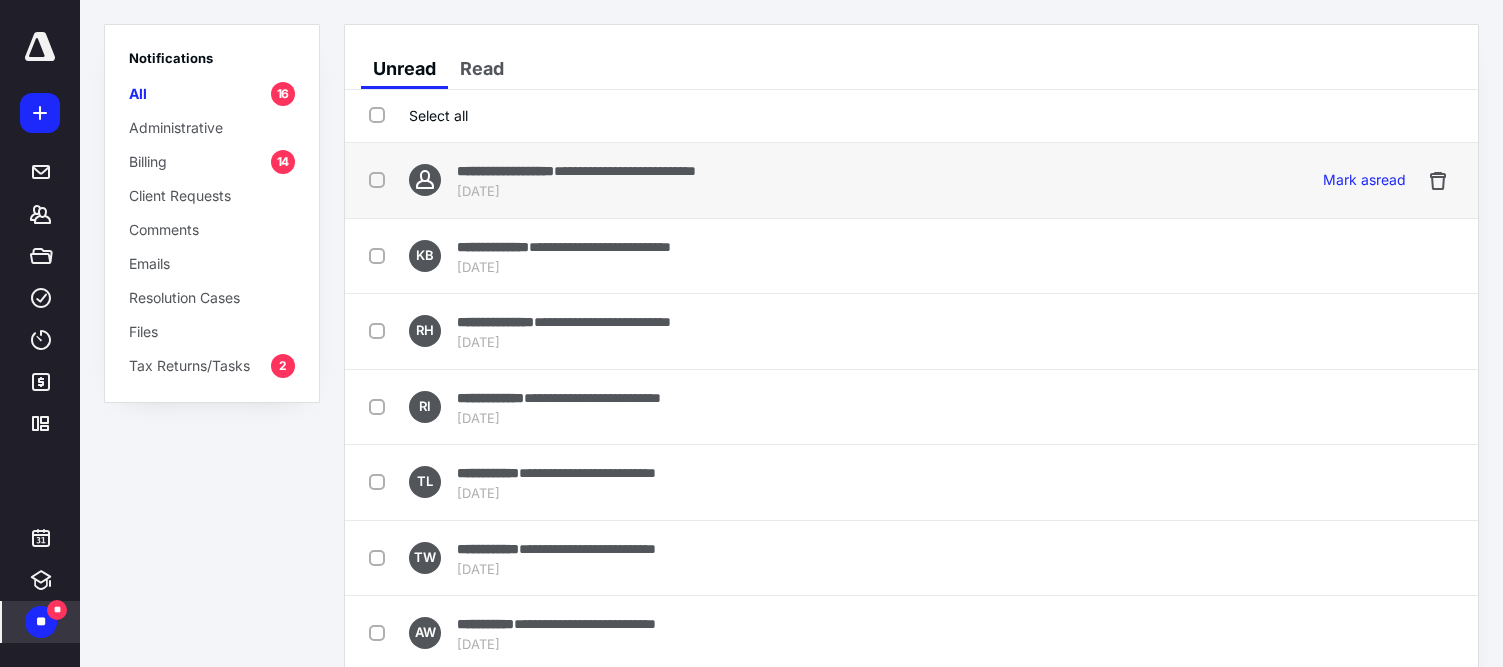 click at bounding box center (381, 179) 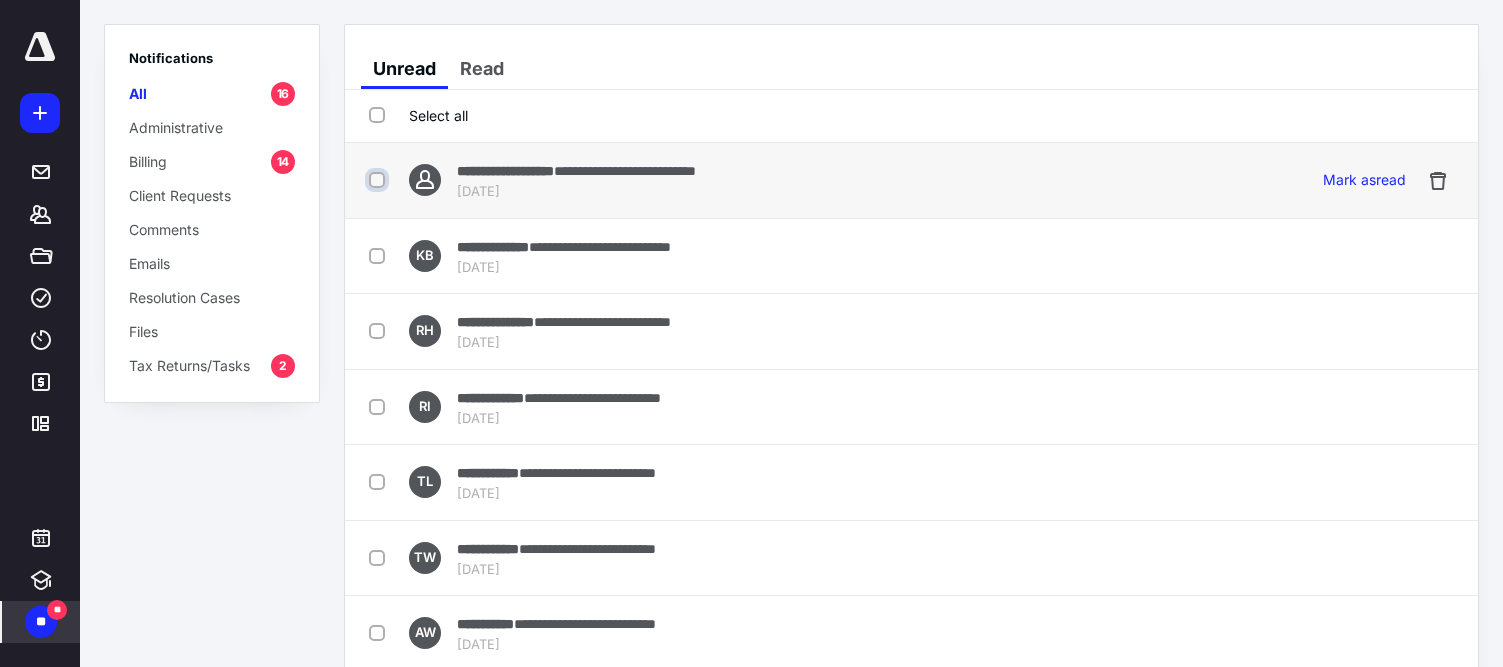 click at bounding box center [379, 180] 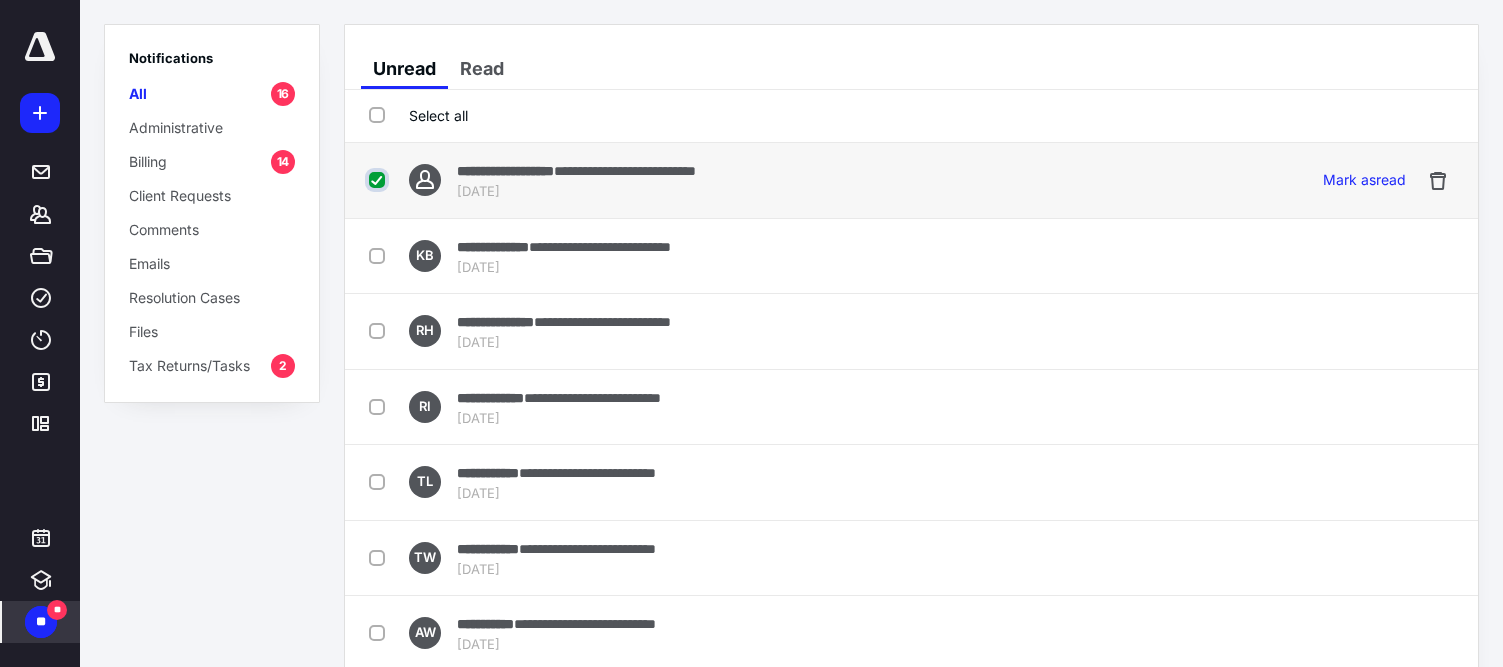 checkbox on "true" 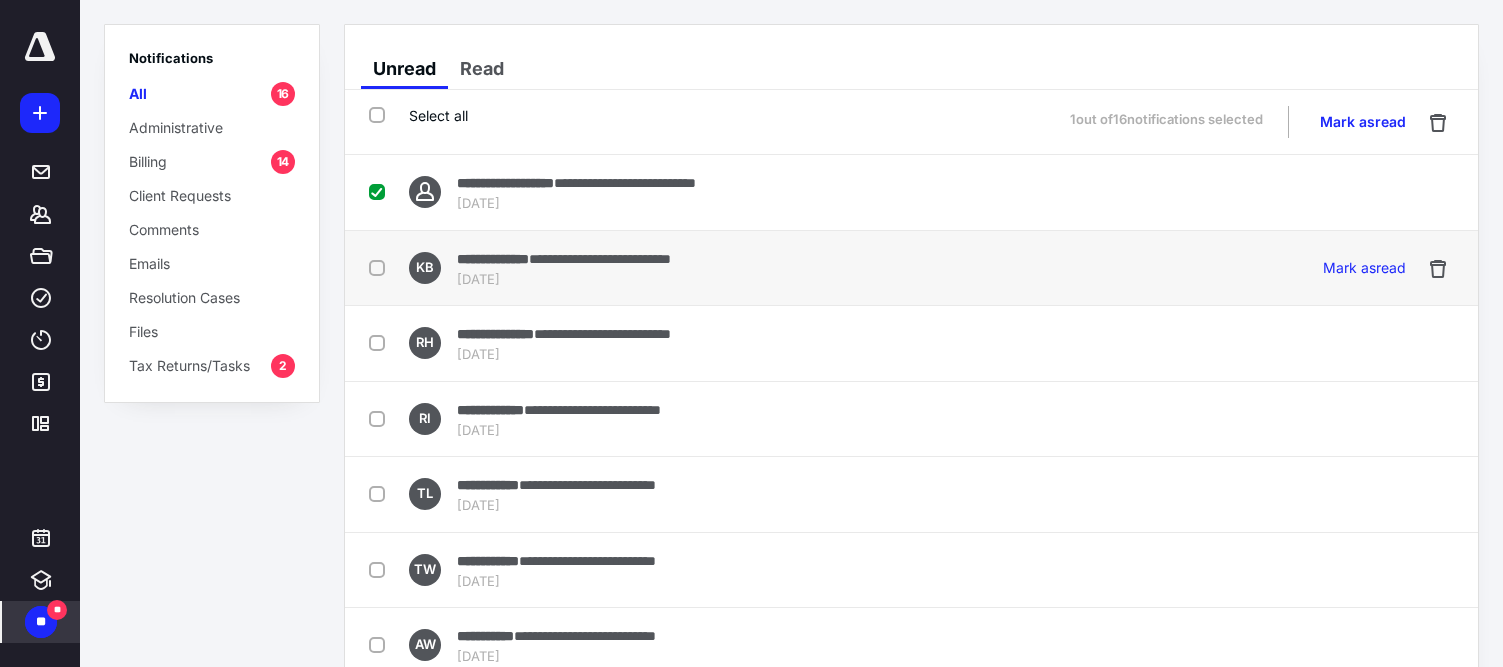 click at bounding box center [381, 267] 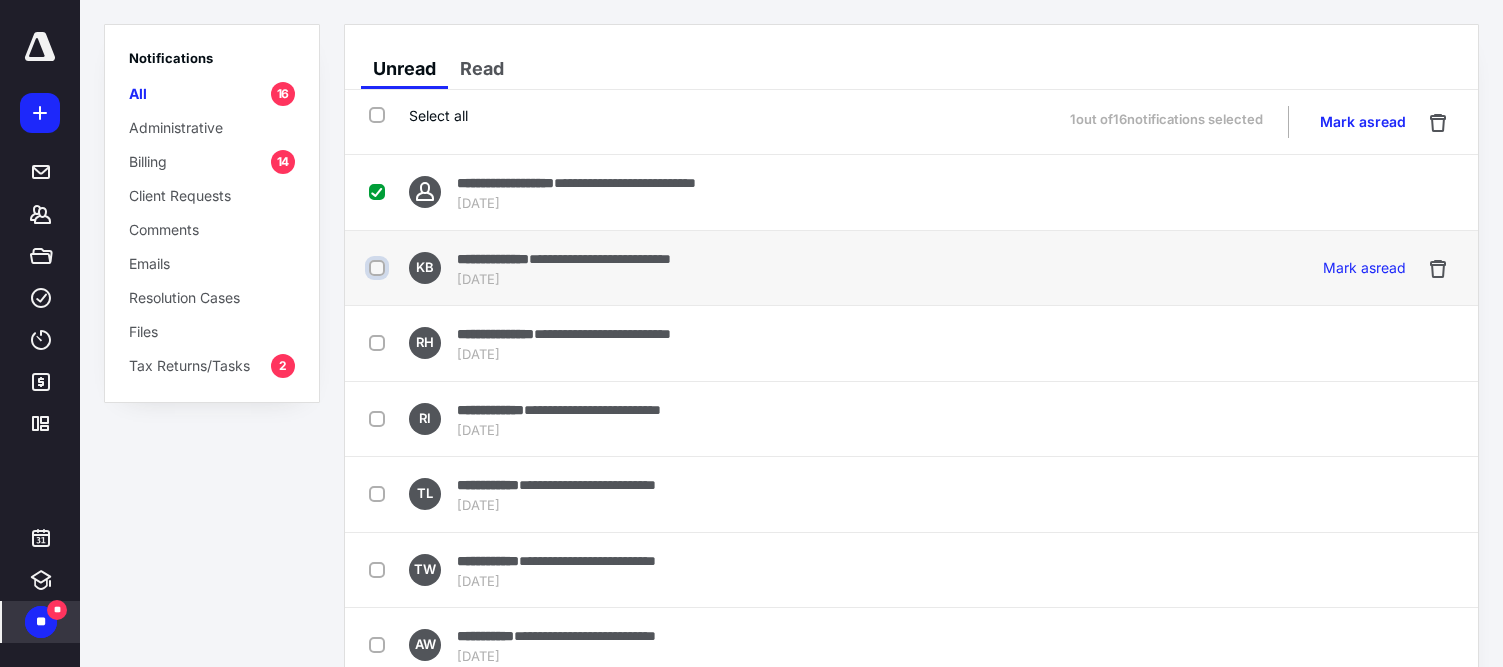 click at bounding box center (379, 268) 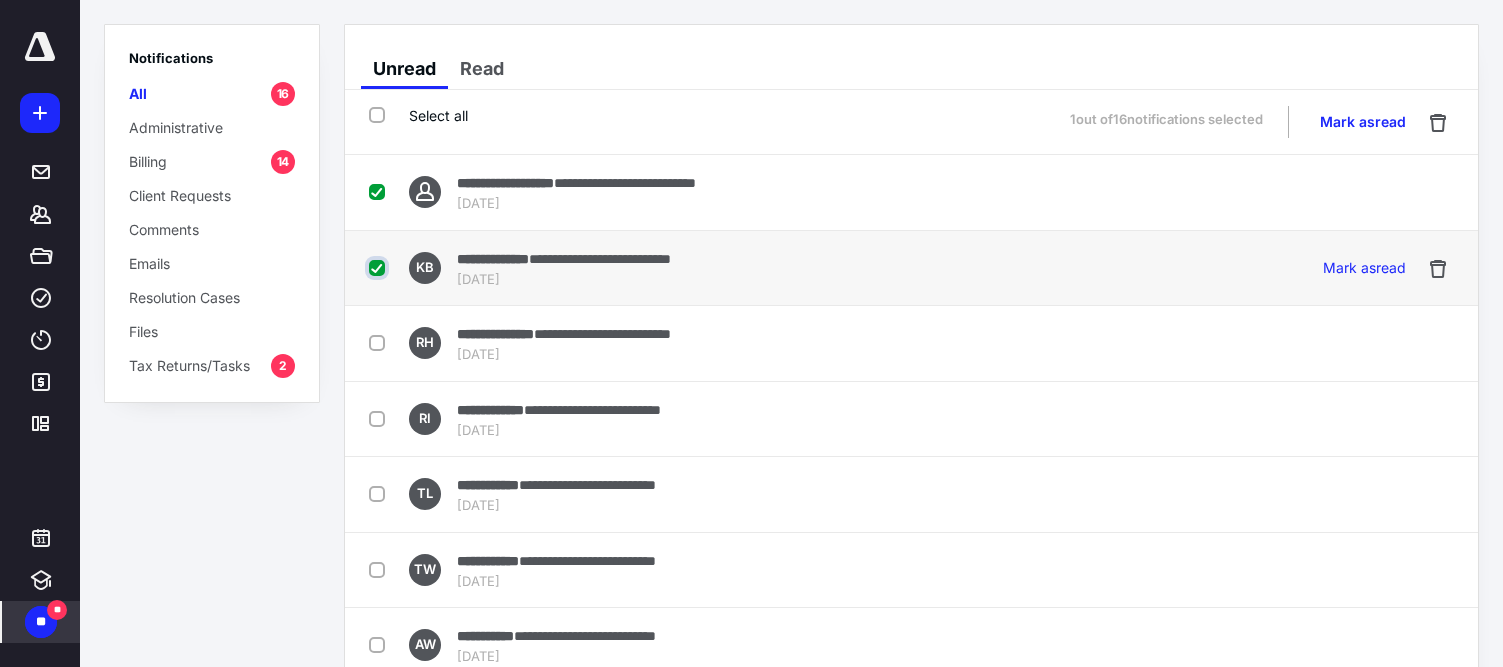 checkbox on "true" 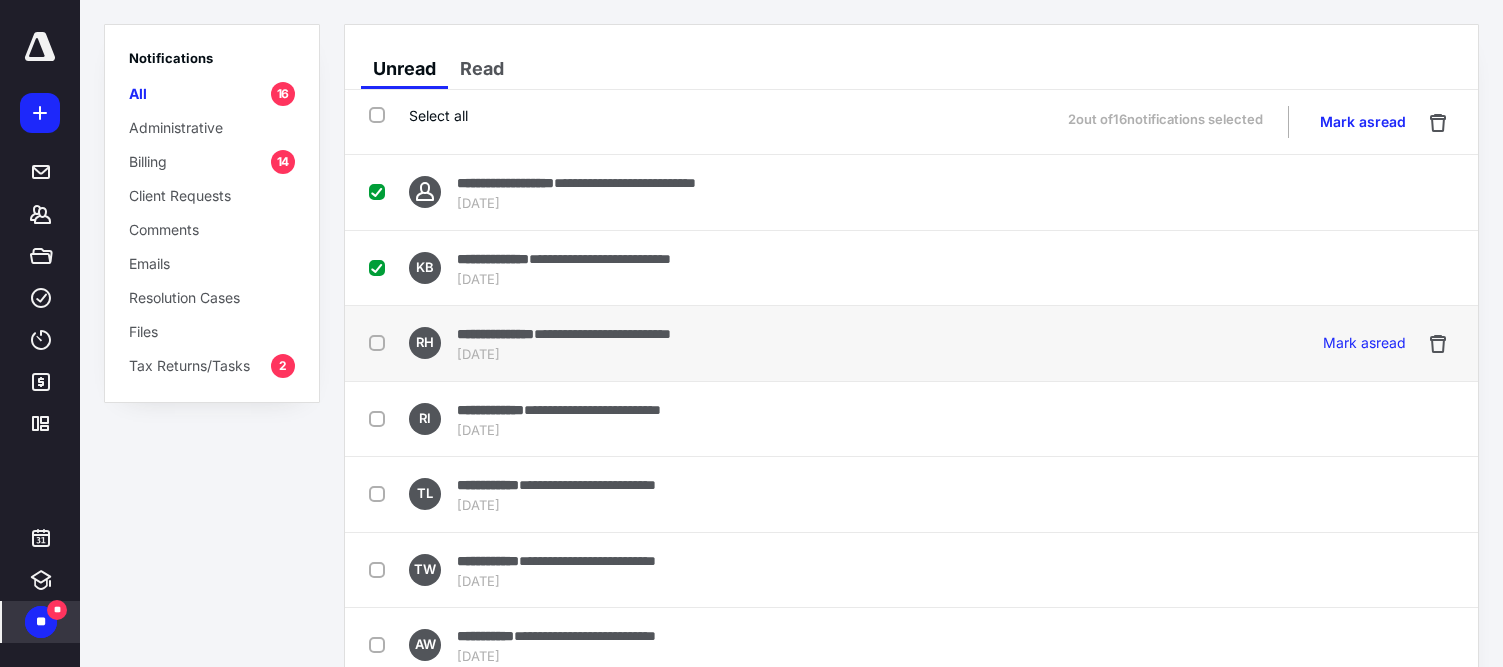 click at bounding box center (381, 342) 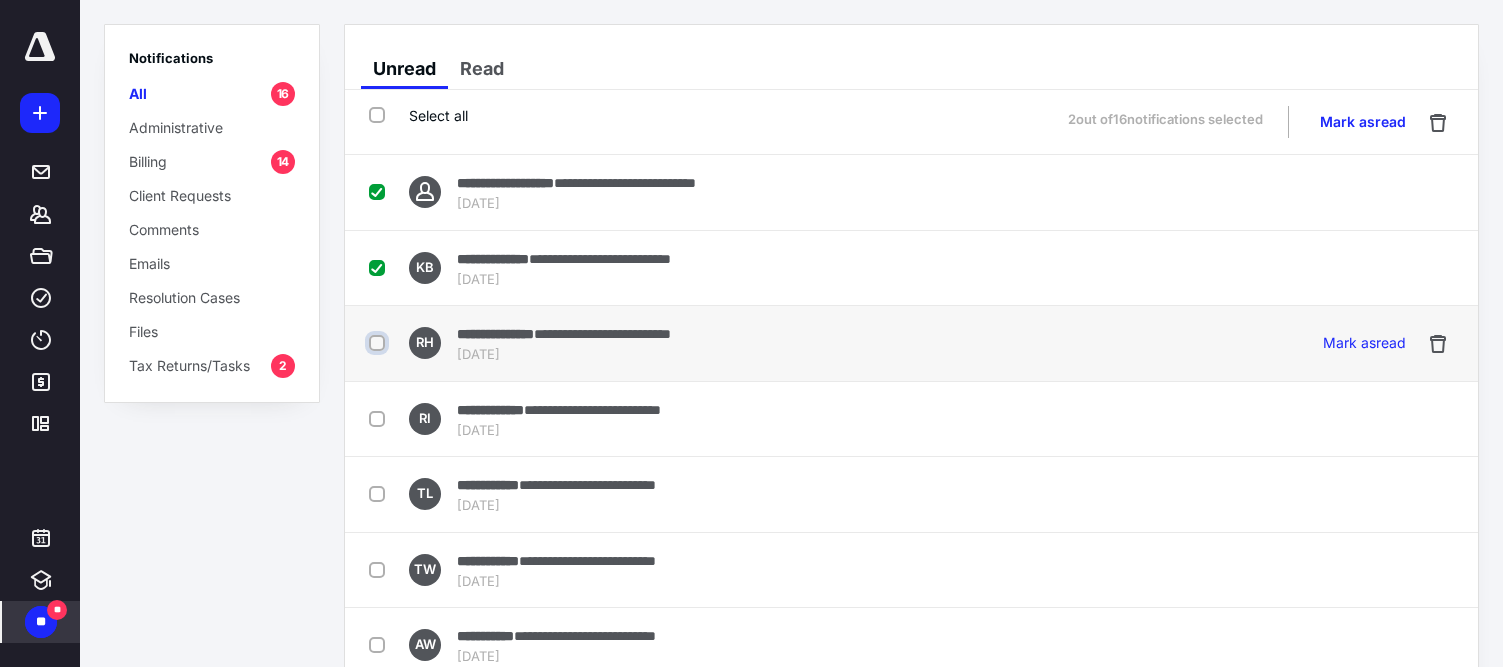 click at bounding box center (379, 343) 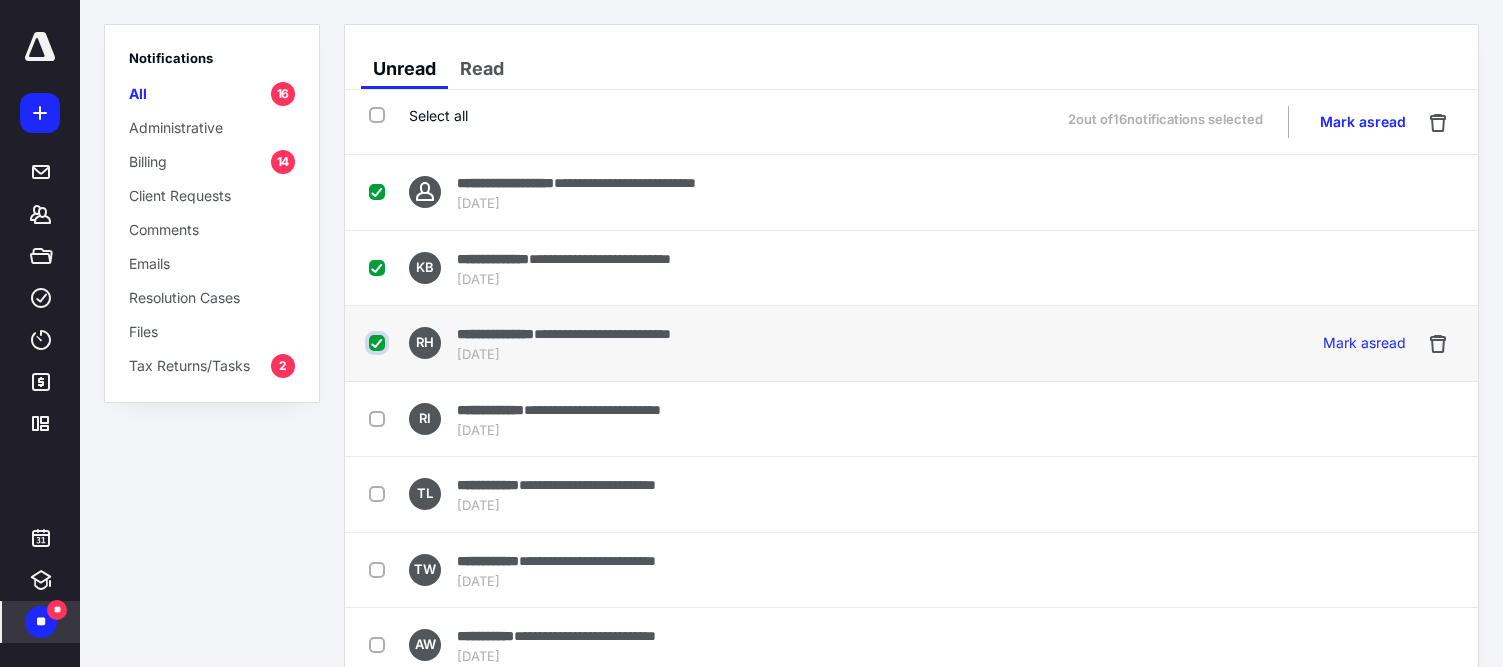 checkbox on "true" 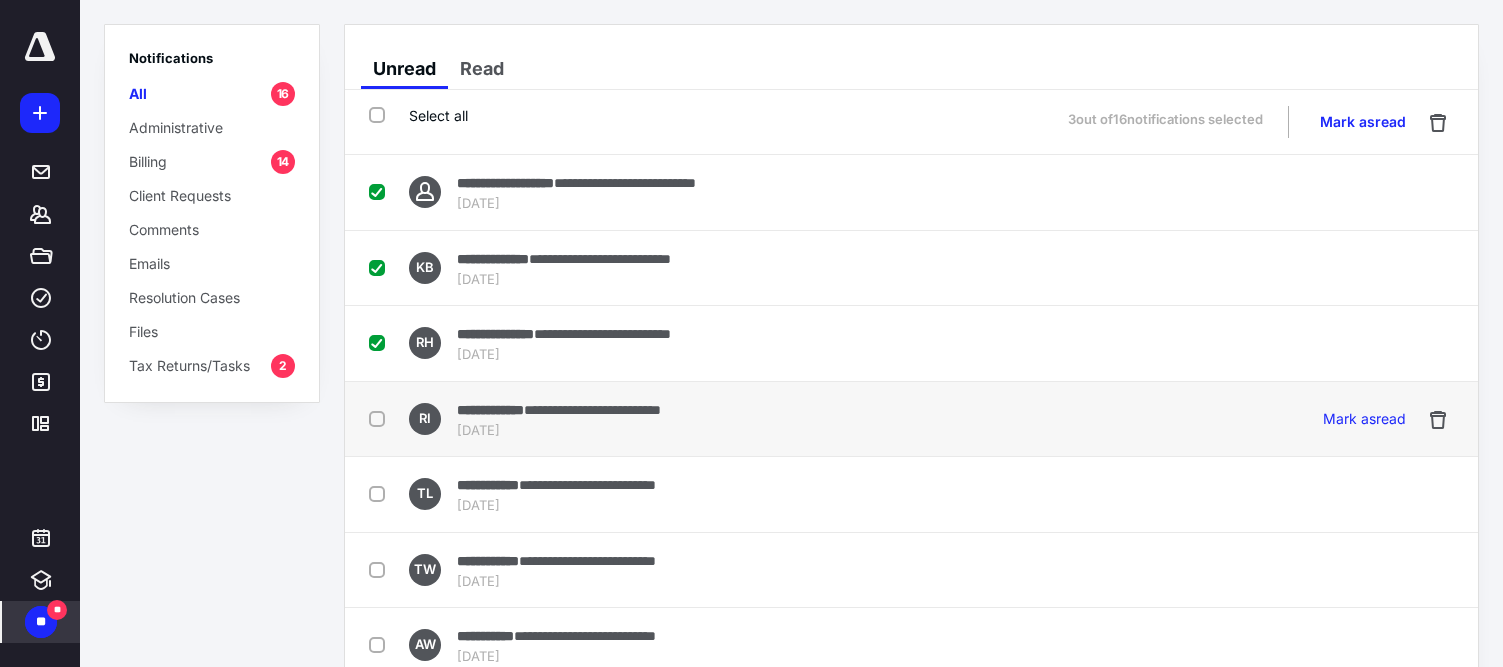 click at bounding box center [381, 418] 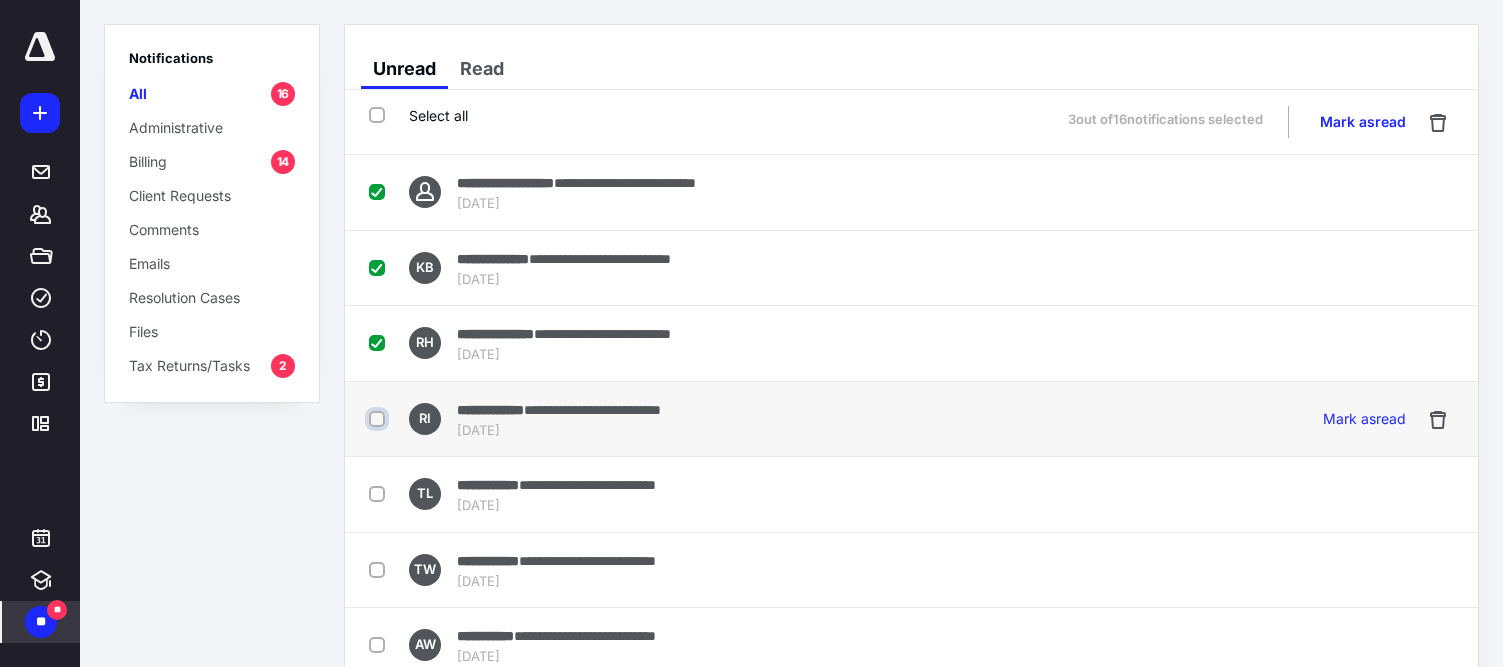 click at bounding box center [379, 419] 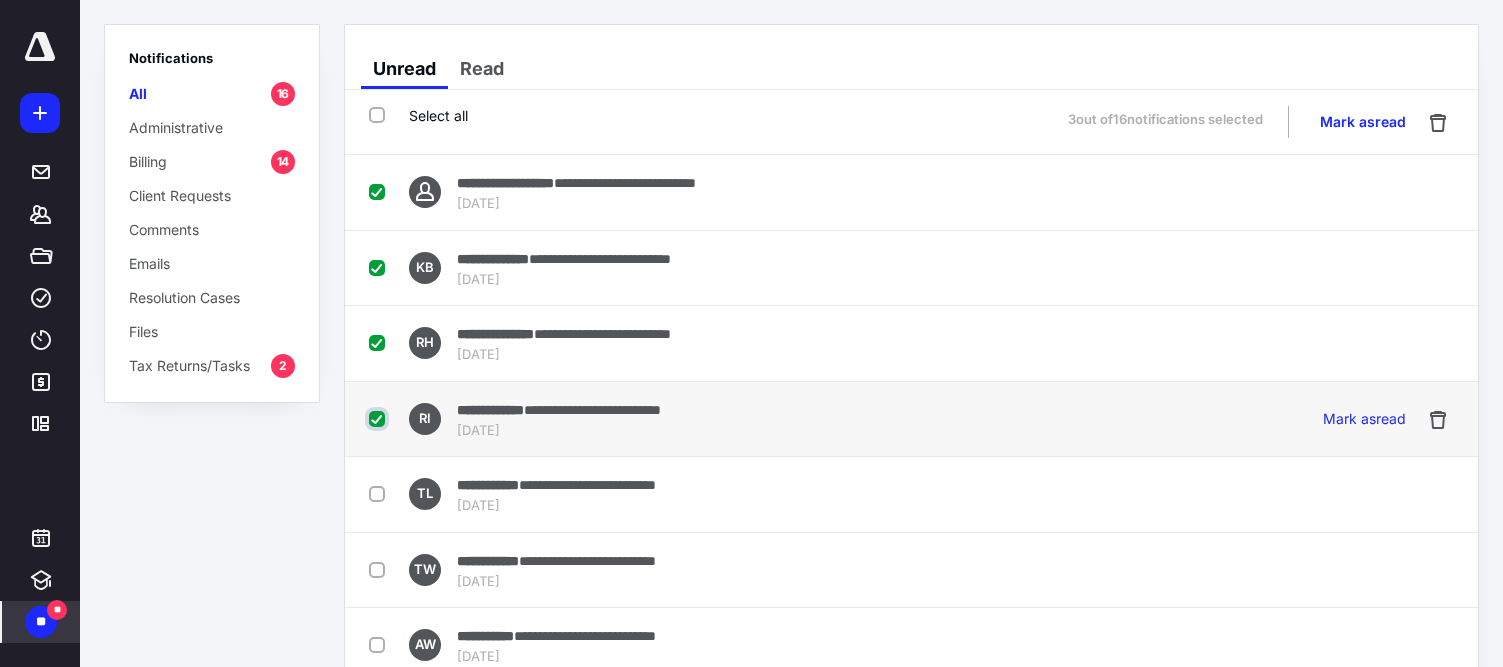 checkbox on "true" 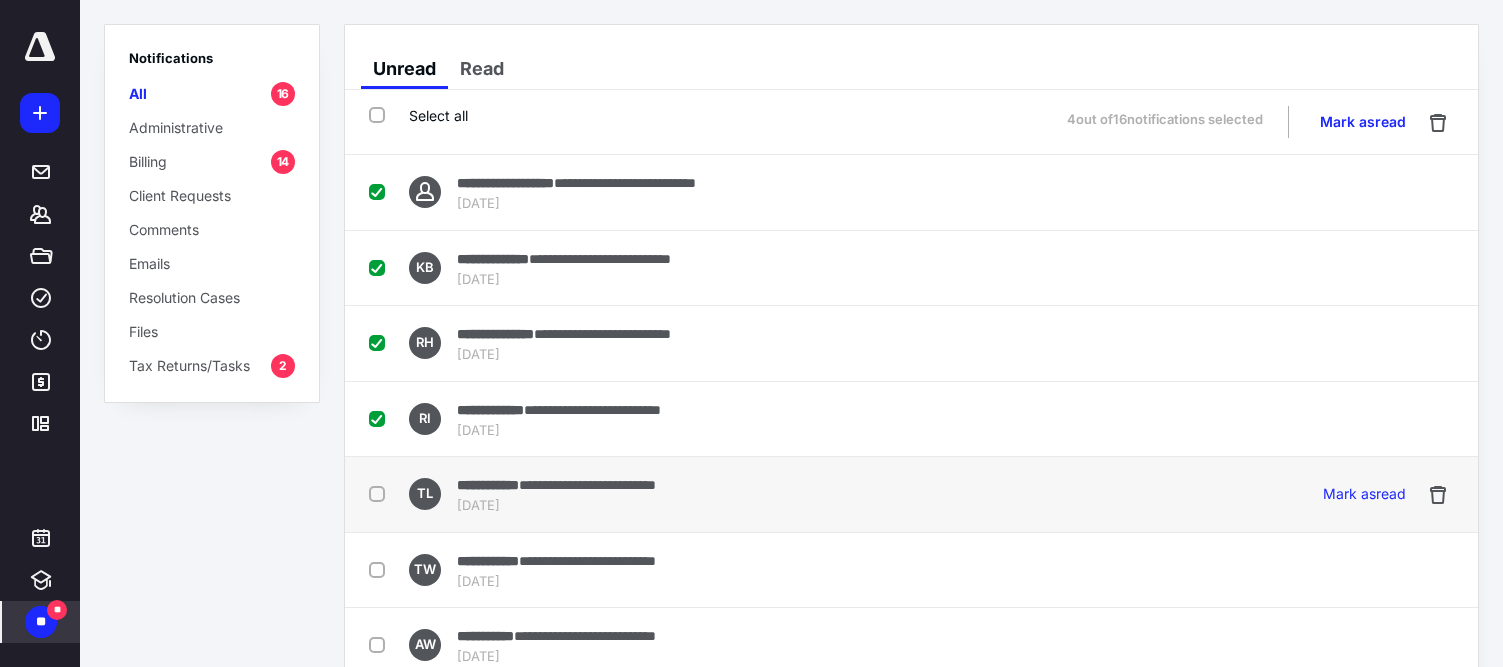 click at bounding box center [381, 493] 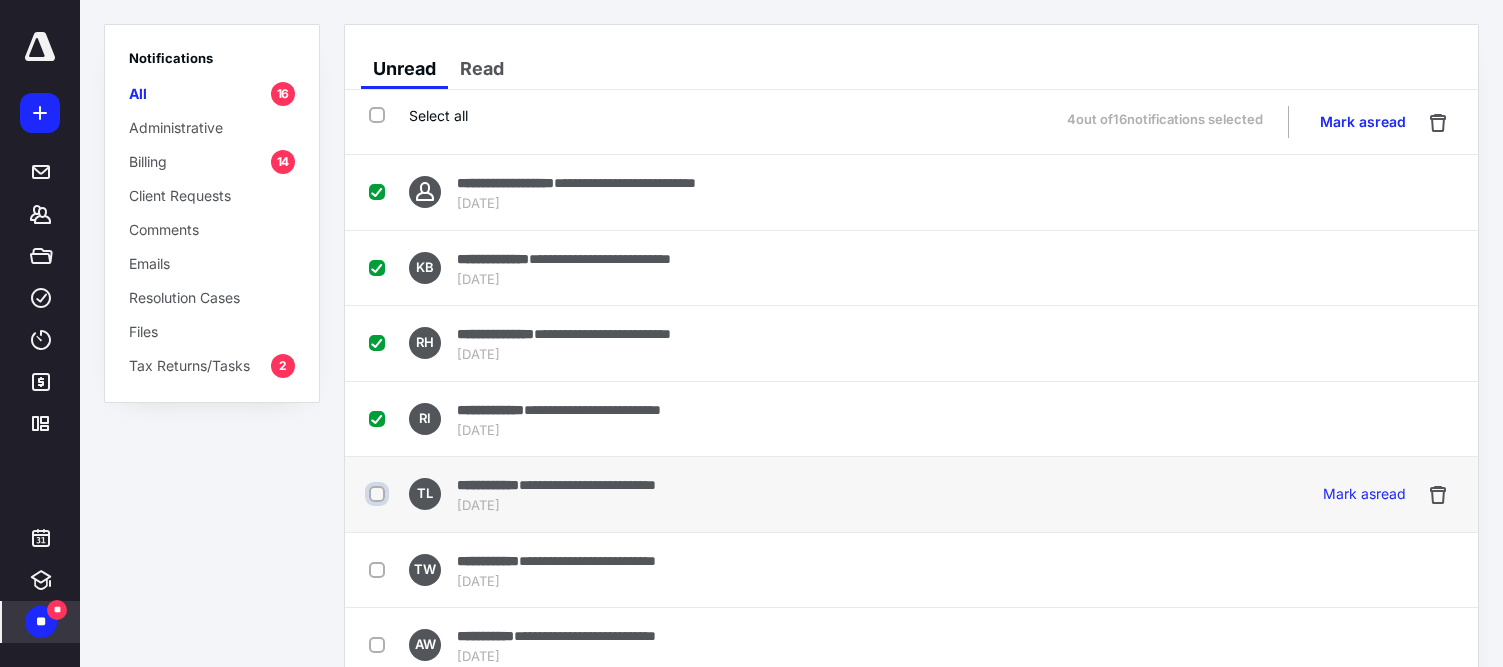 click at bounding box center (379, 494) 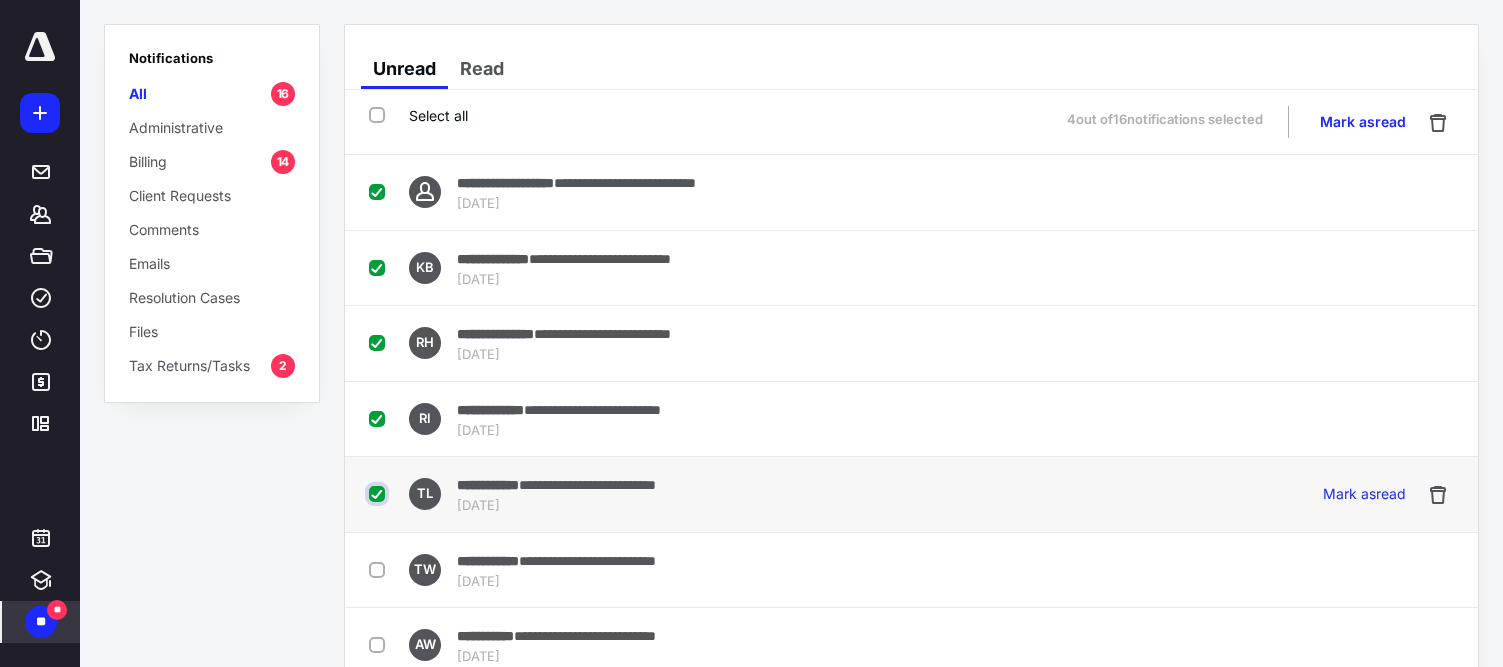 checkbox on "true" 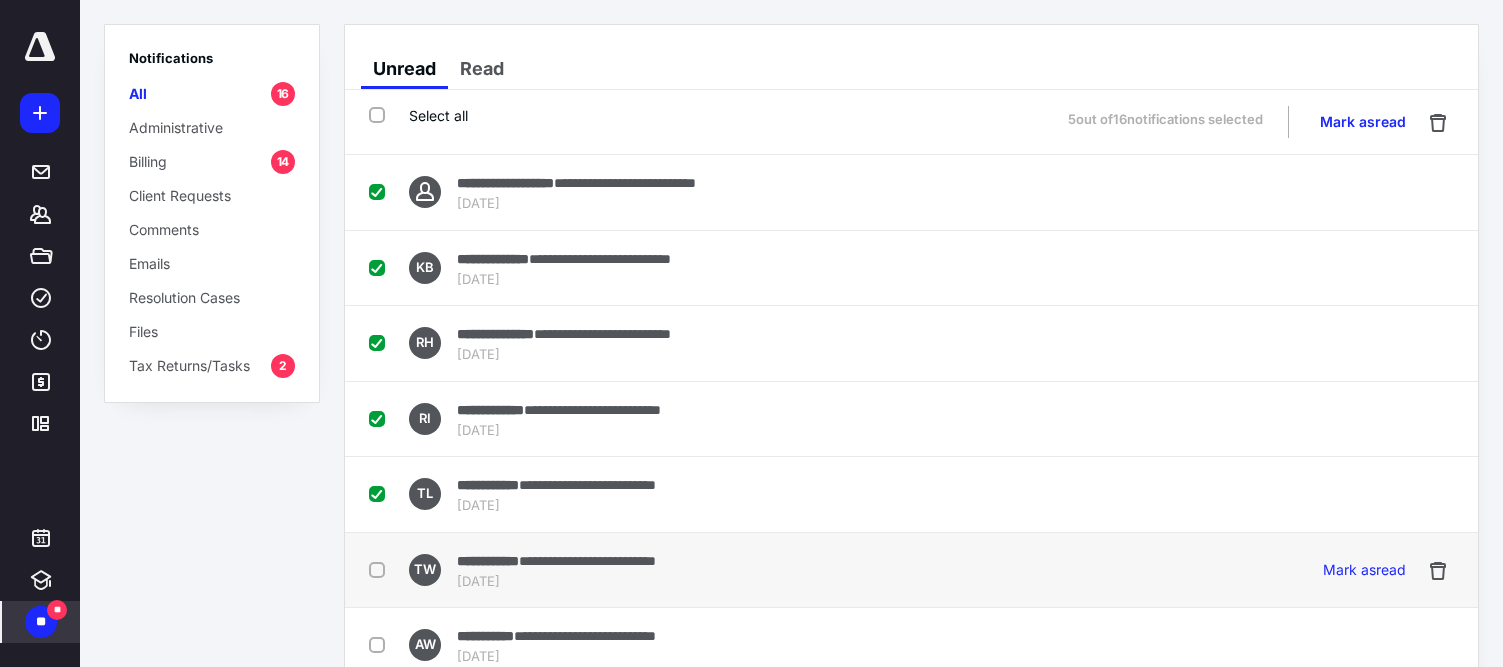 click at bounding box center [381, 569] 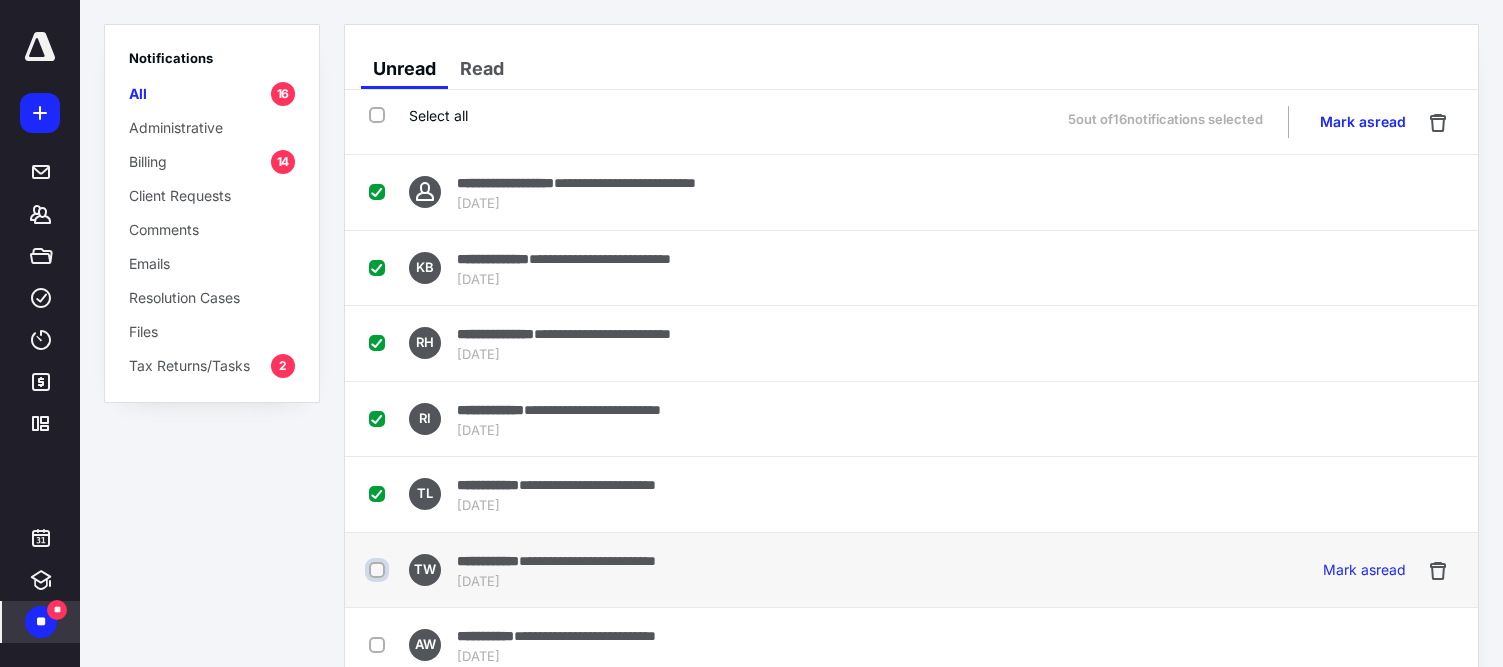 click at bounding box center (379, 570) 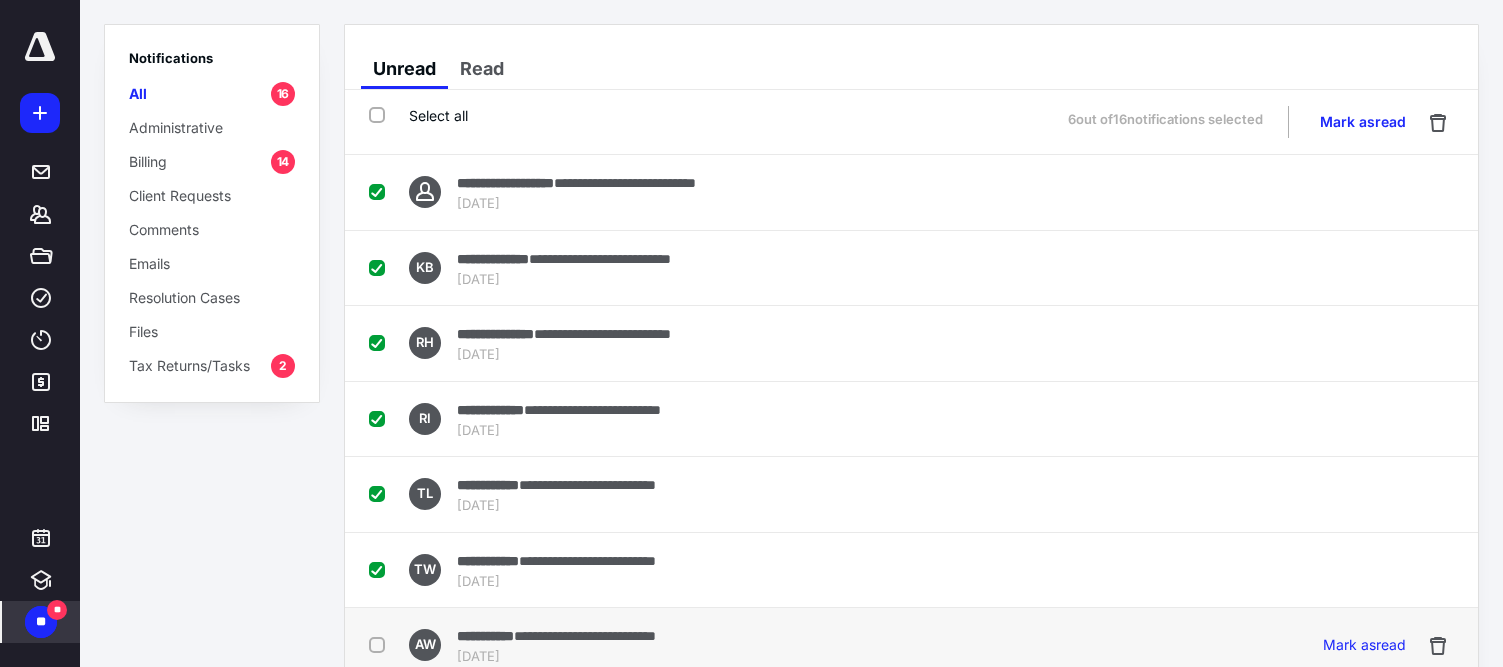 click at bounding box center [381, 644] 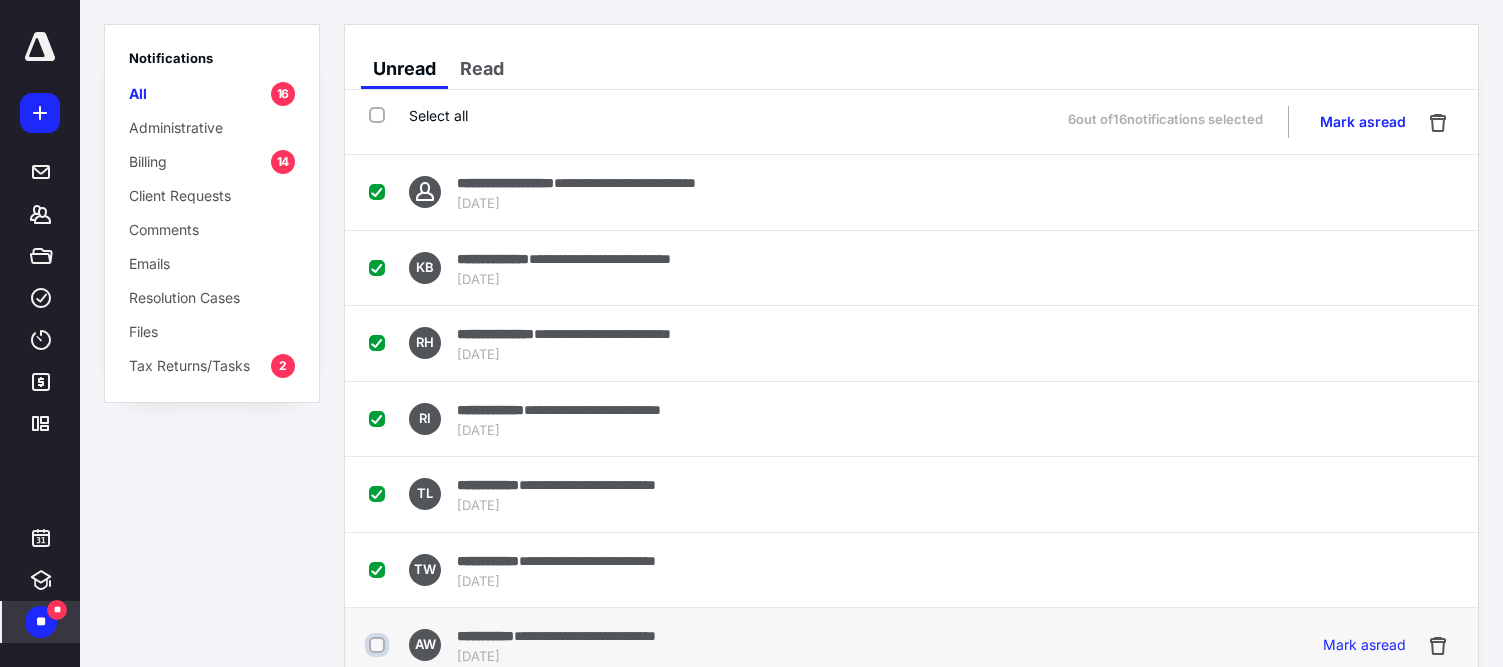 click at bounding box center [379, 645] 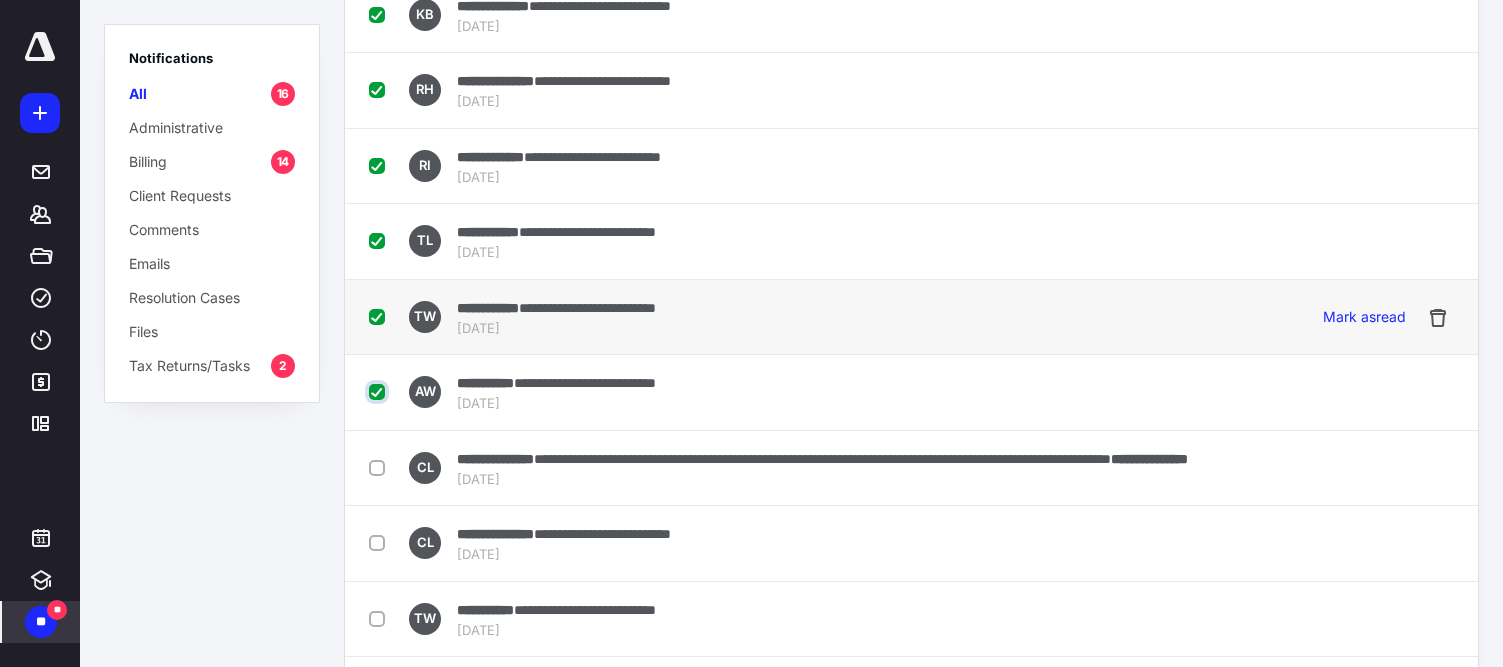 scroll, scrollTop: 300, scrollLeft: 0, axis: vertical 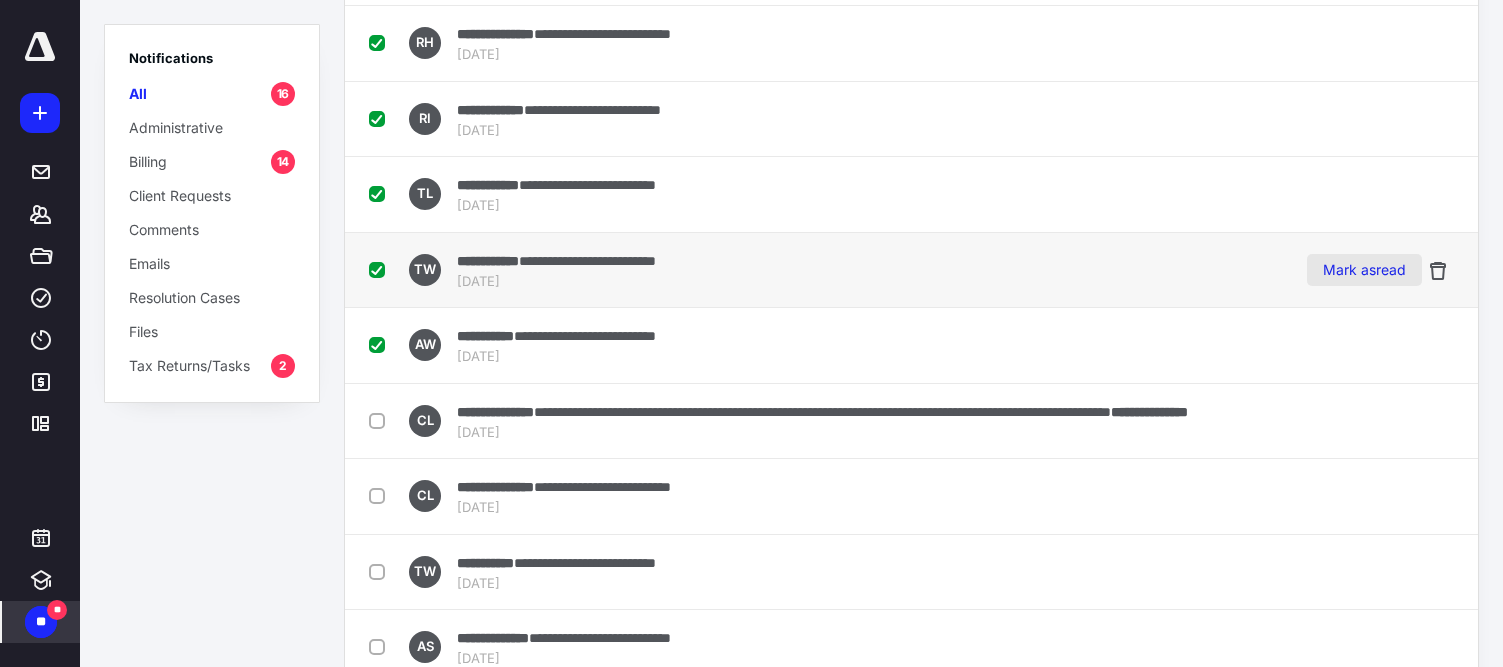 click on "Mark as  read" at bounding box center [1364, 270] 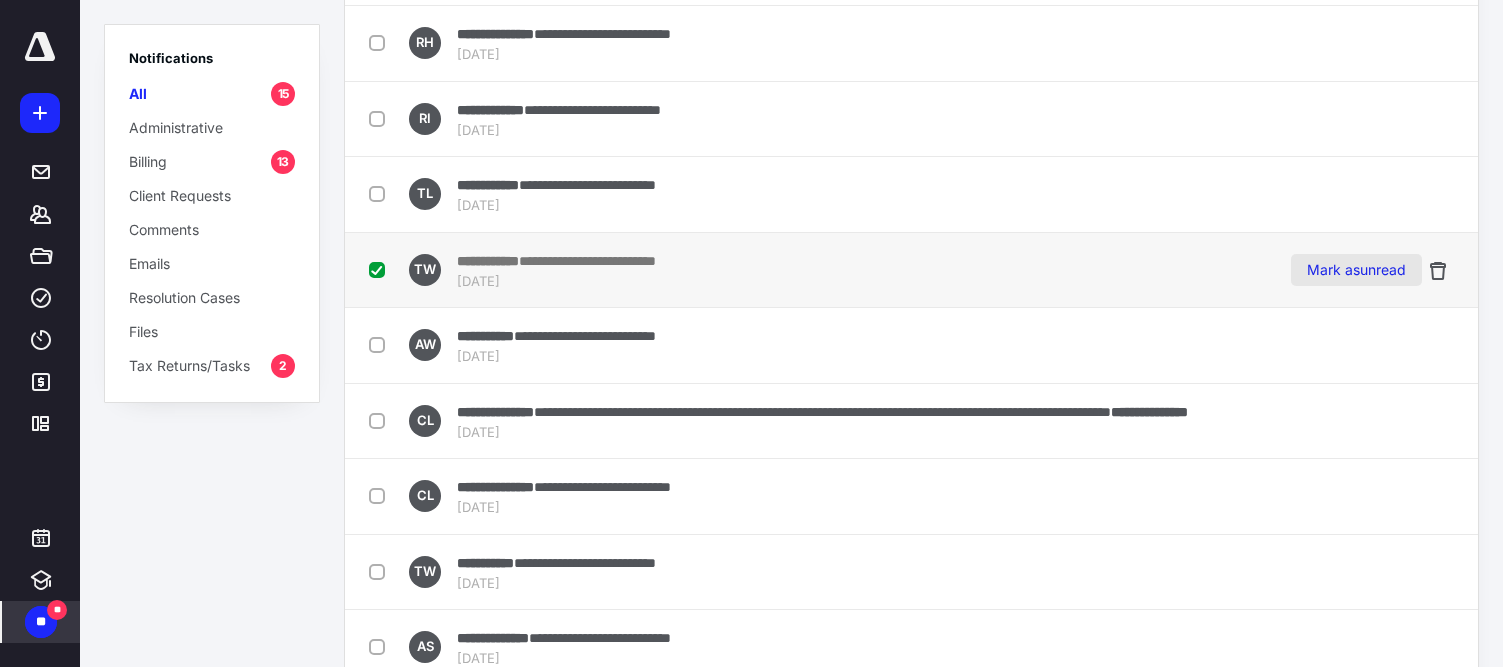 checkbox on "false" 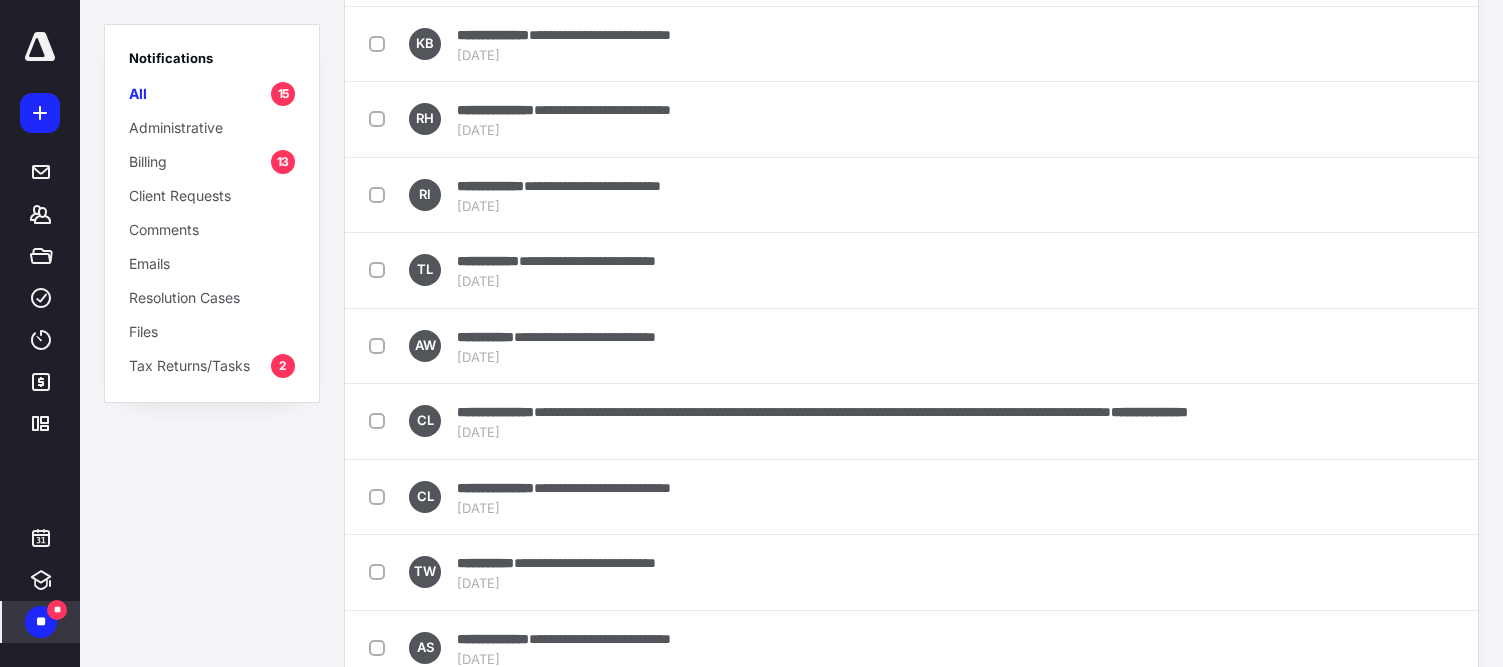 scroll, scrollTop: 0, scrollLeft: 0, axis: both 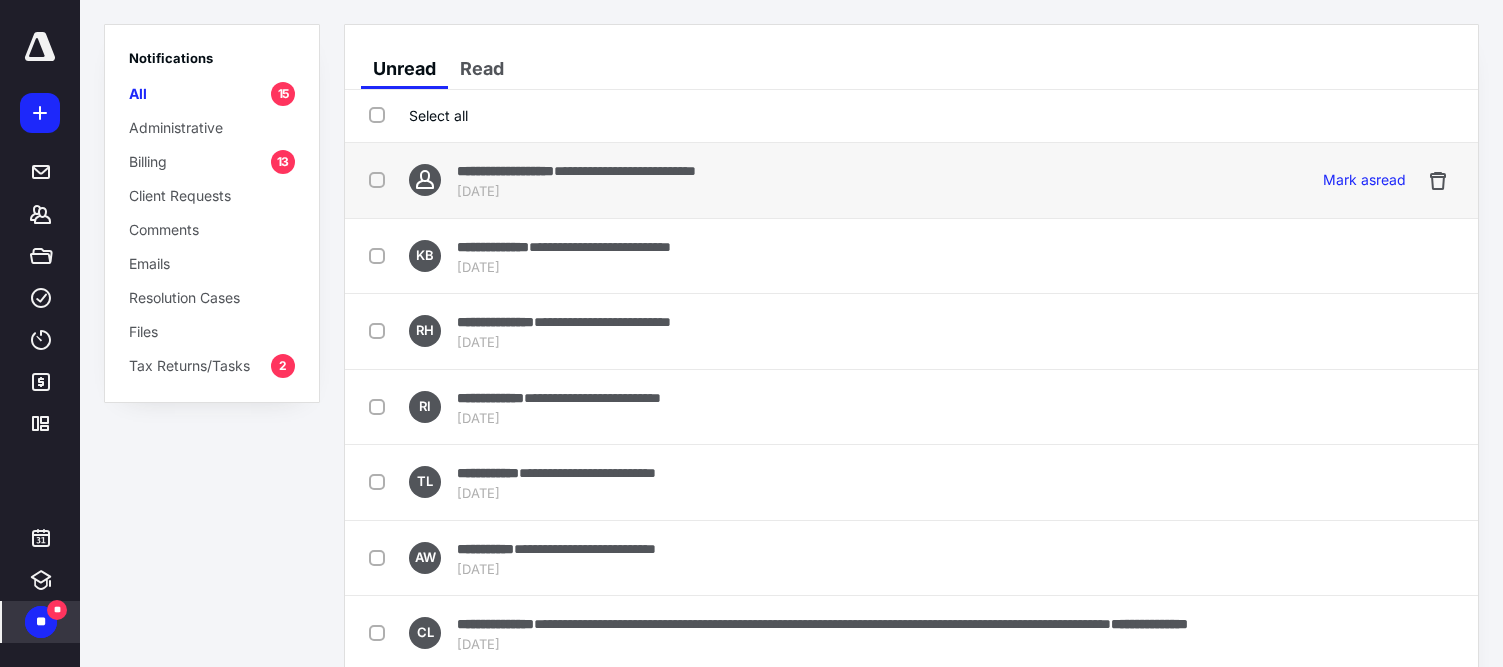 click at bounding box center [381, 179] 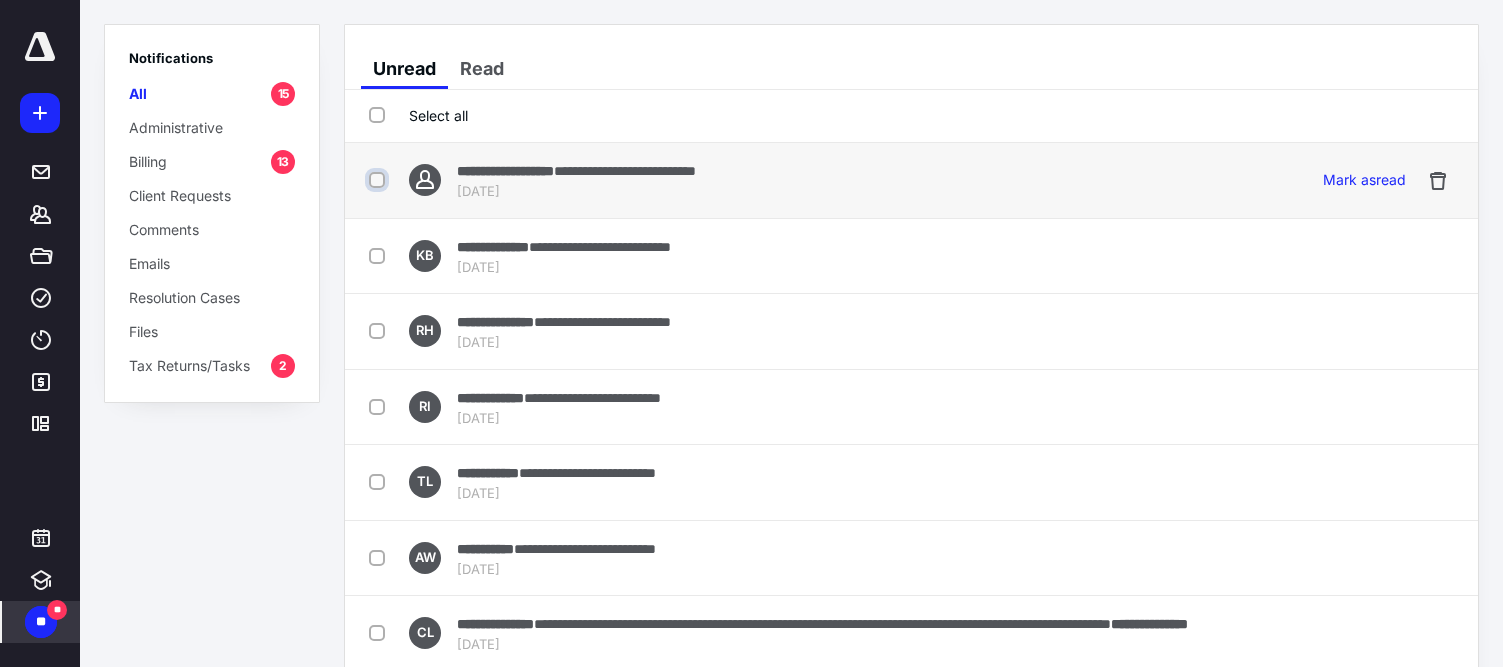 click at bounding box center (379, 180) 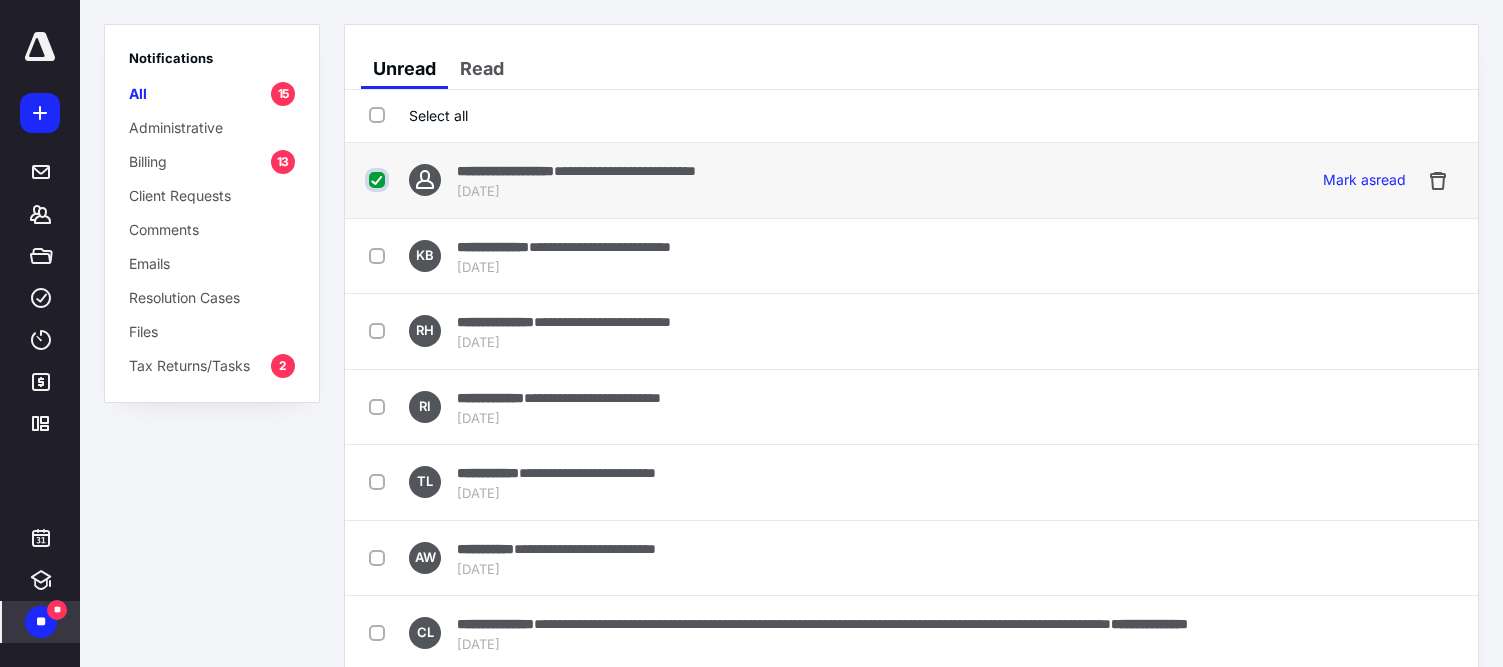checkbox on "true" 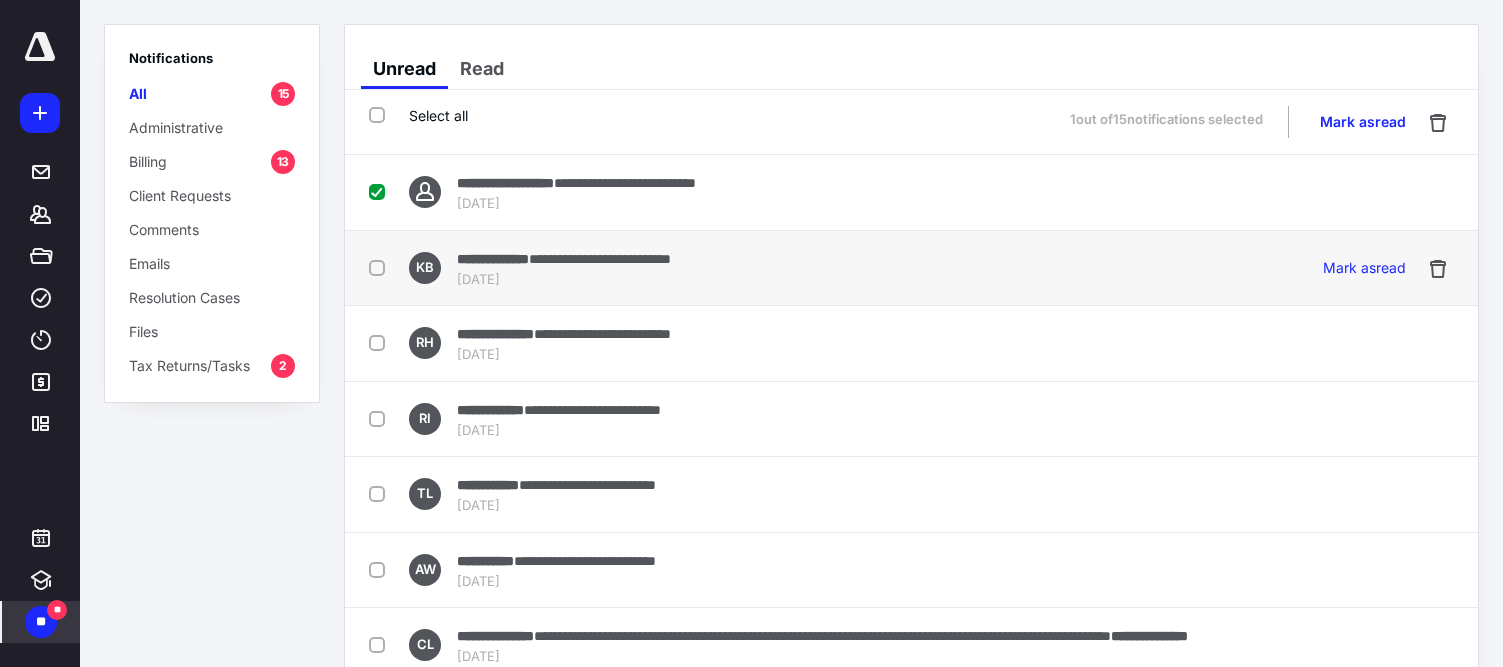 click at bounding box center [381, 267] 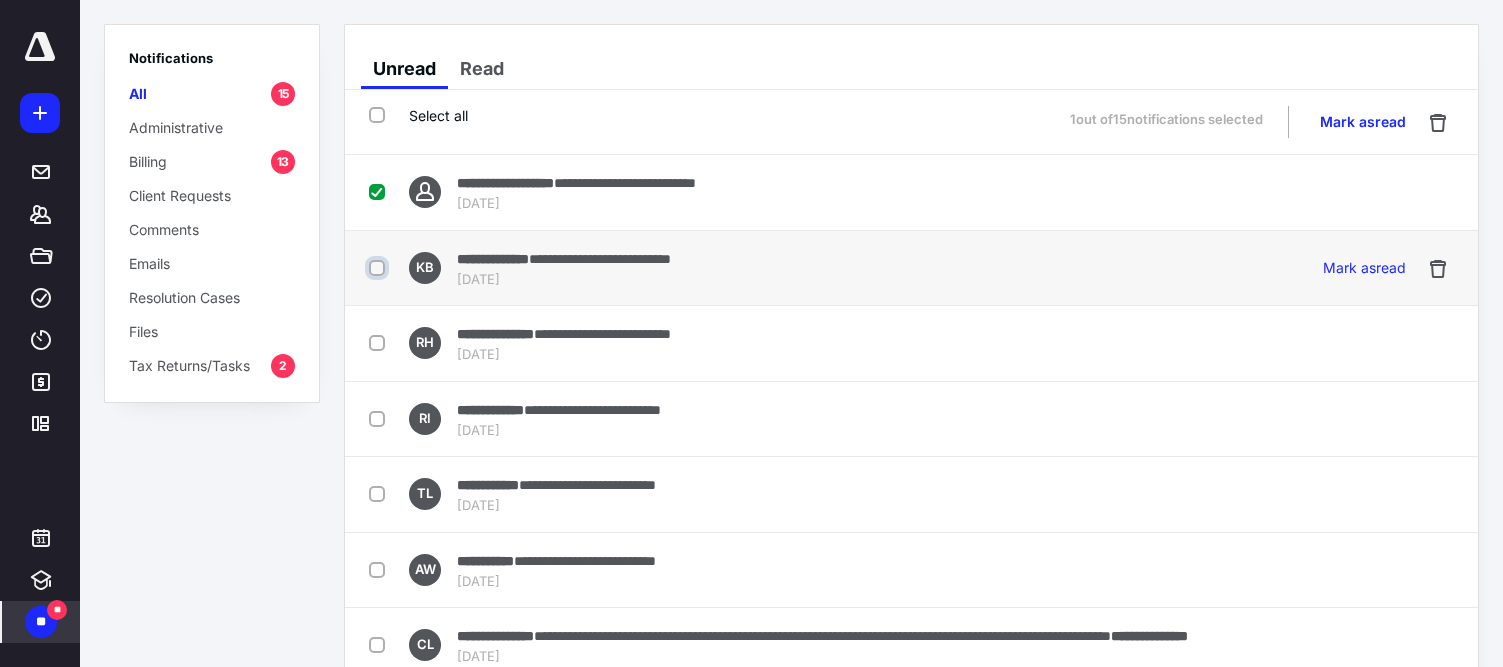 click at bounding box center [379, 268] 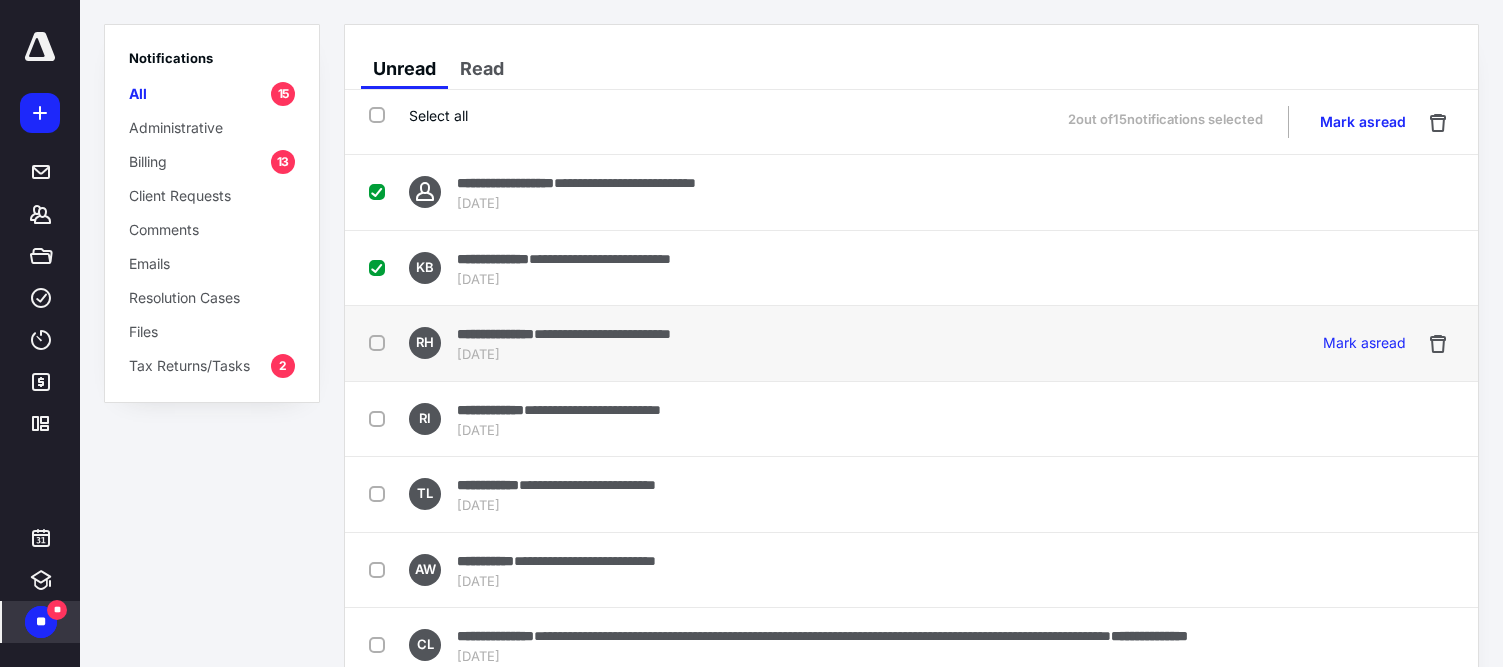 click at bounding box center (381, 342) 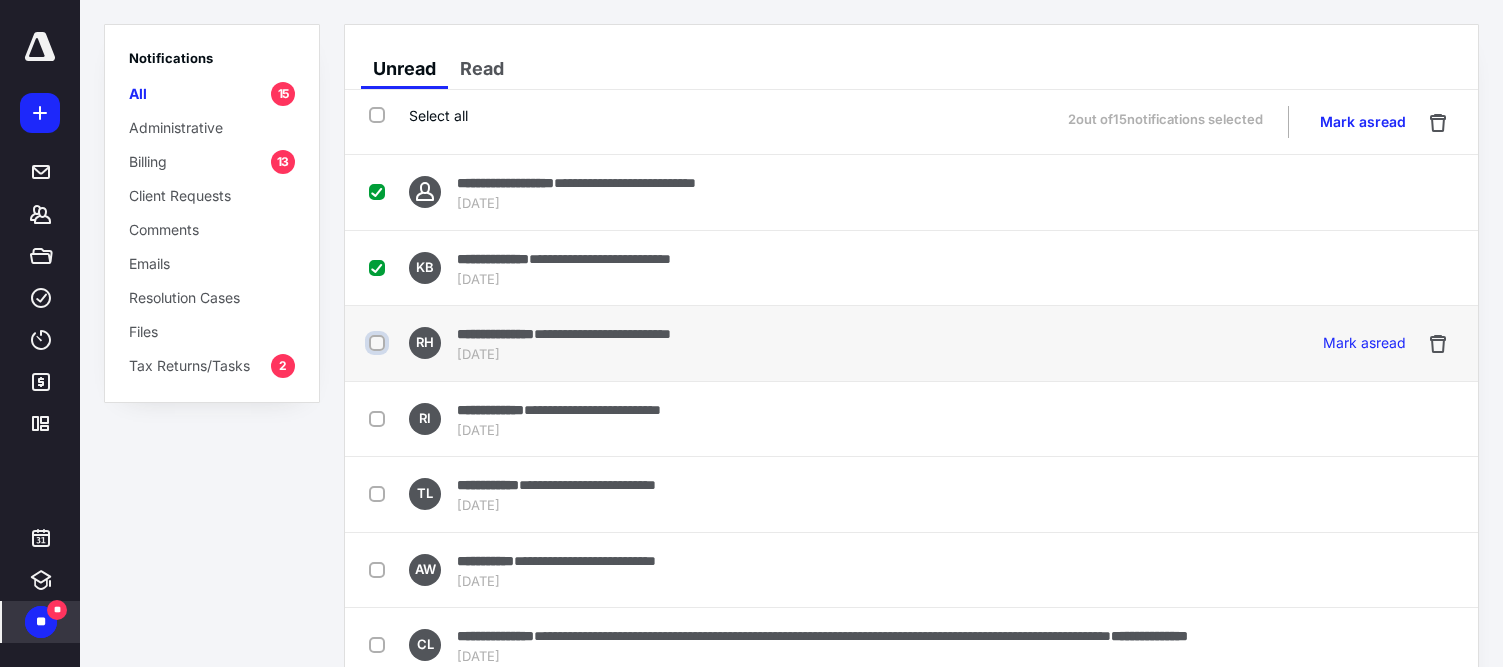 click at bounding box center (379, 343) 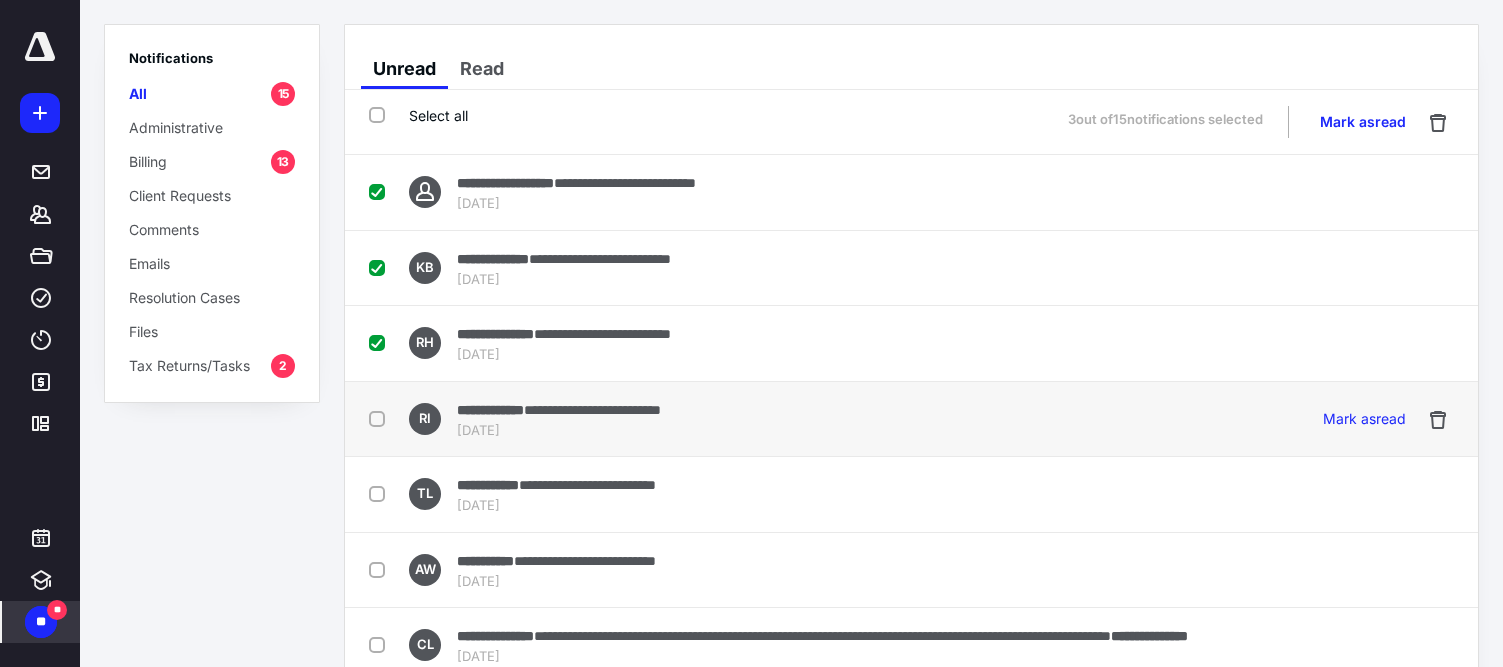 click at bounding box center [381, 418] 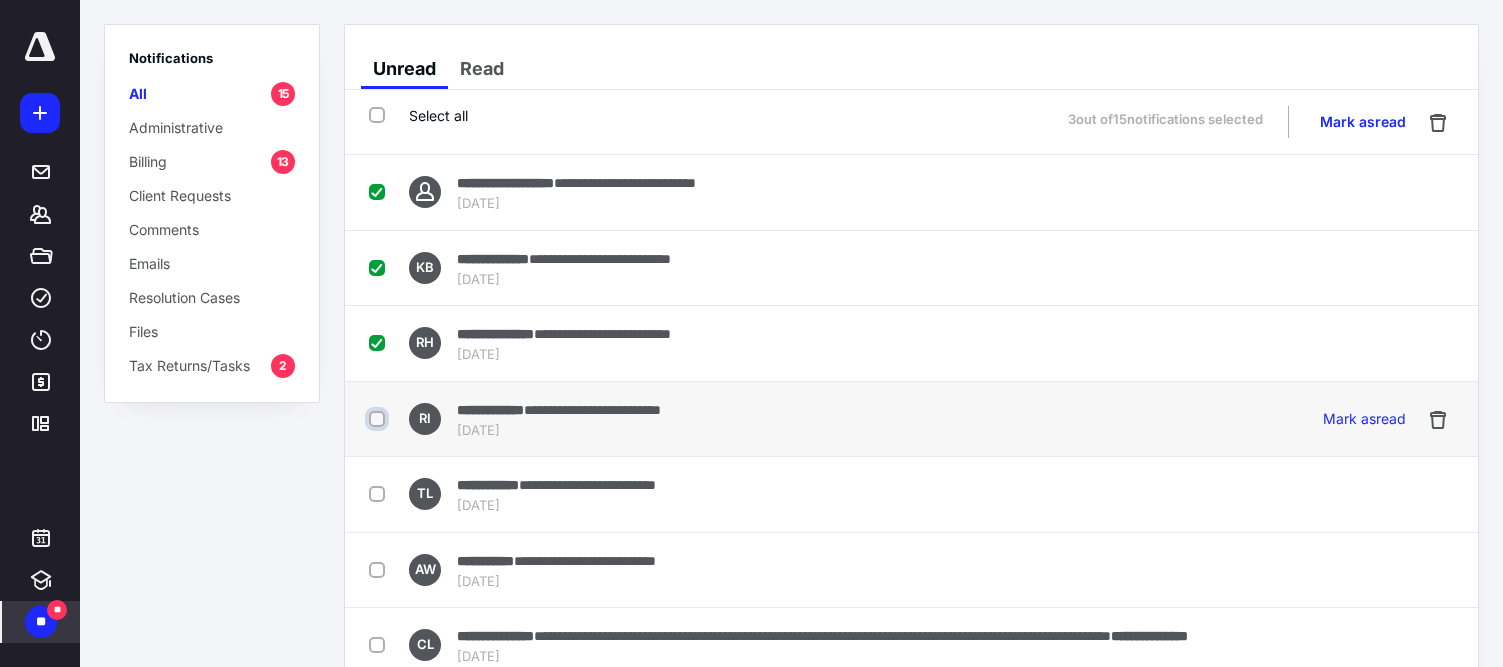 checkbox on "true" 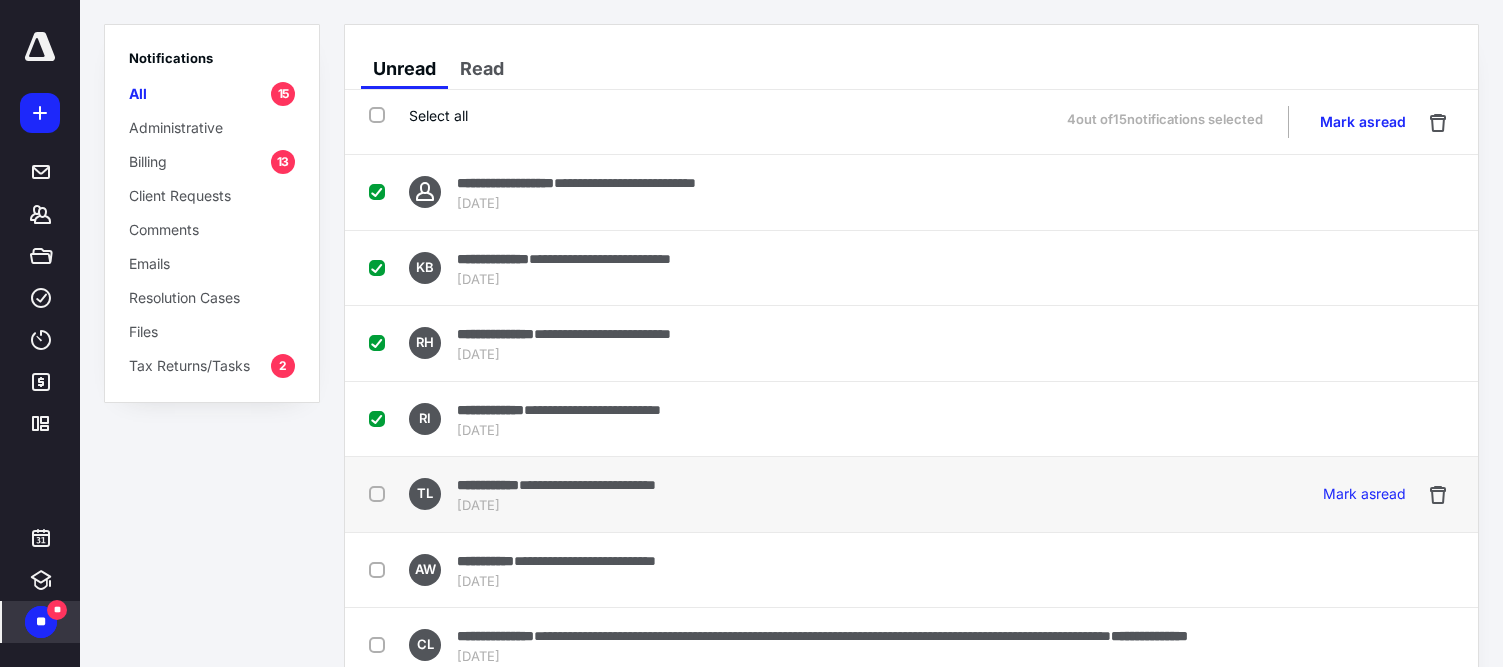click at bounding box center [381, 493] 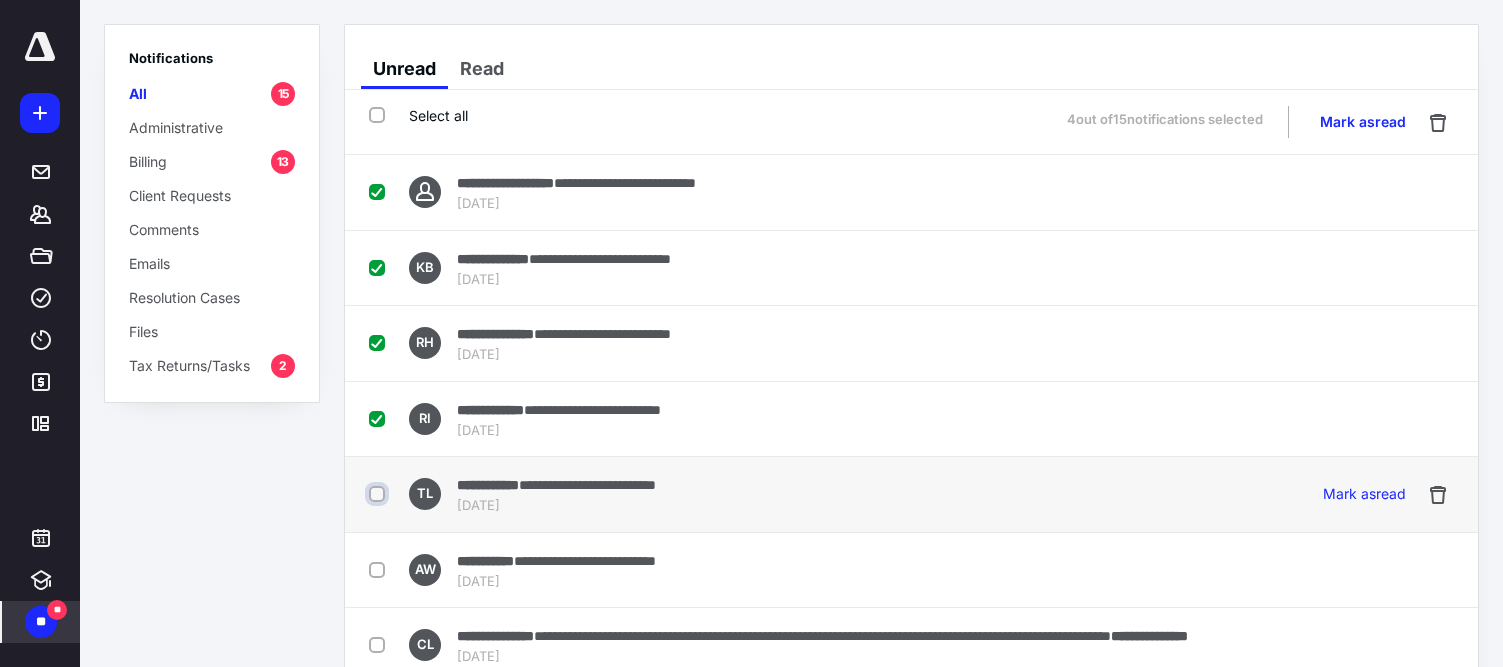 click at bounding box center [379, 494] 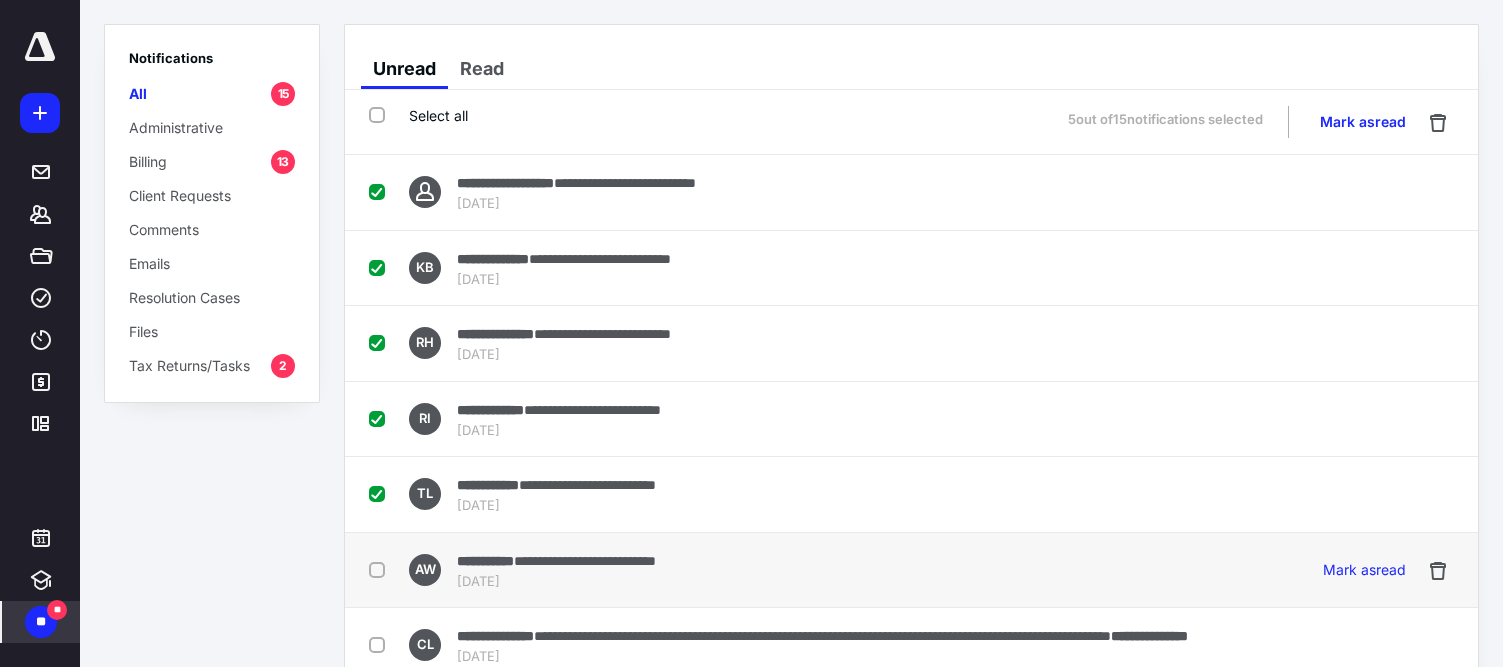 click at bounding box center (381, 569) 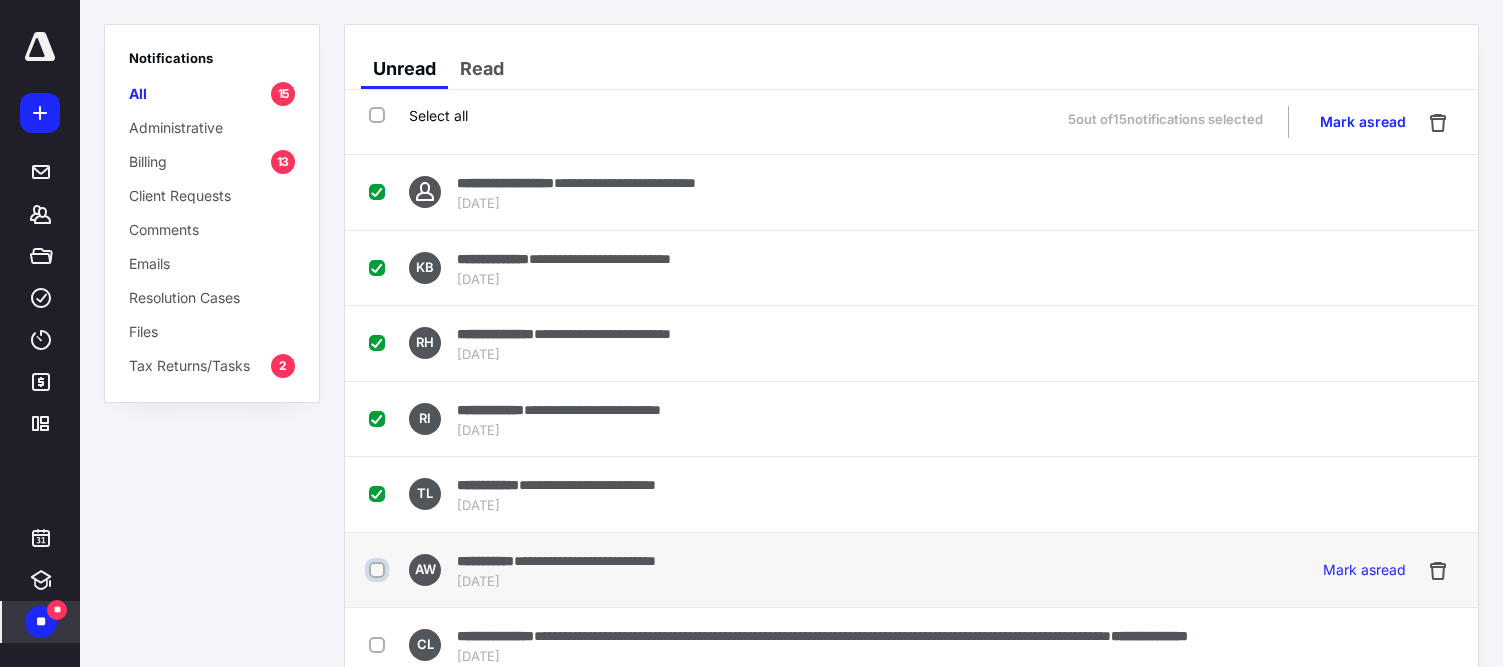 click at bounding box center [379, 570] 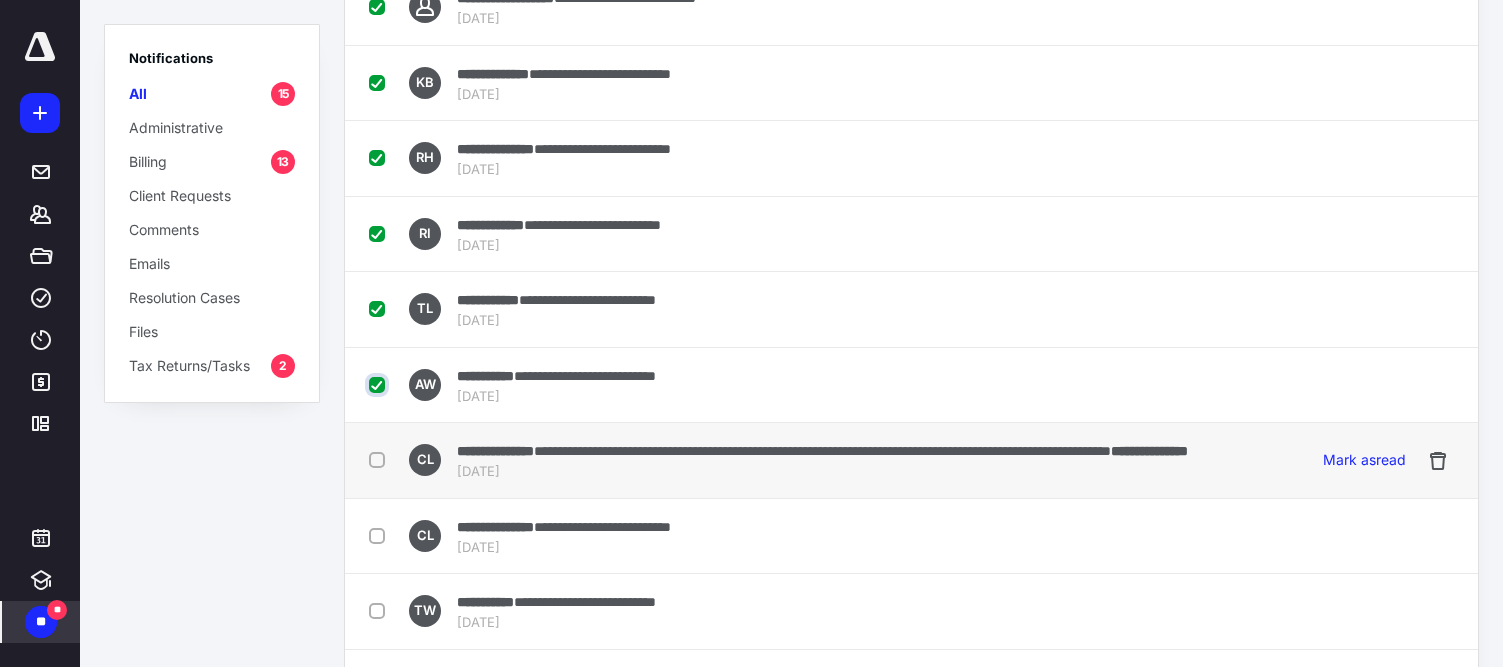 scroll, scrollTop: 200, scrollLeft: 0, axis: vertical 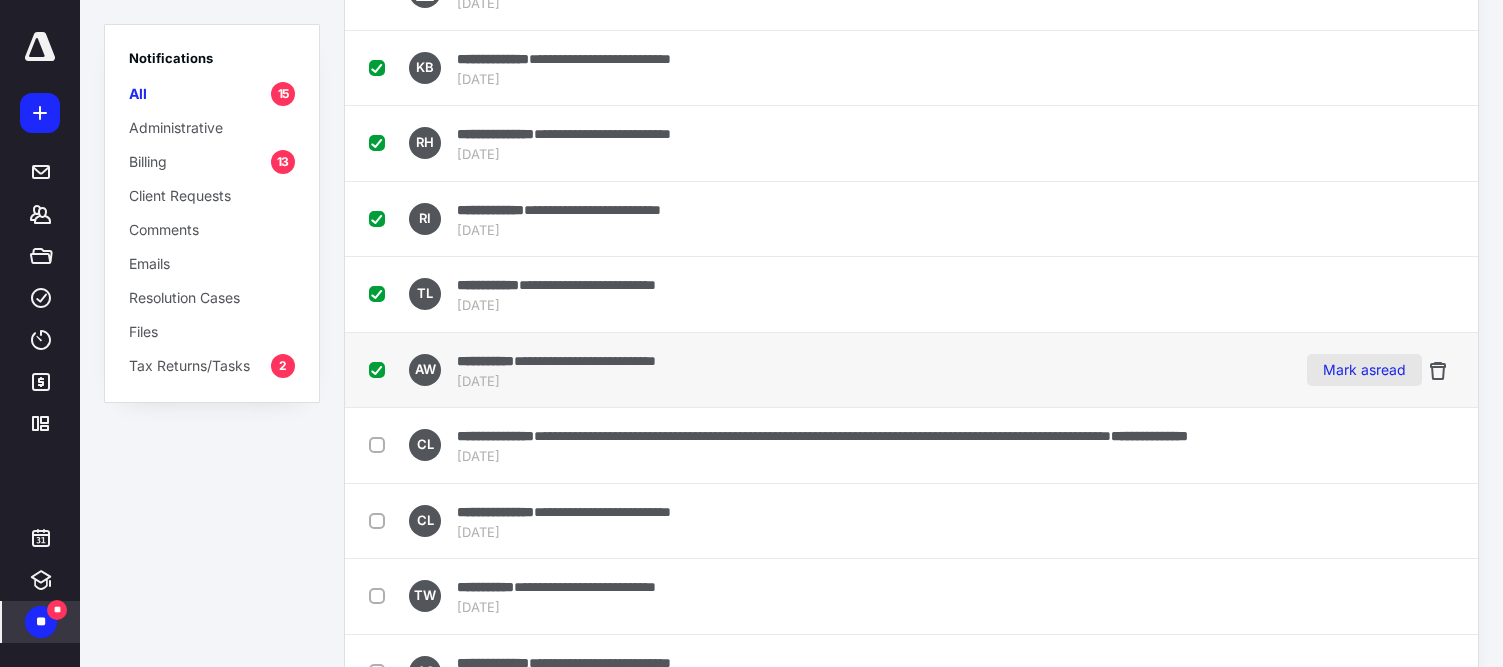 click on "Mark as  read" at bounding box center [1364, 370] 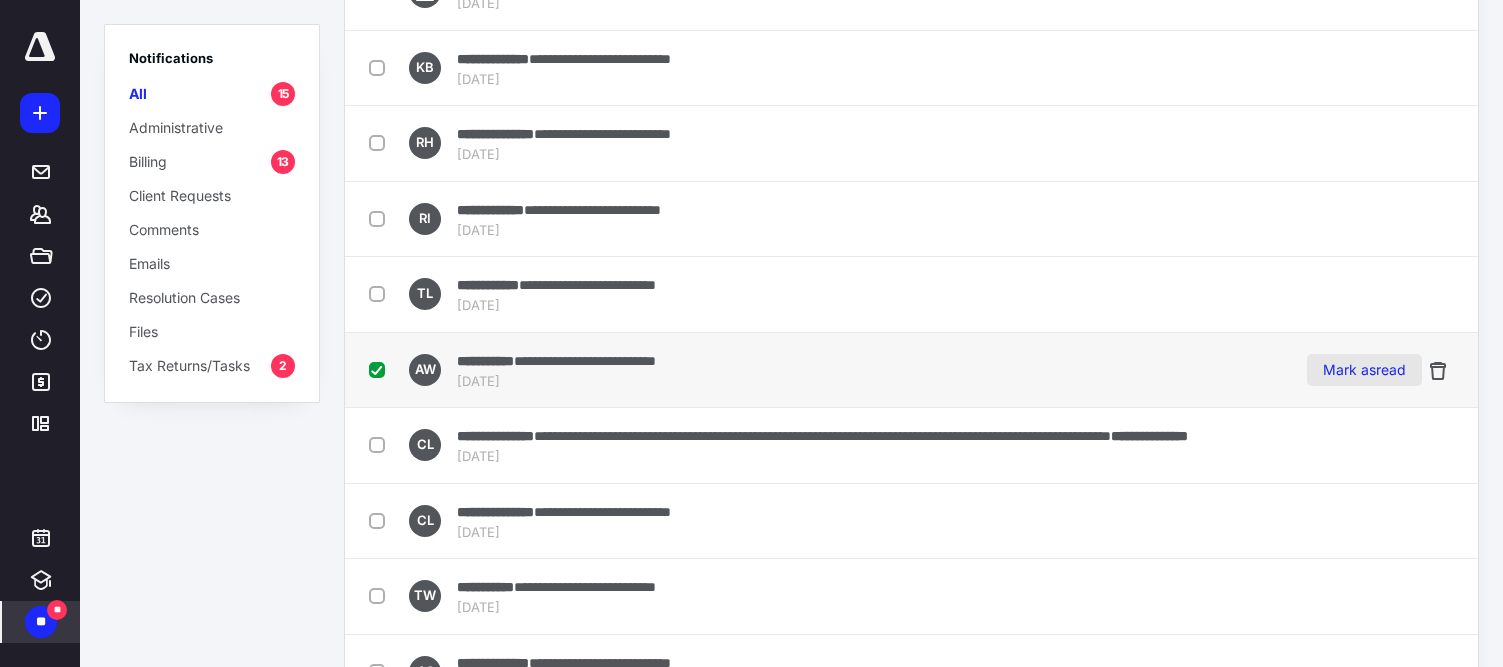 checkbox on "false" 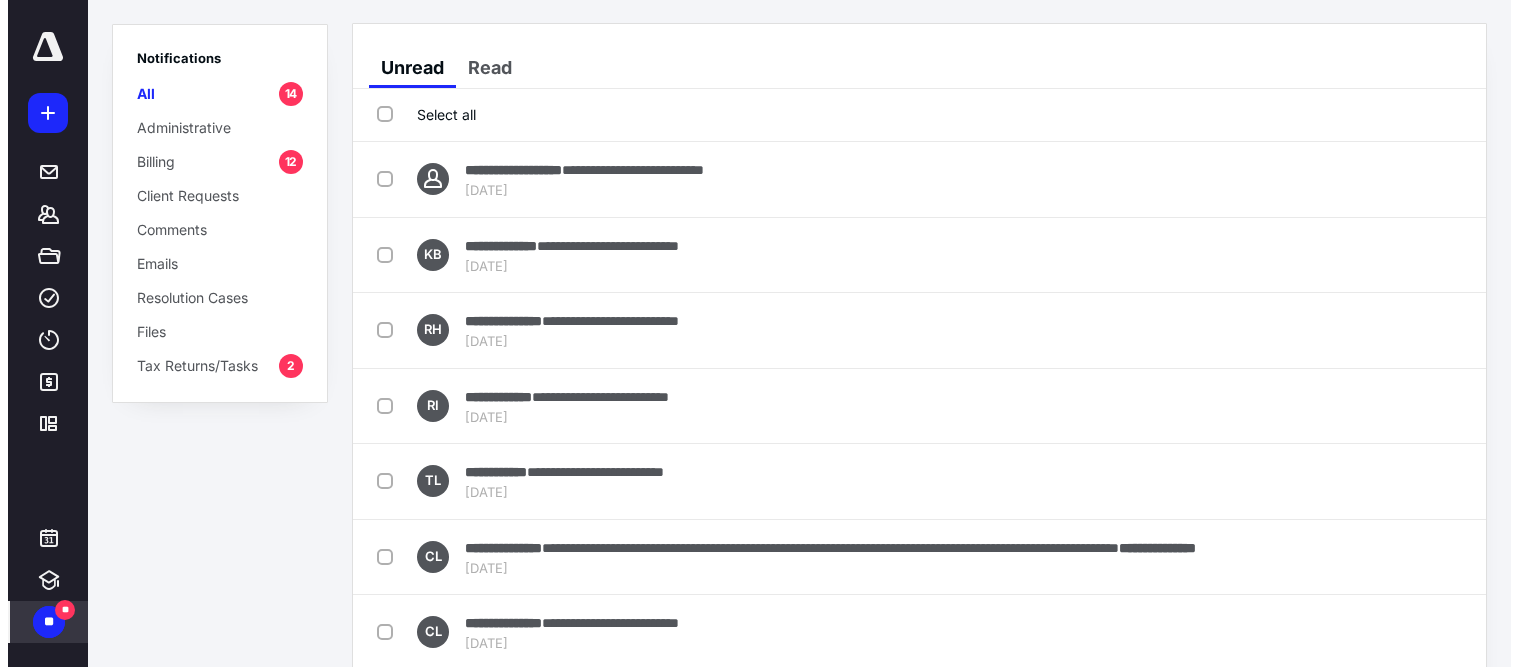 scroll, scrollTop: 0, scrollLeft: 0, axis: both 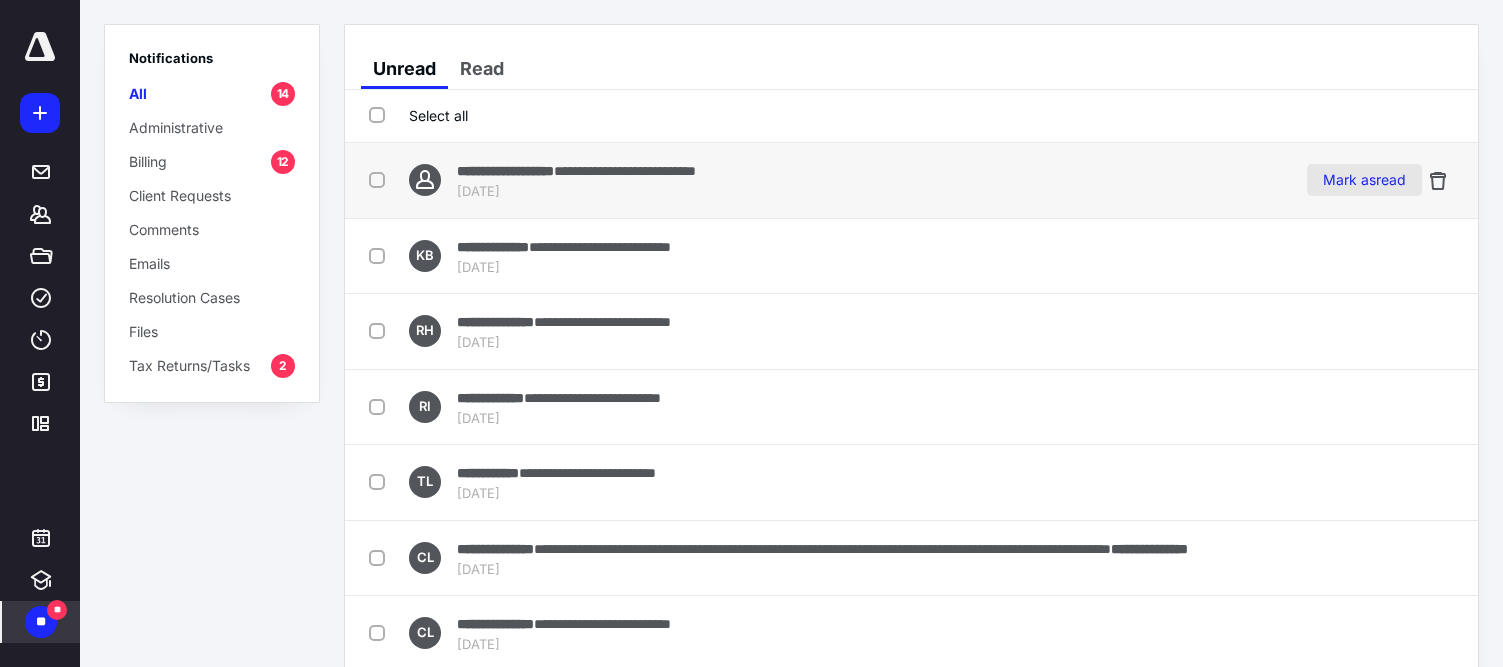 click on "Mark as  read" at bounding box center (1364, 180) 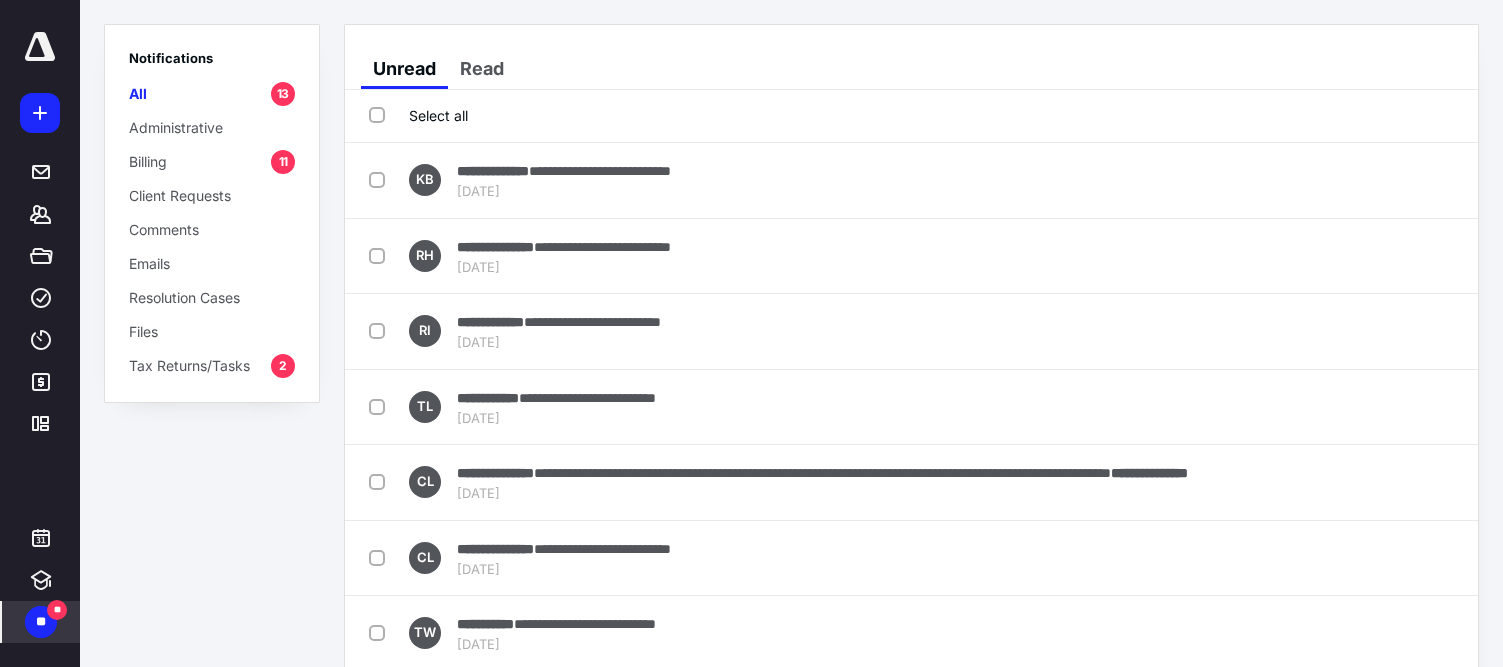 click on "Mark as  read" at bounding box center (1364, 180) 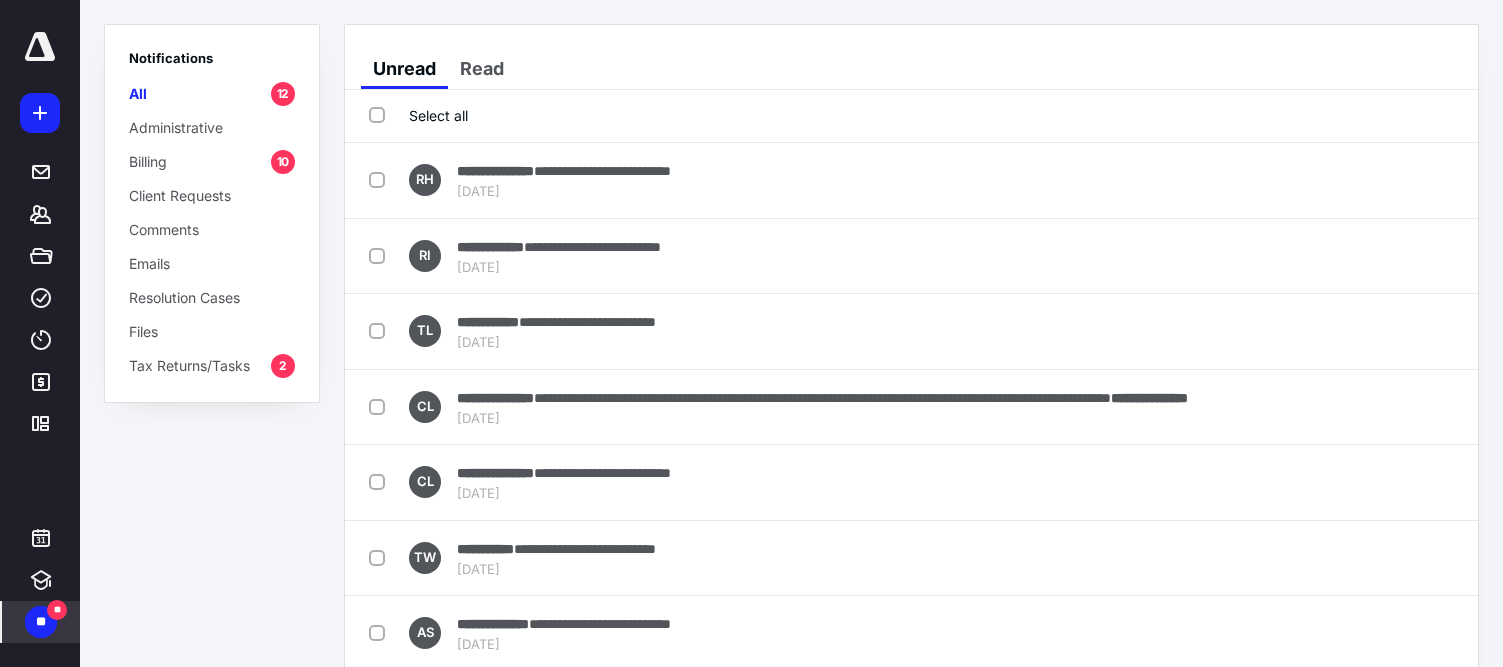 click on "Mark as  read" at bounding box center (1364, 180) 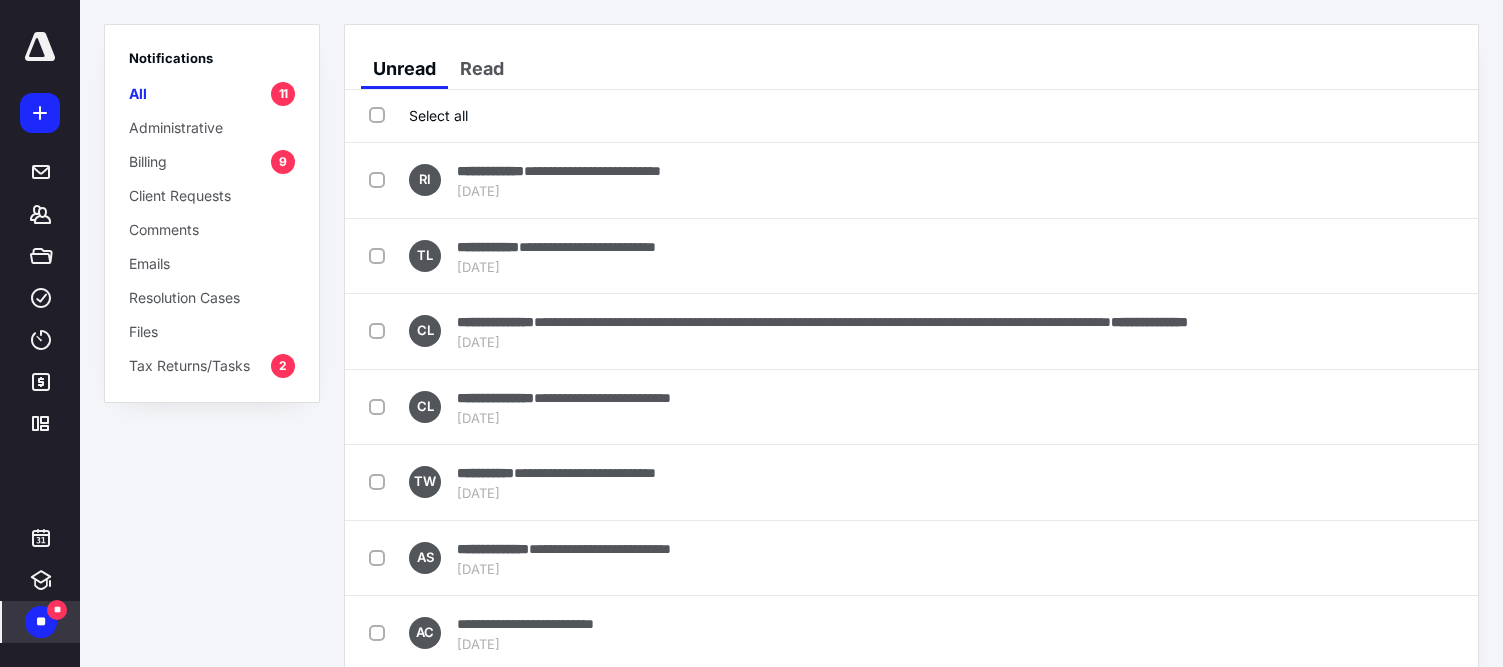 click on "Mark as  read" at bounding box center (1364, 180) 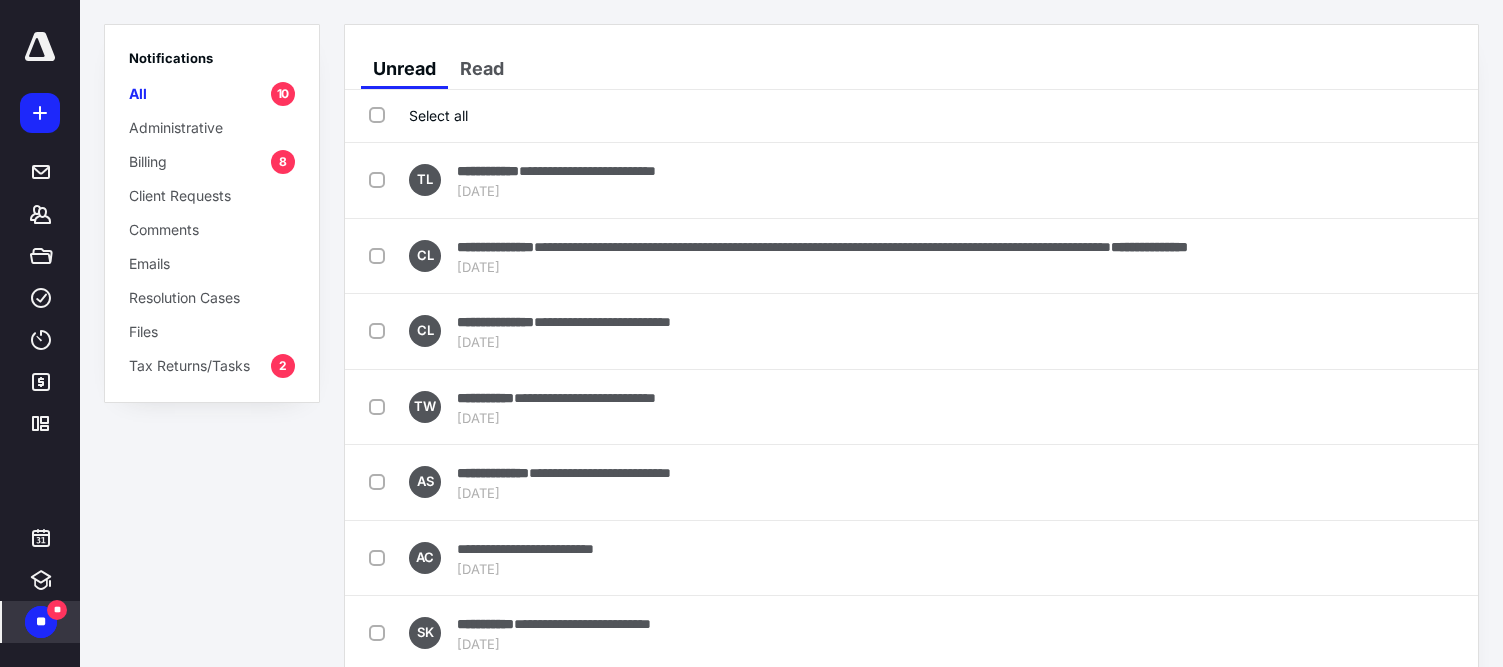 click on "Mark as  read" at bounding box center [1364, 180] 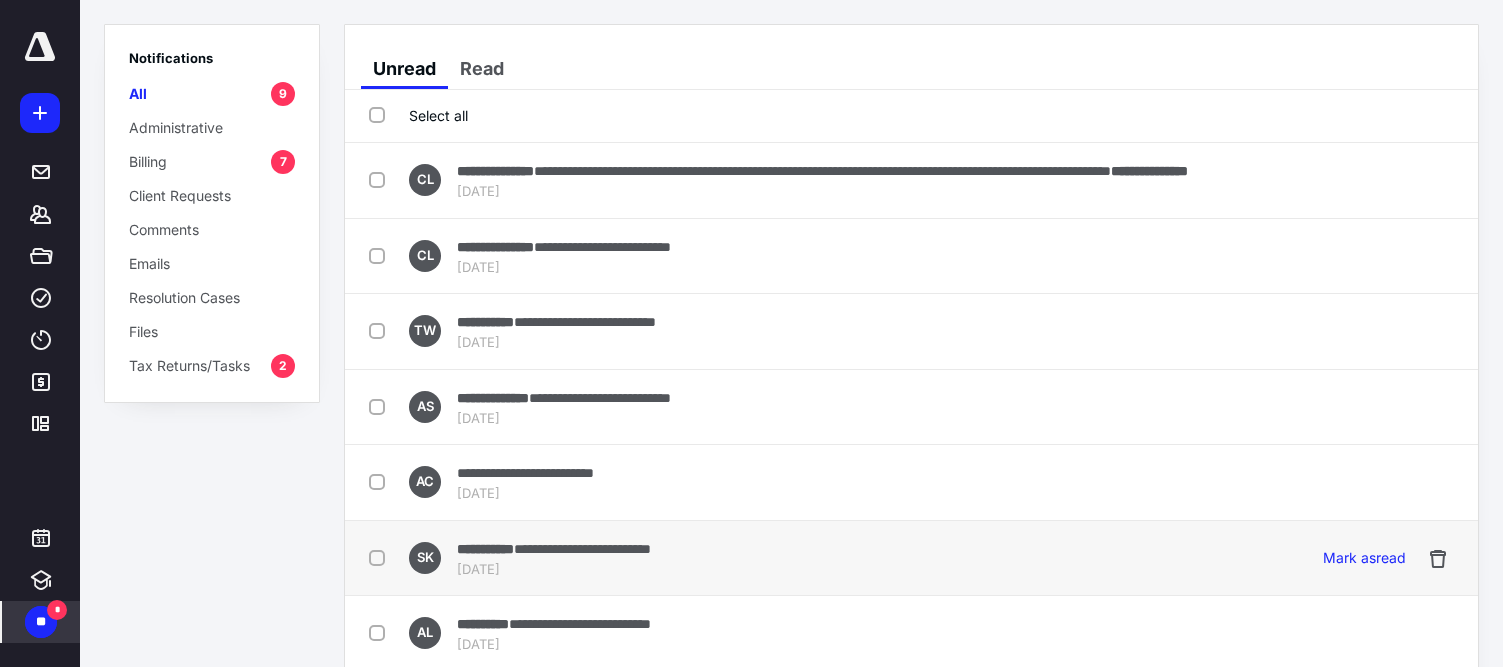 click at bounding box center [381, 557] 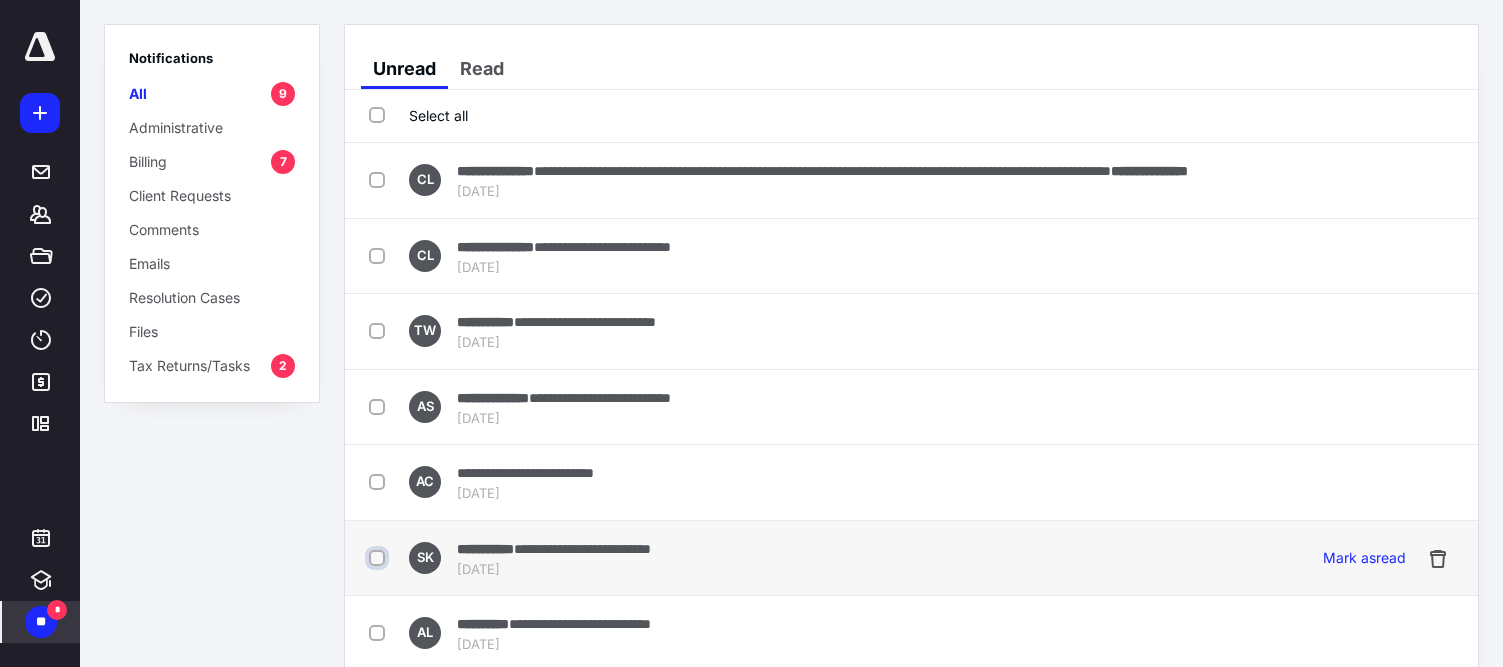 click at bounding box center (379, 558) 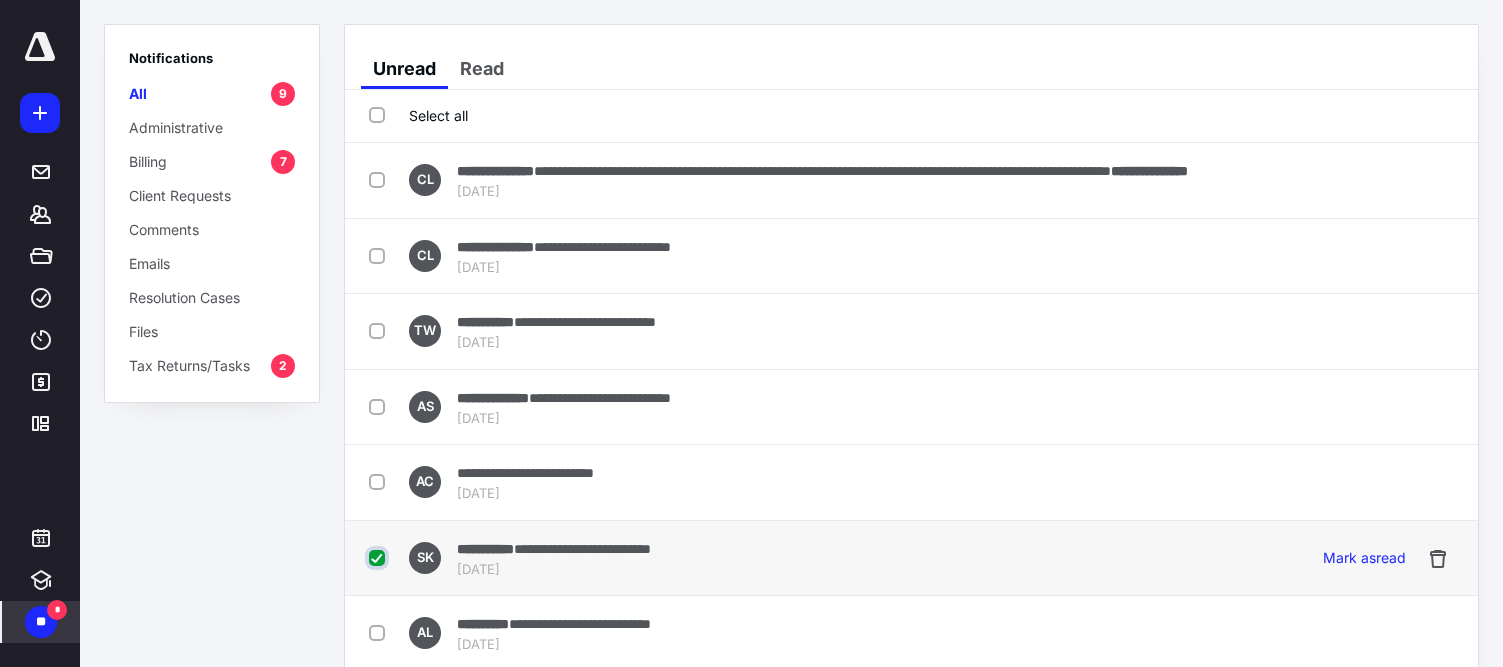 checkbox on "true" 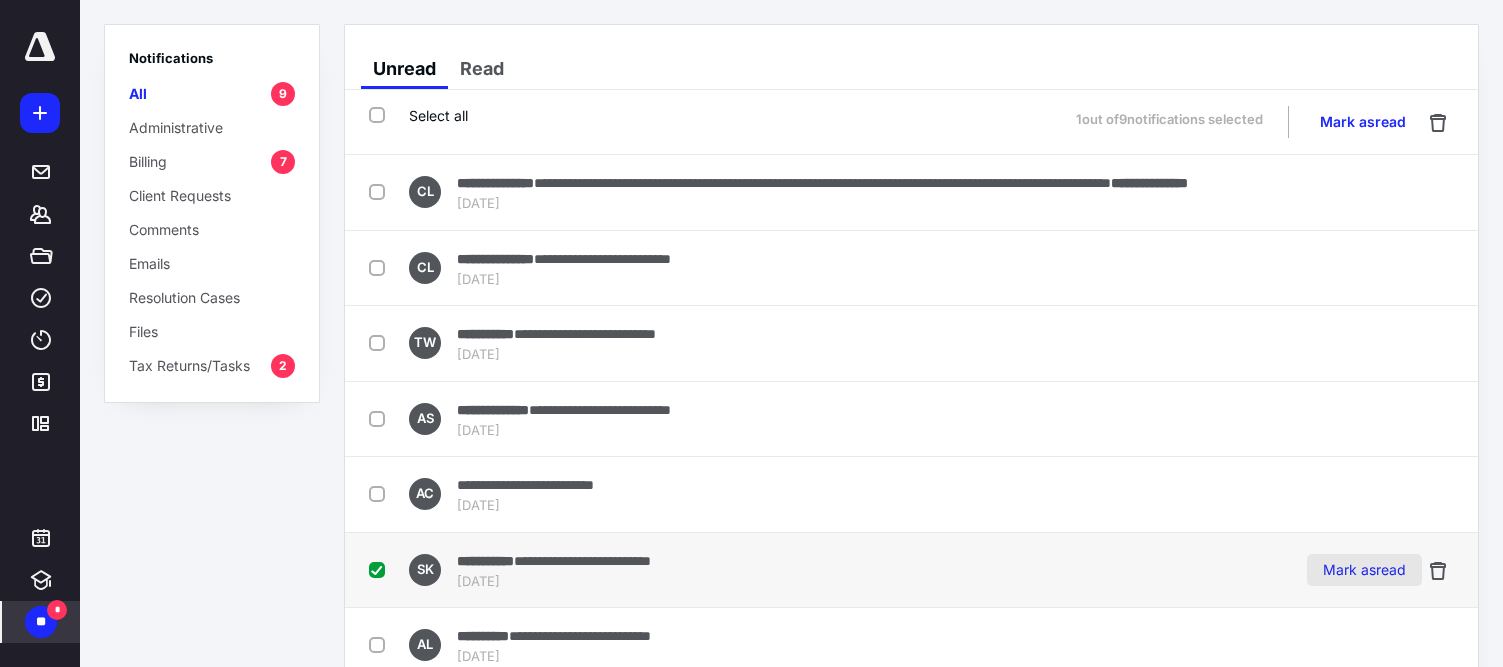 click on "Mark as  read" at bounding box center (1364, 570) 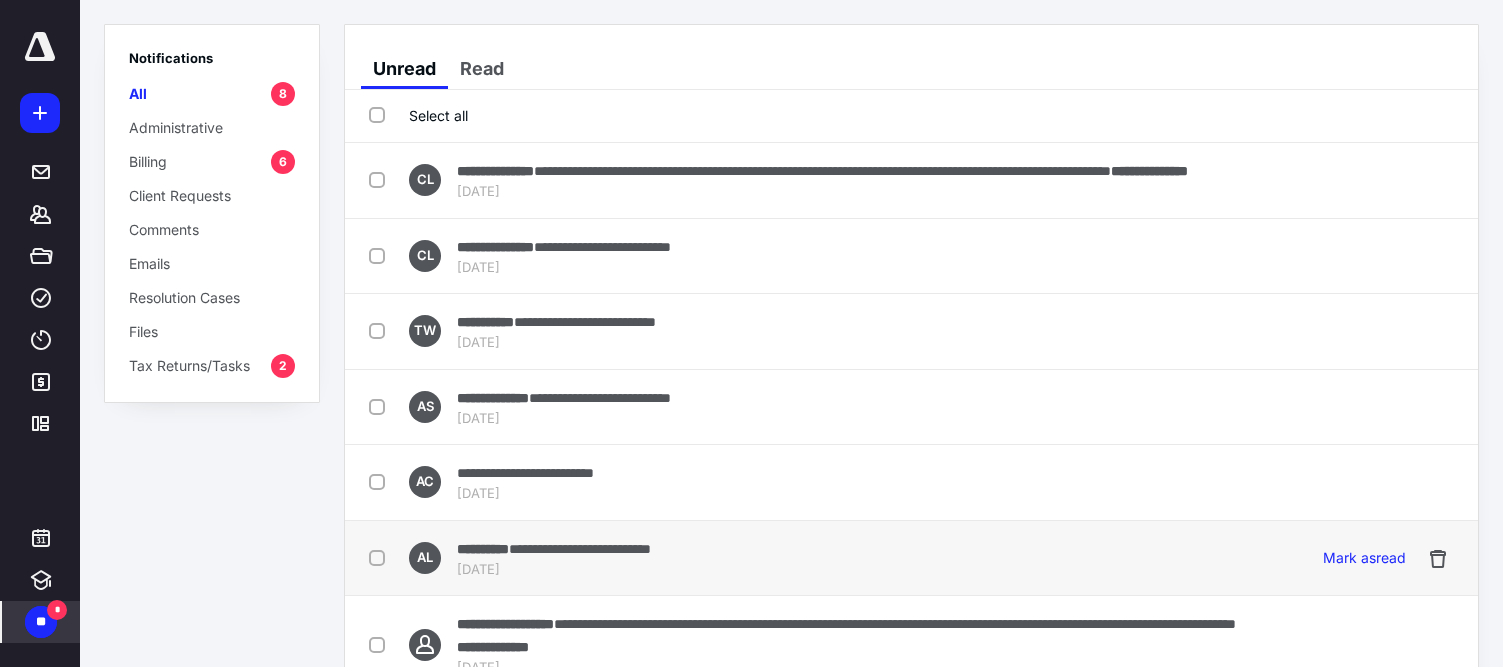 click at bounding box center [381, 557] 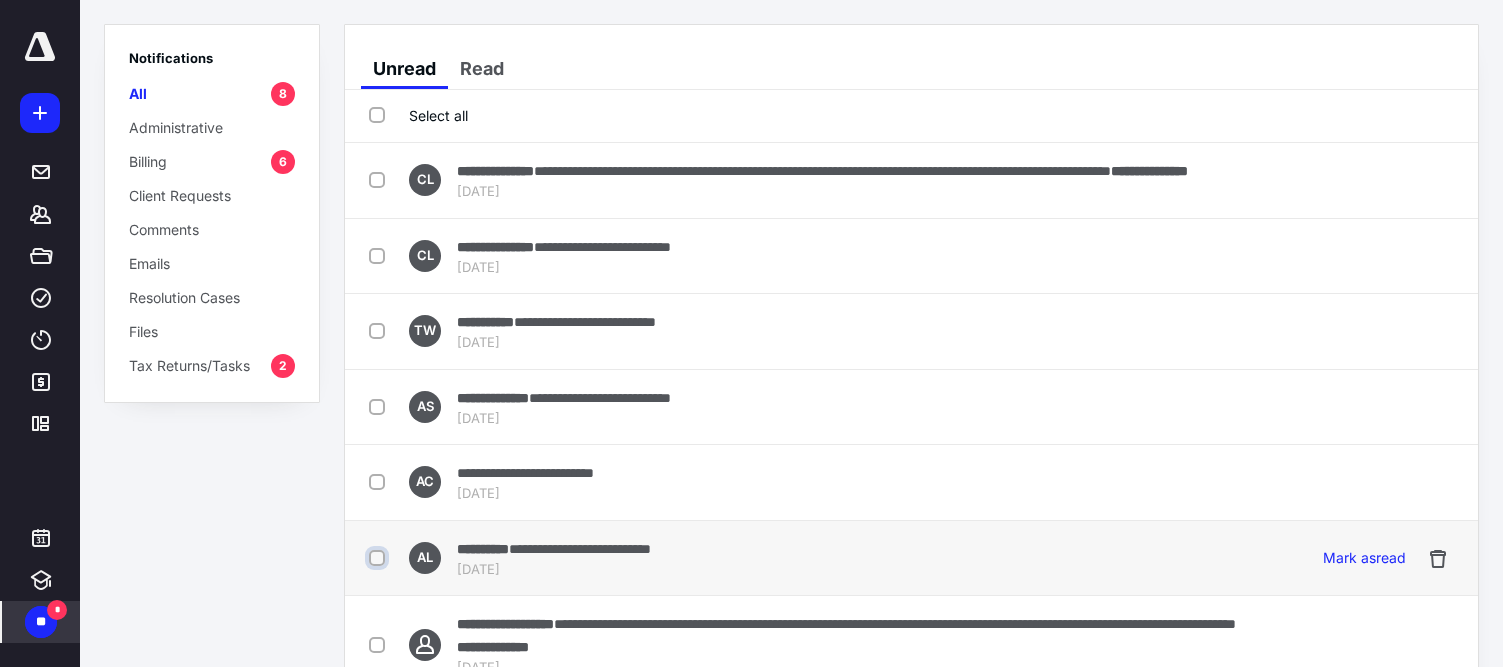checkbox on "true" 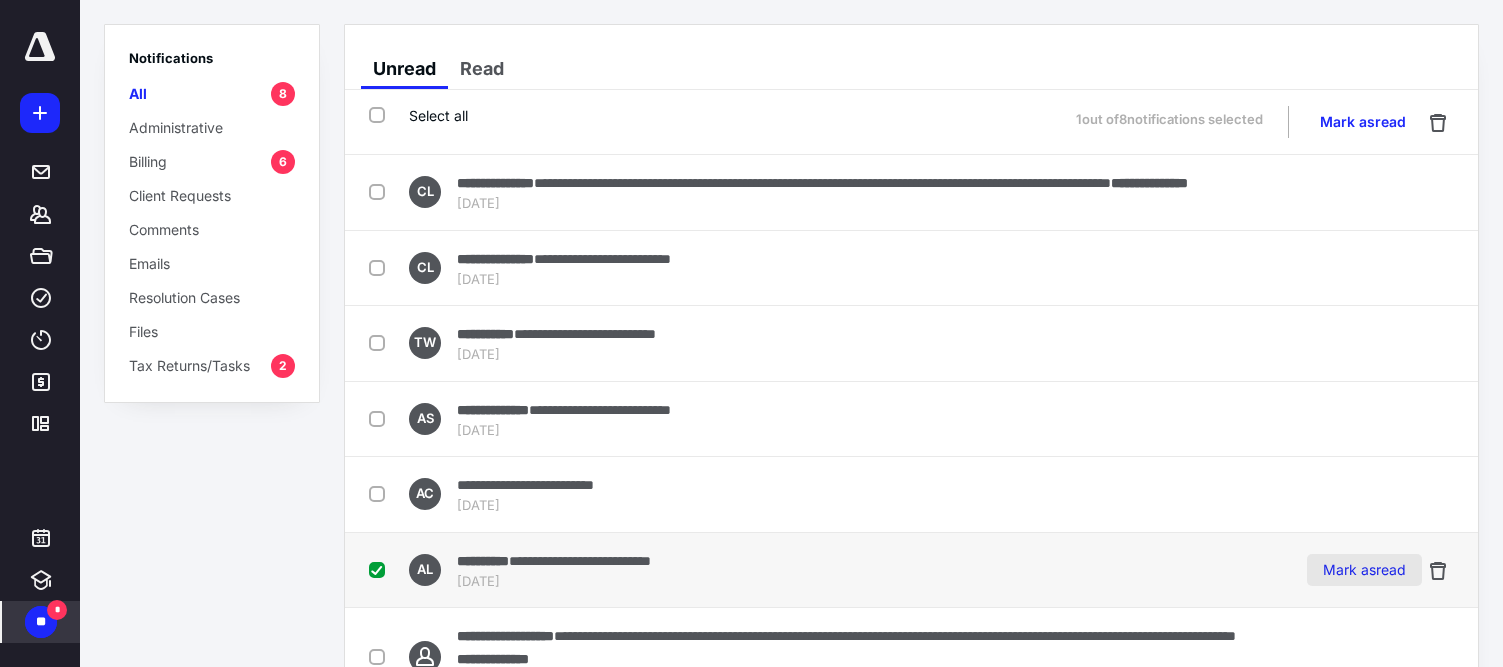 click on "Mark as  read" at bounding box center (1364, 570) 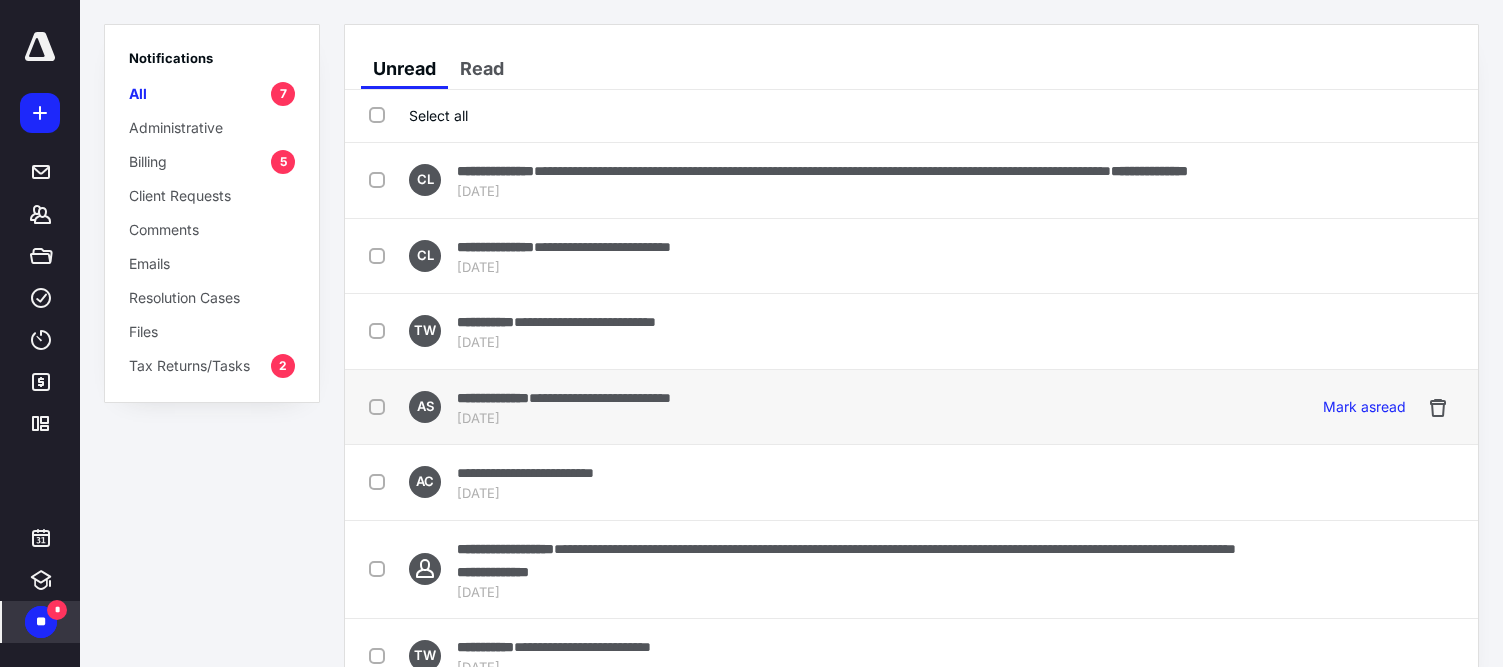 click at bounding box center [381, 406] 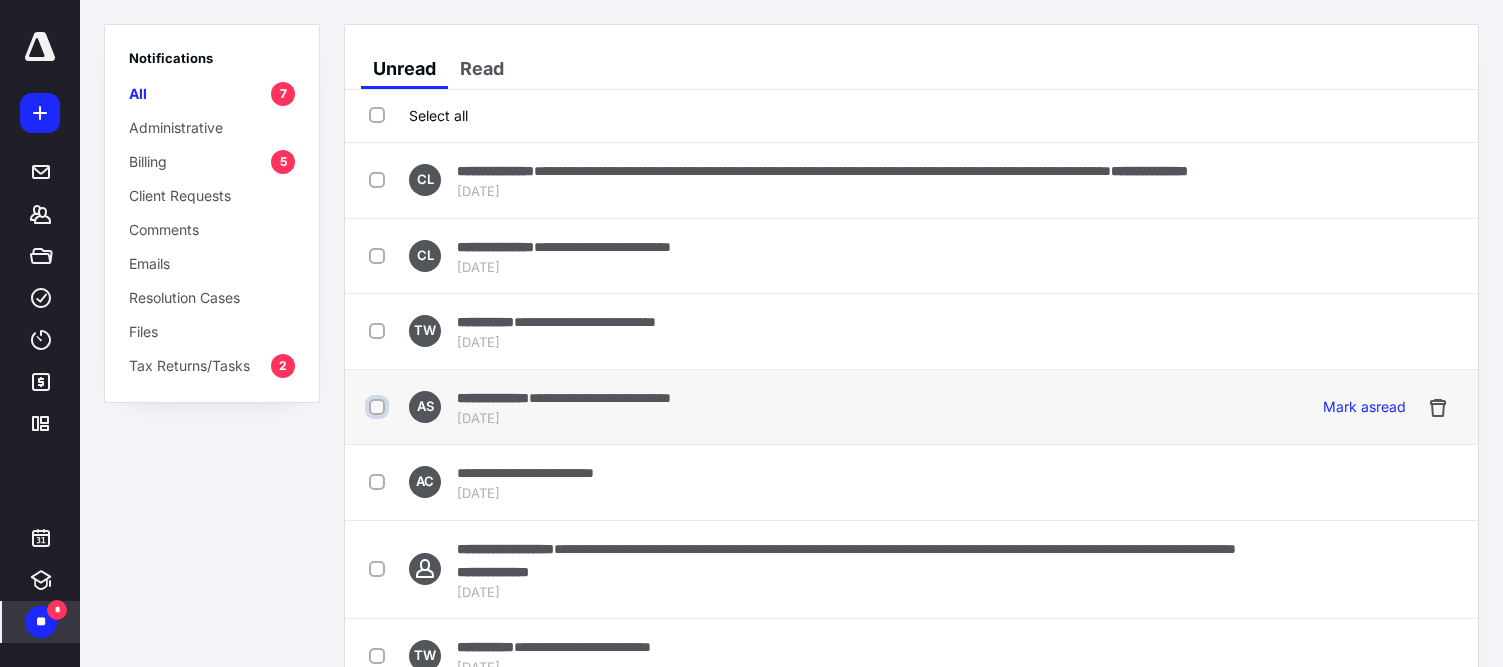 checkbox on "true" 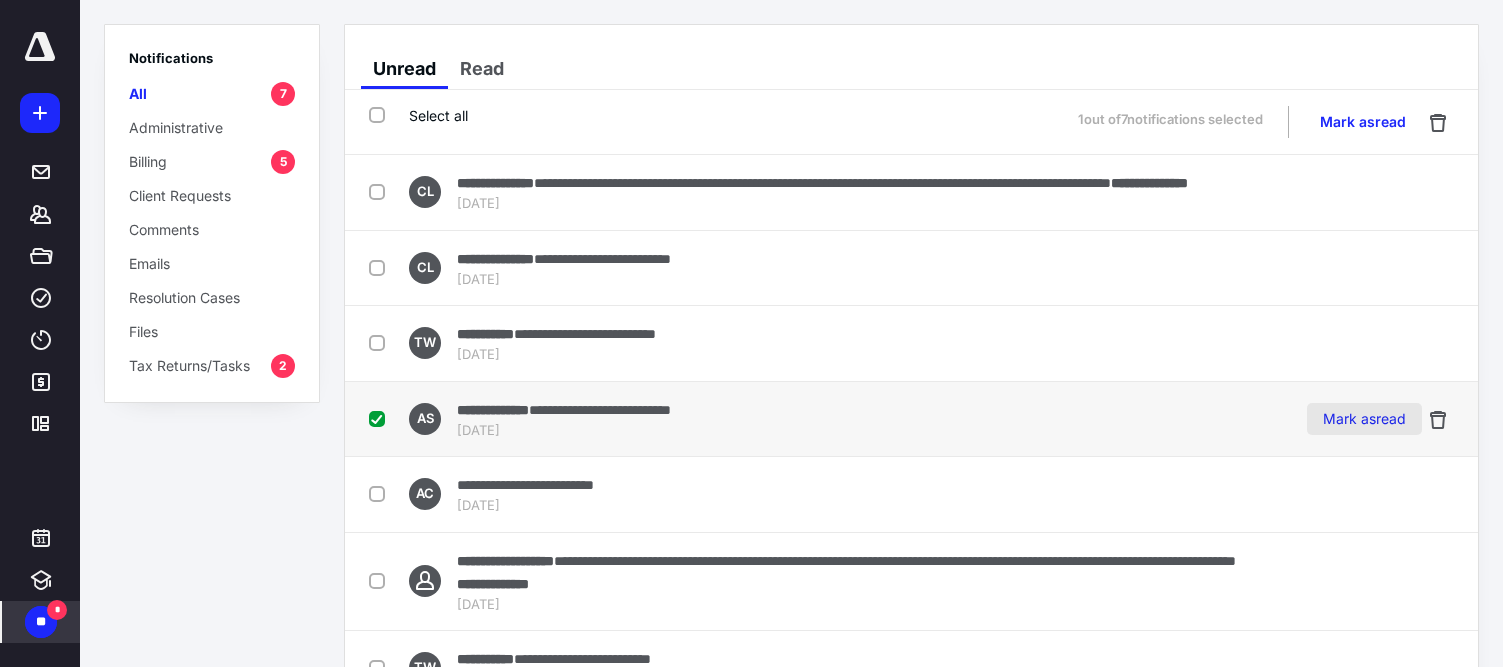 click on "Mark as  read" at bounding box center [1364, 419] 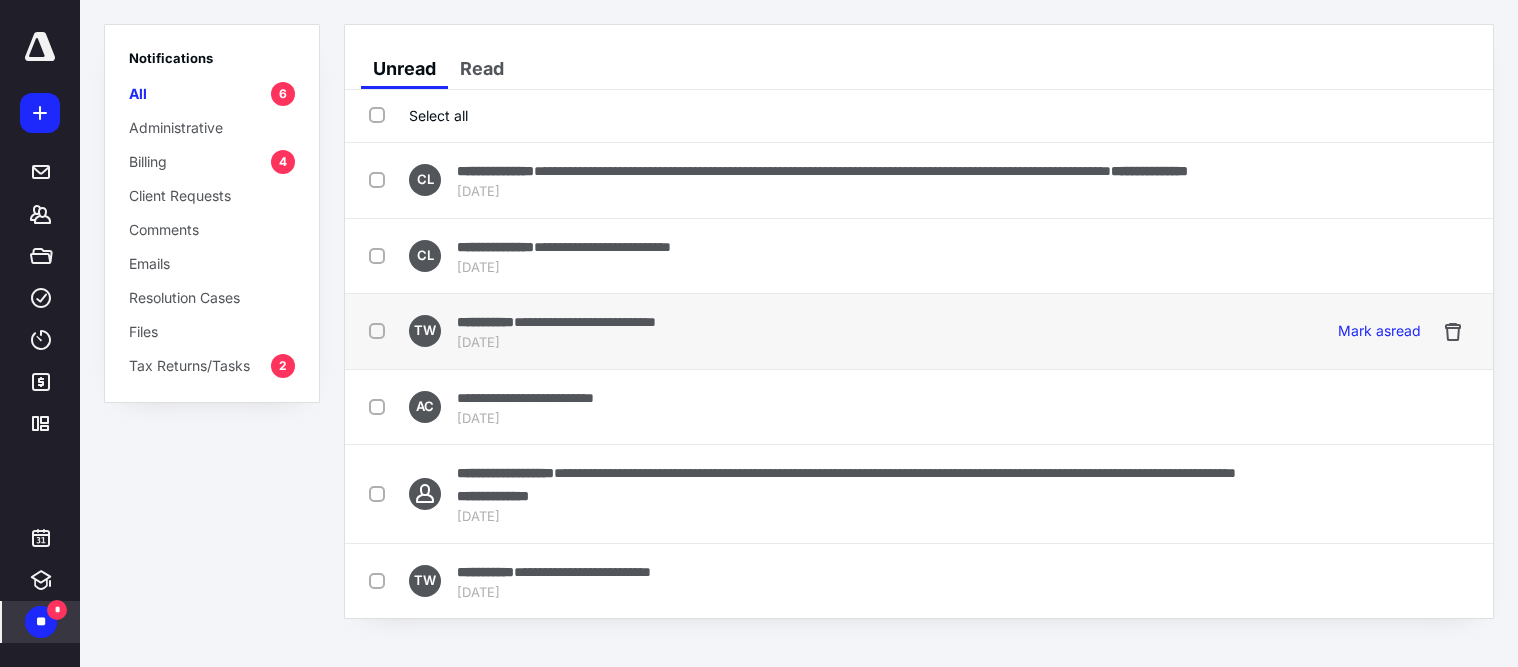 click at bounding box center [381, 330] 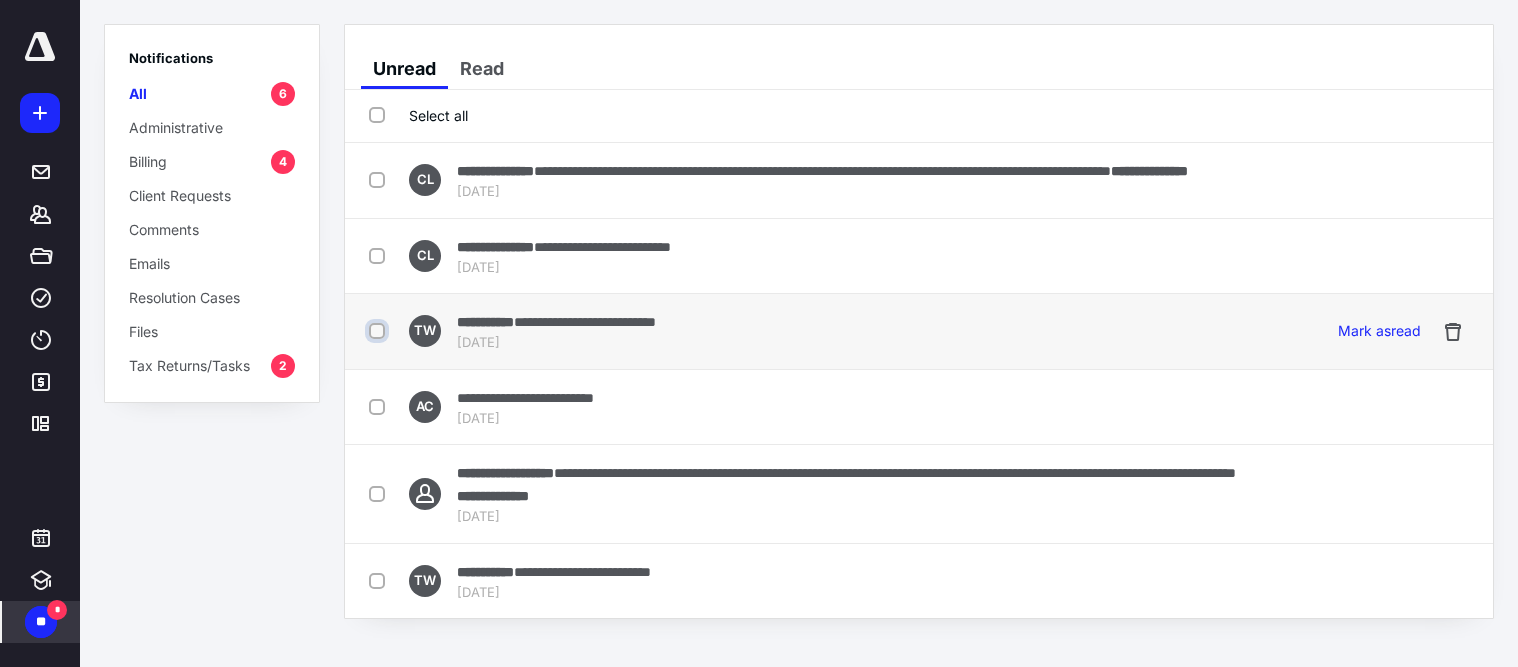 click at bounding box center (379, 331) 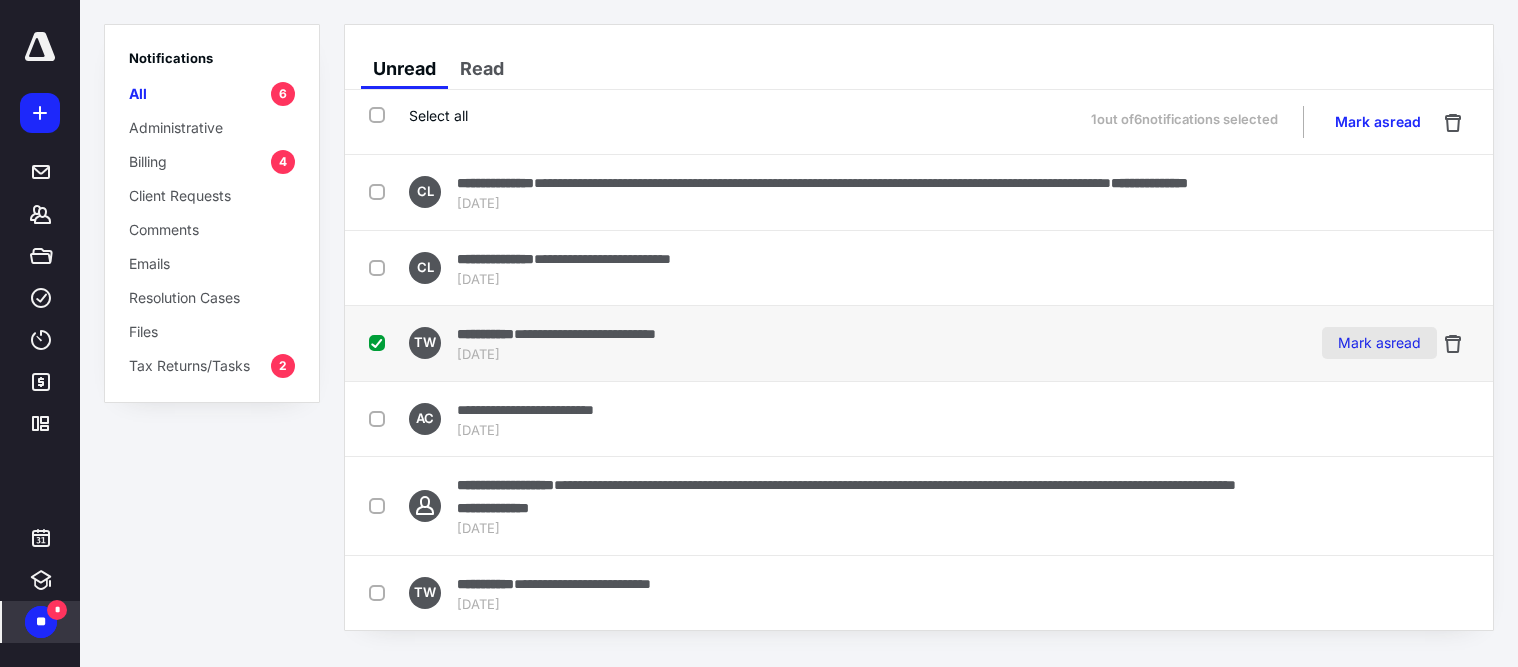 click on "Mark as  read" at bounding box center (1379, 343) 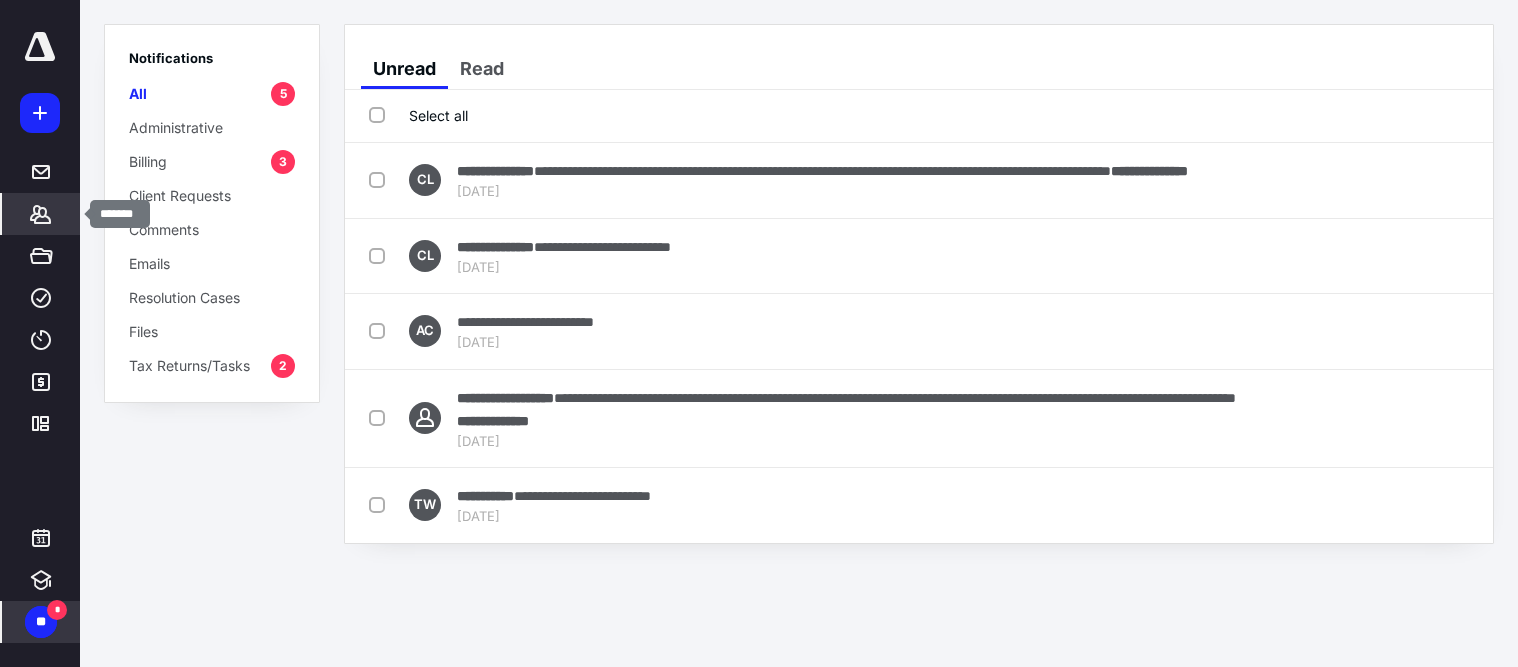 click 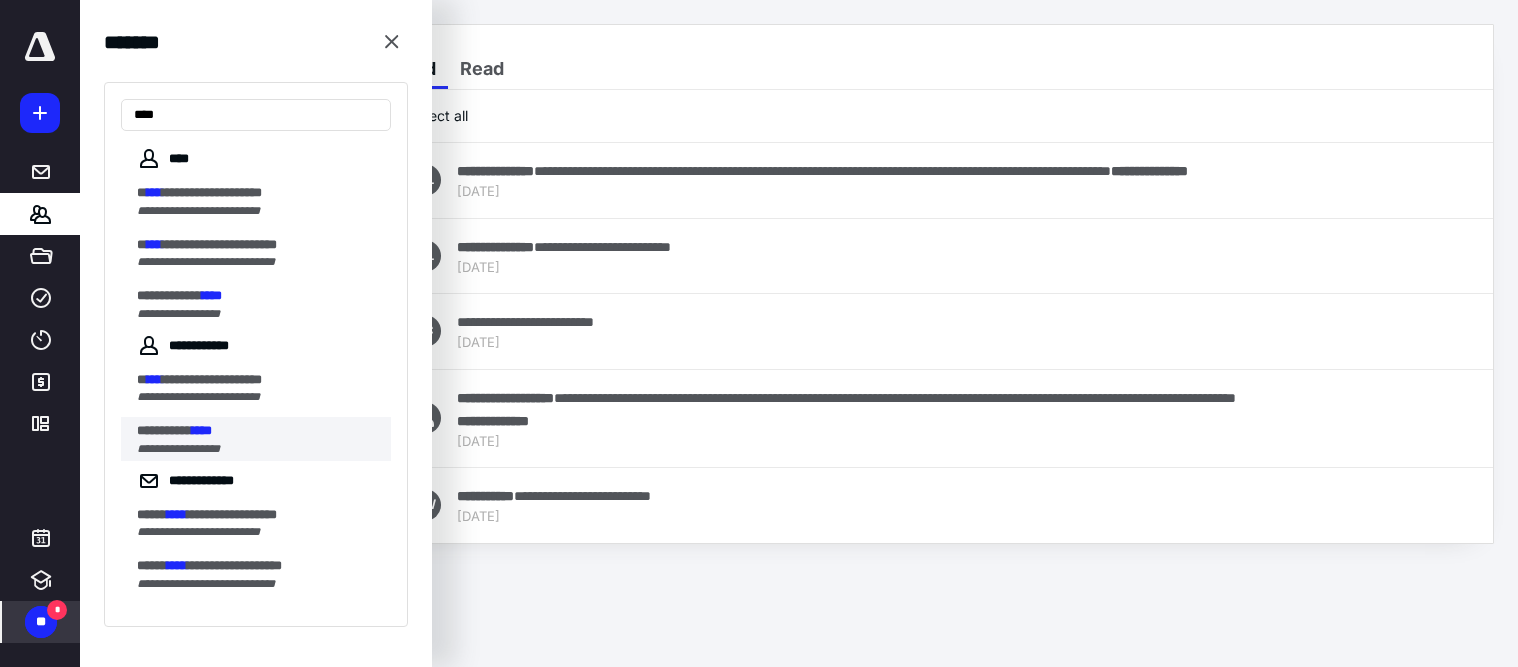 type on "****" 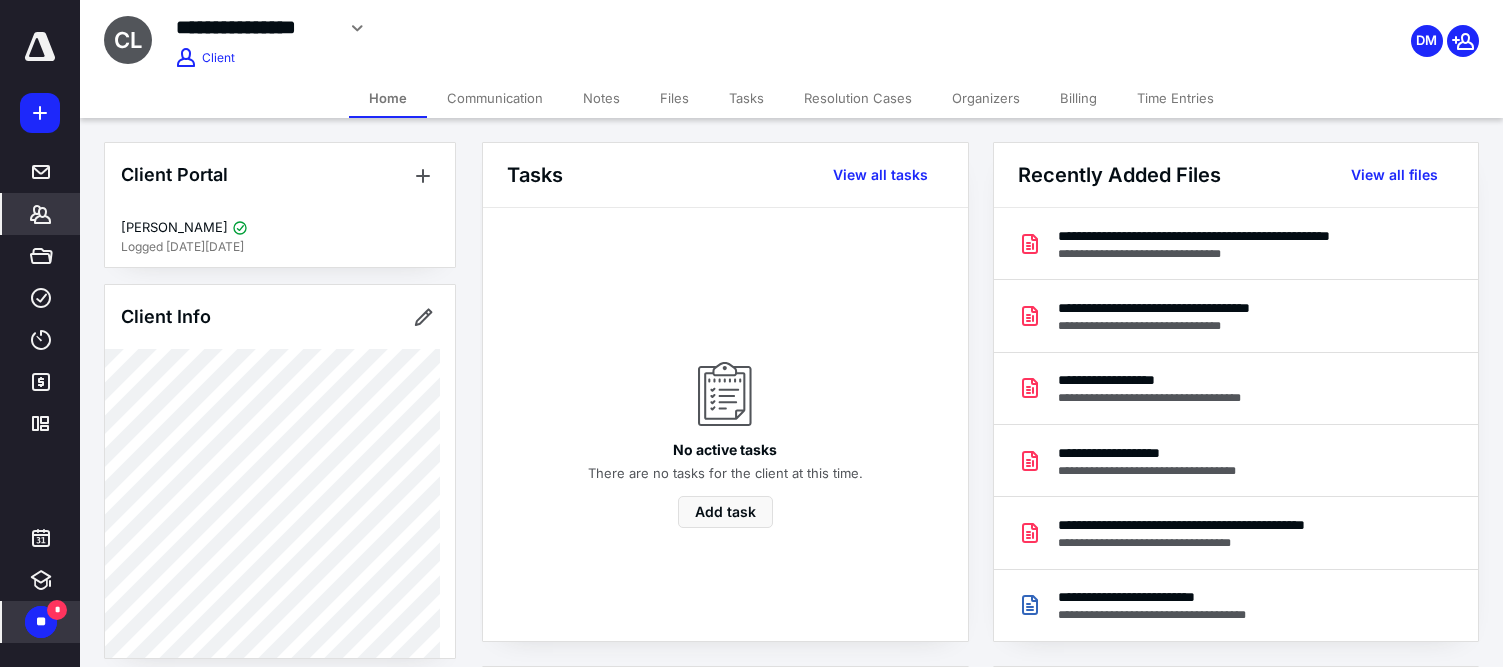 click on "**" at bounding box center [41, 622] 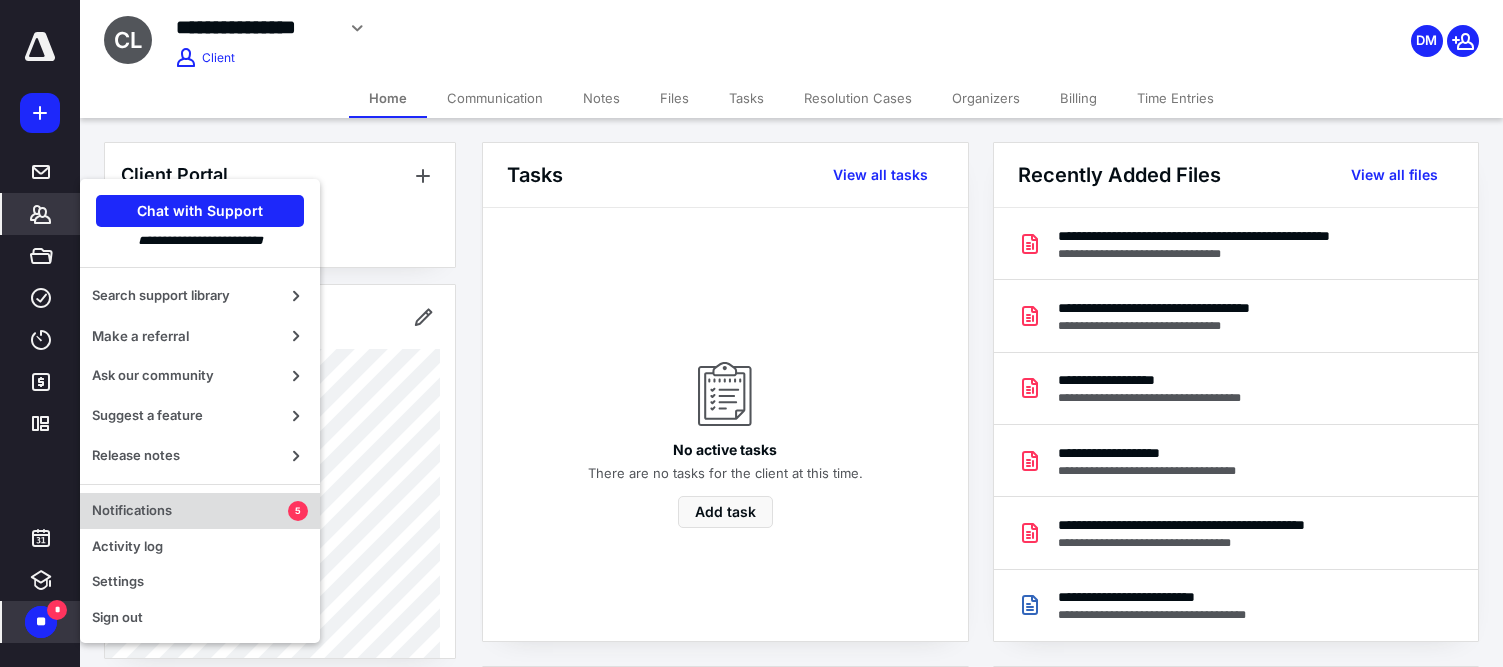 click on "Notifications" at bounding box center (190, 511) 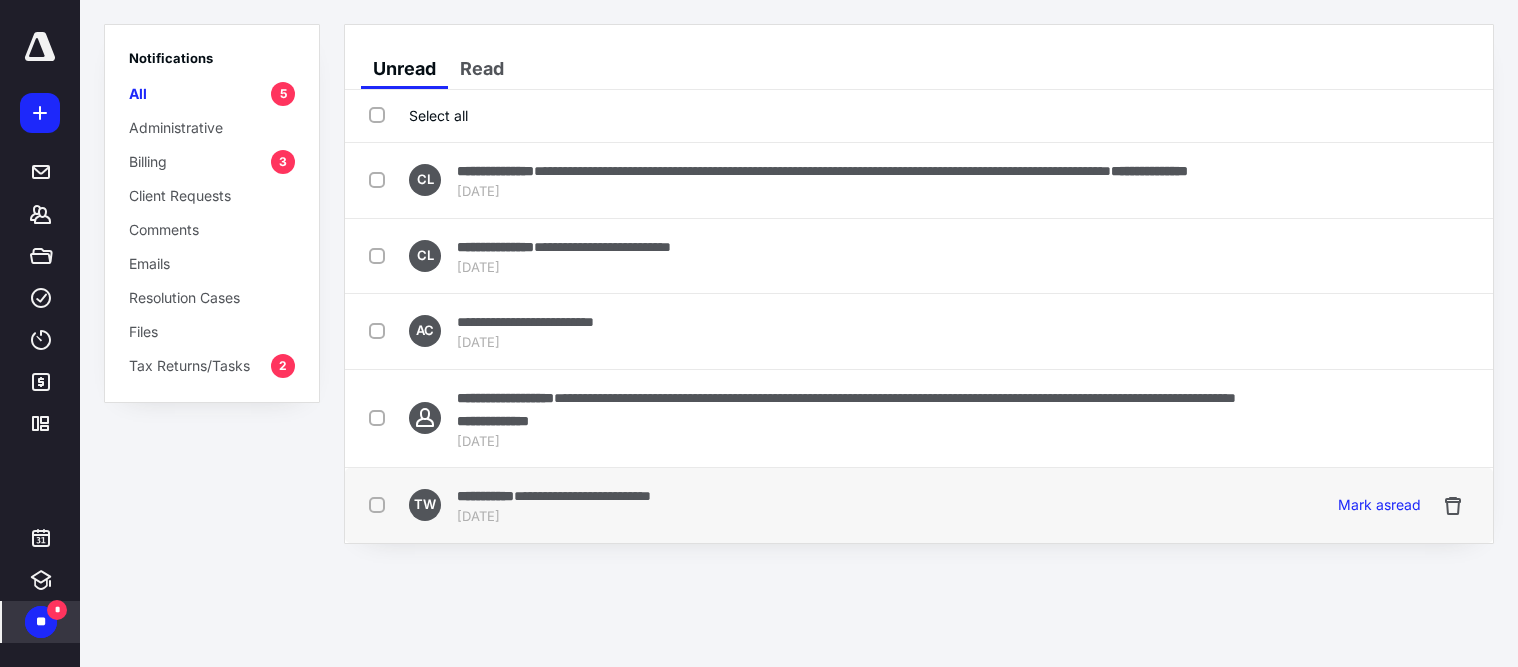 click at bounding box center (381, 504) 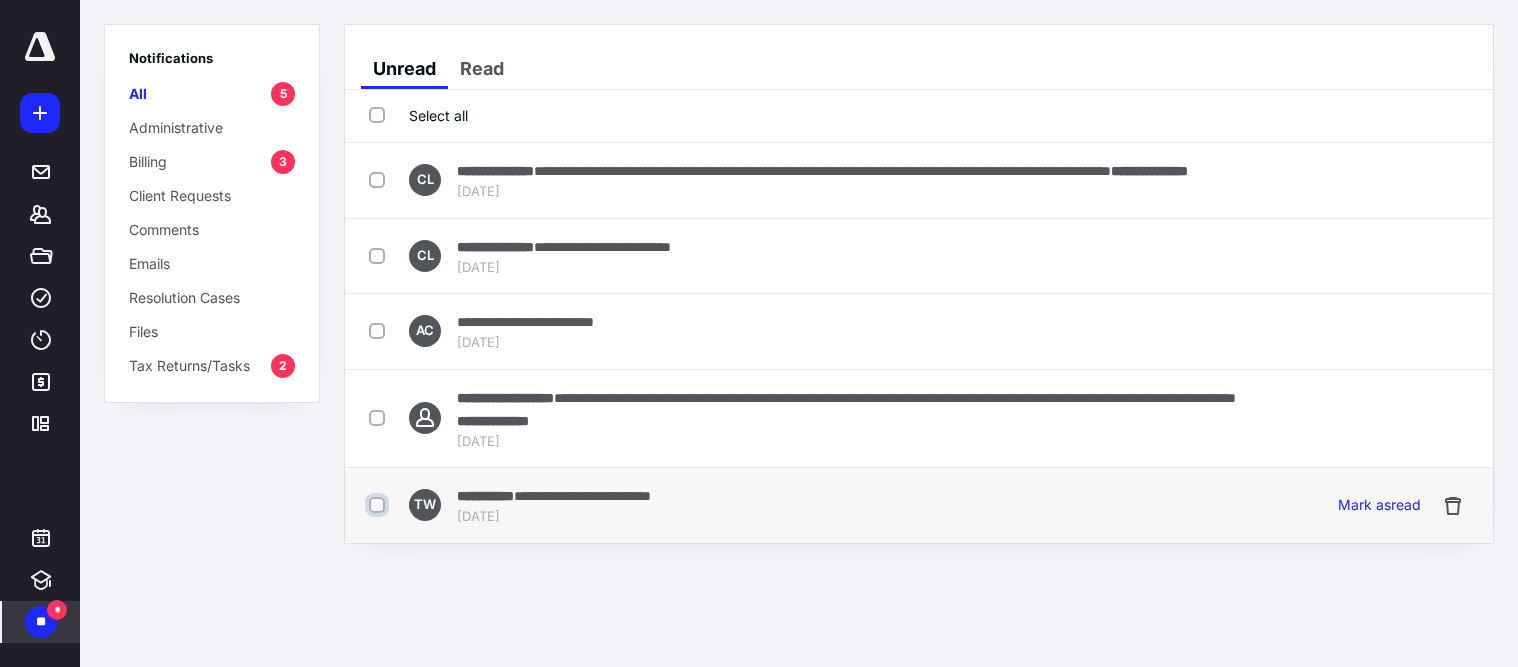 click at bounding box center (379, 505) 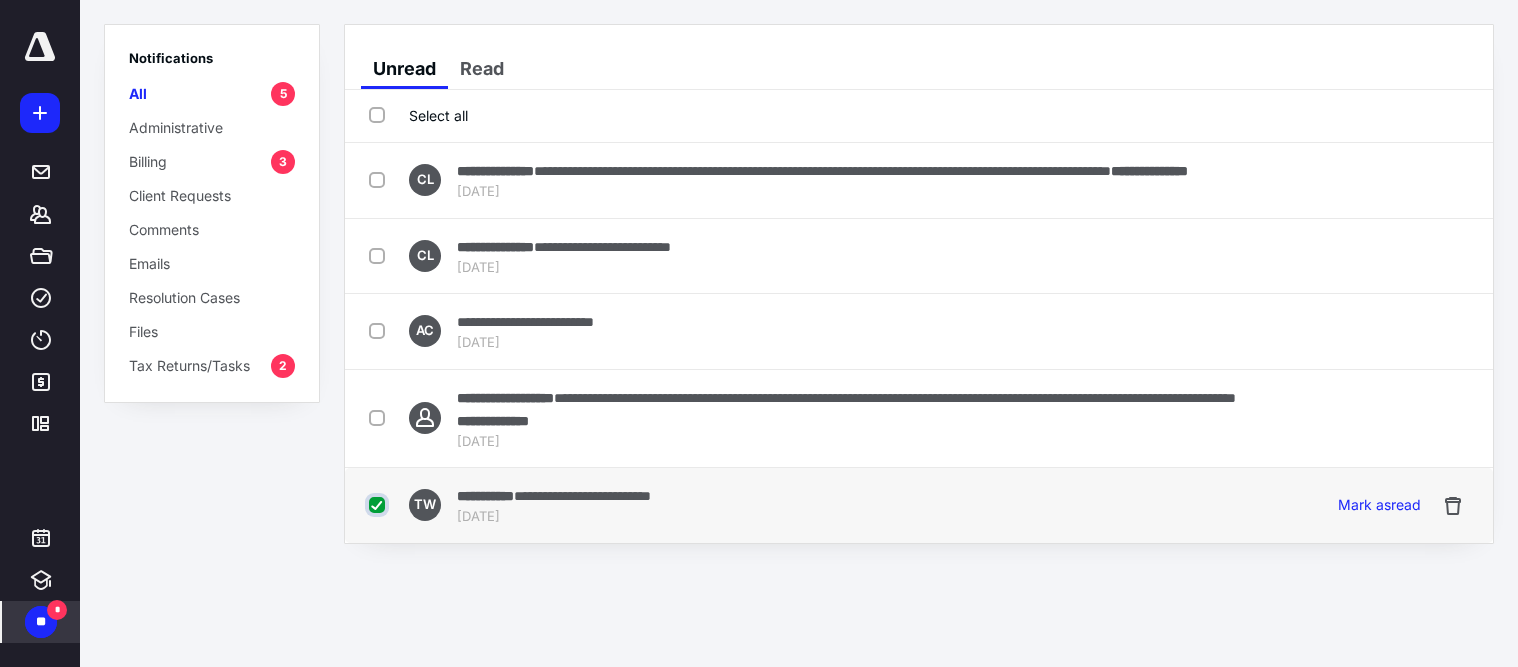 checkbox on "true" 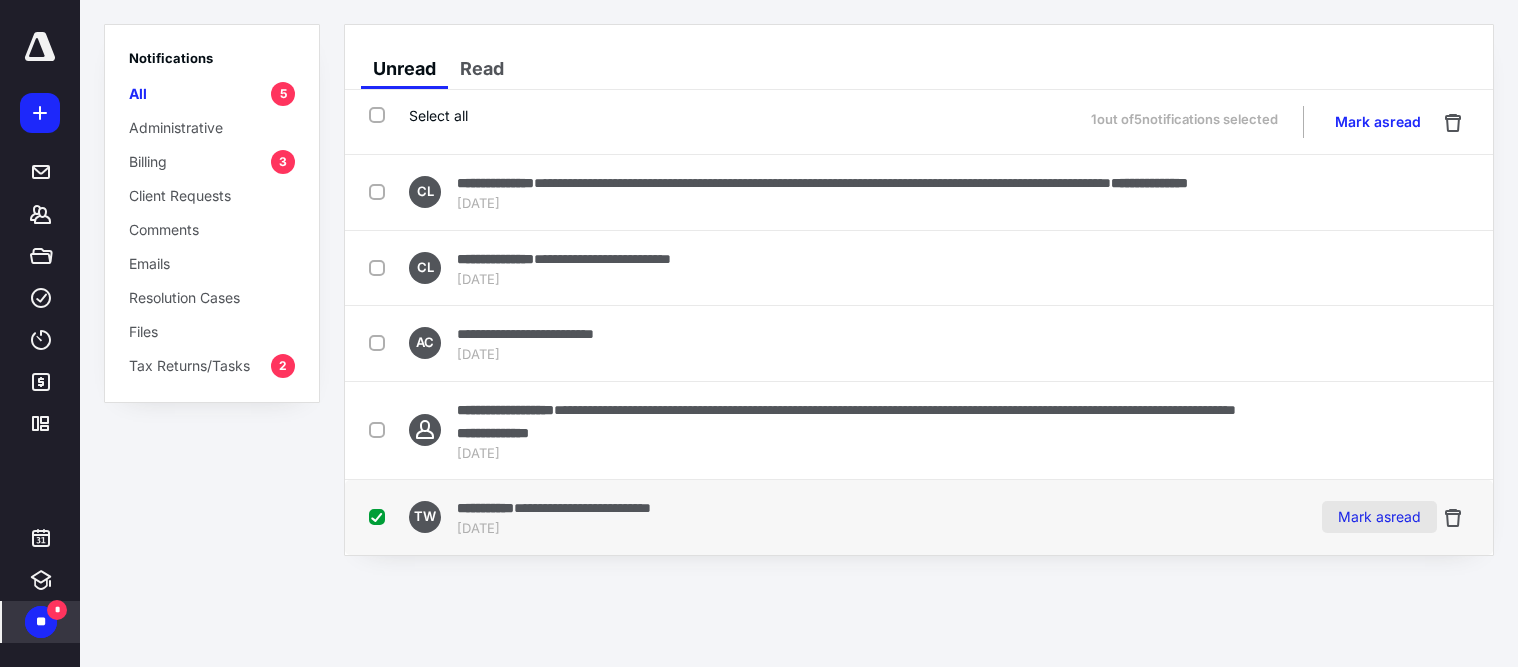 click on "Mark as  read" at bounding box center [1379, 517] 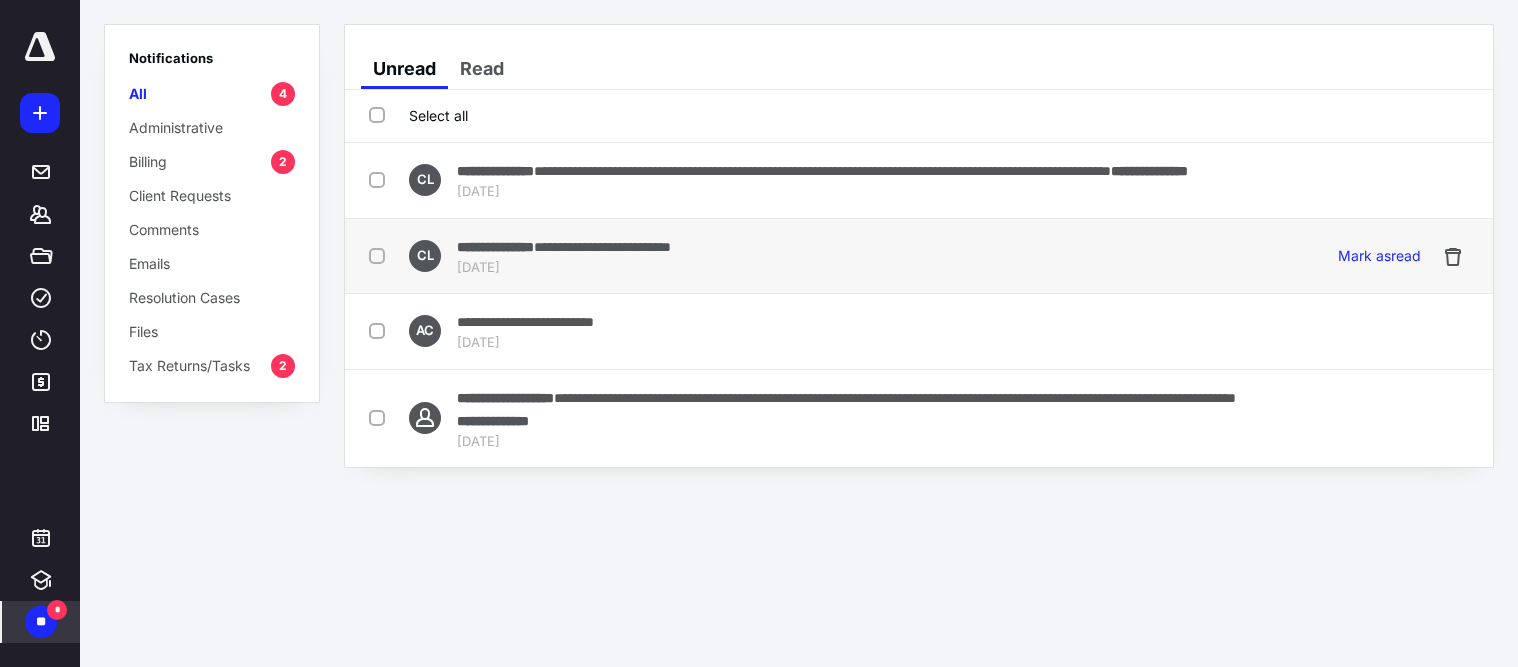 click at bounding box center [381, 255] 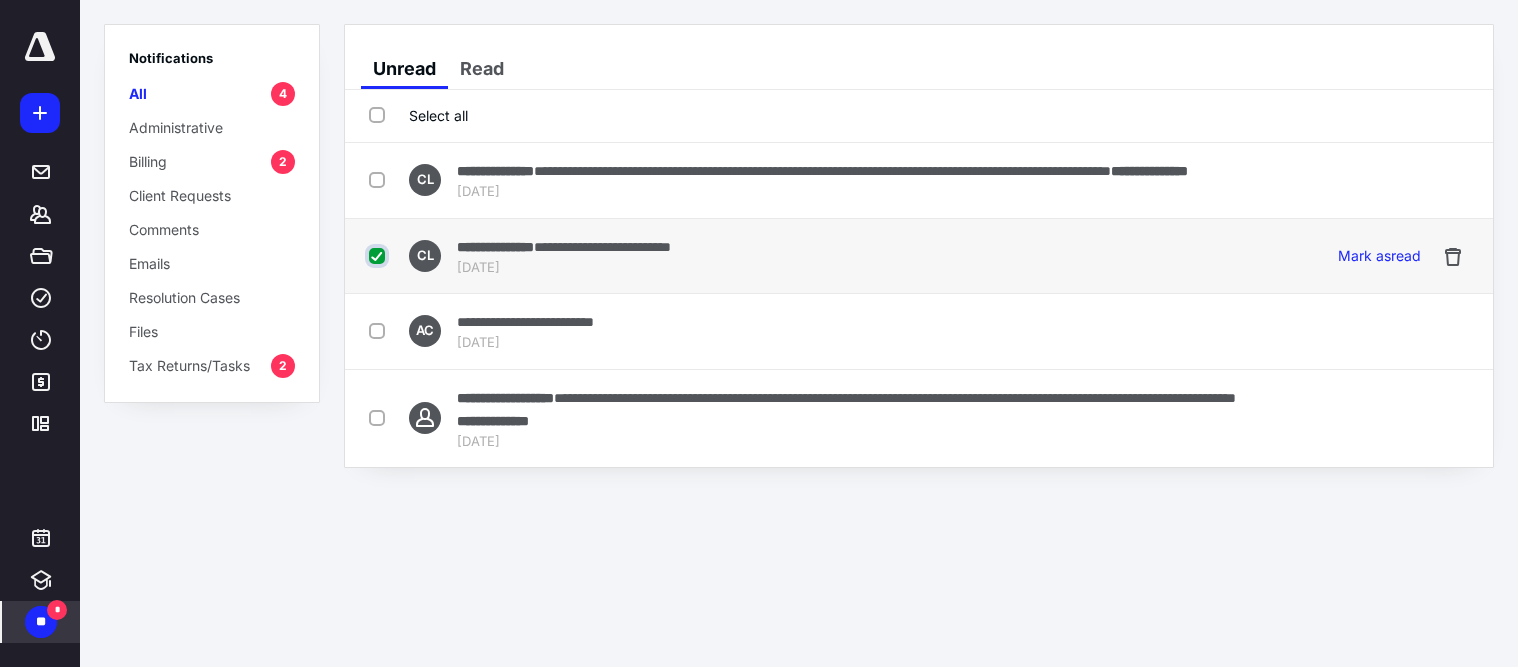 checkbox on "true" 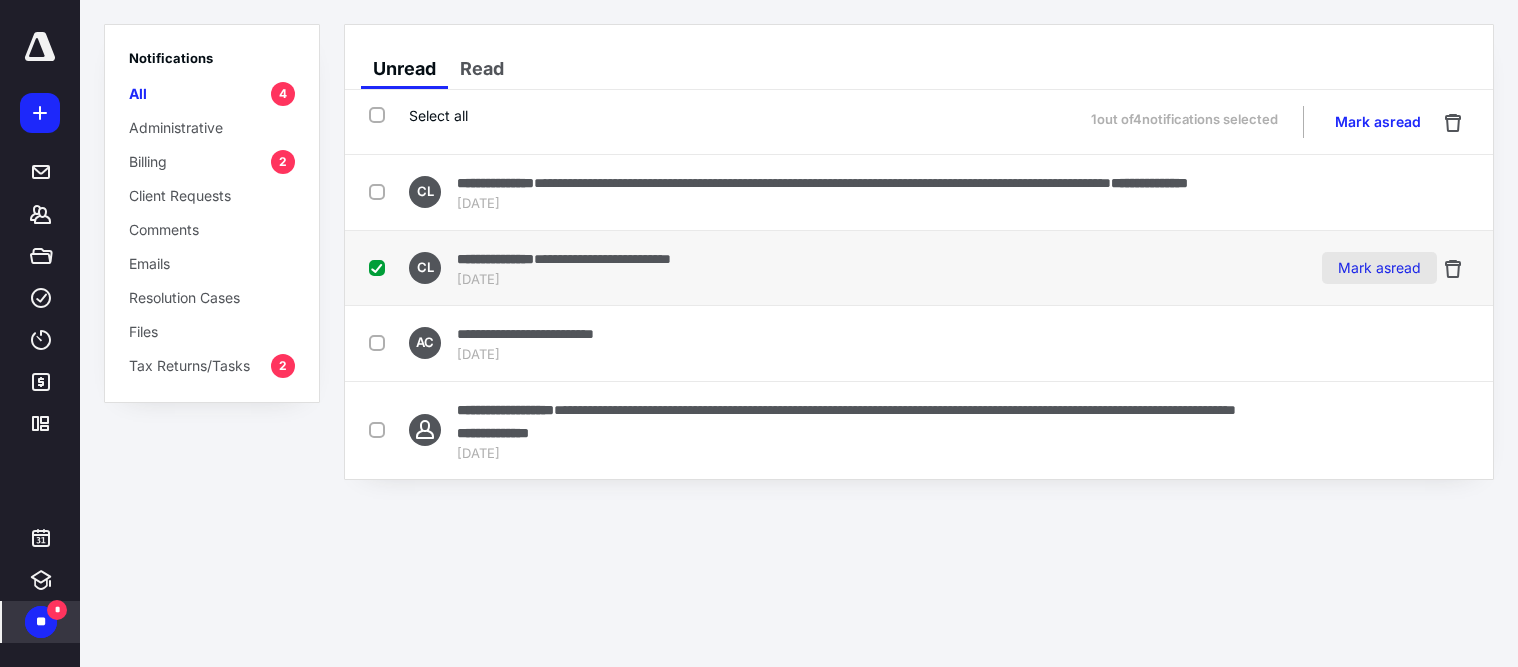 click on "Mark as  read" at bounding box center (1379, 268) 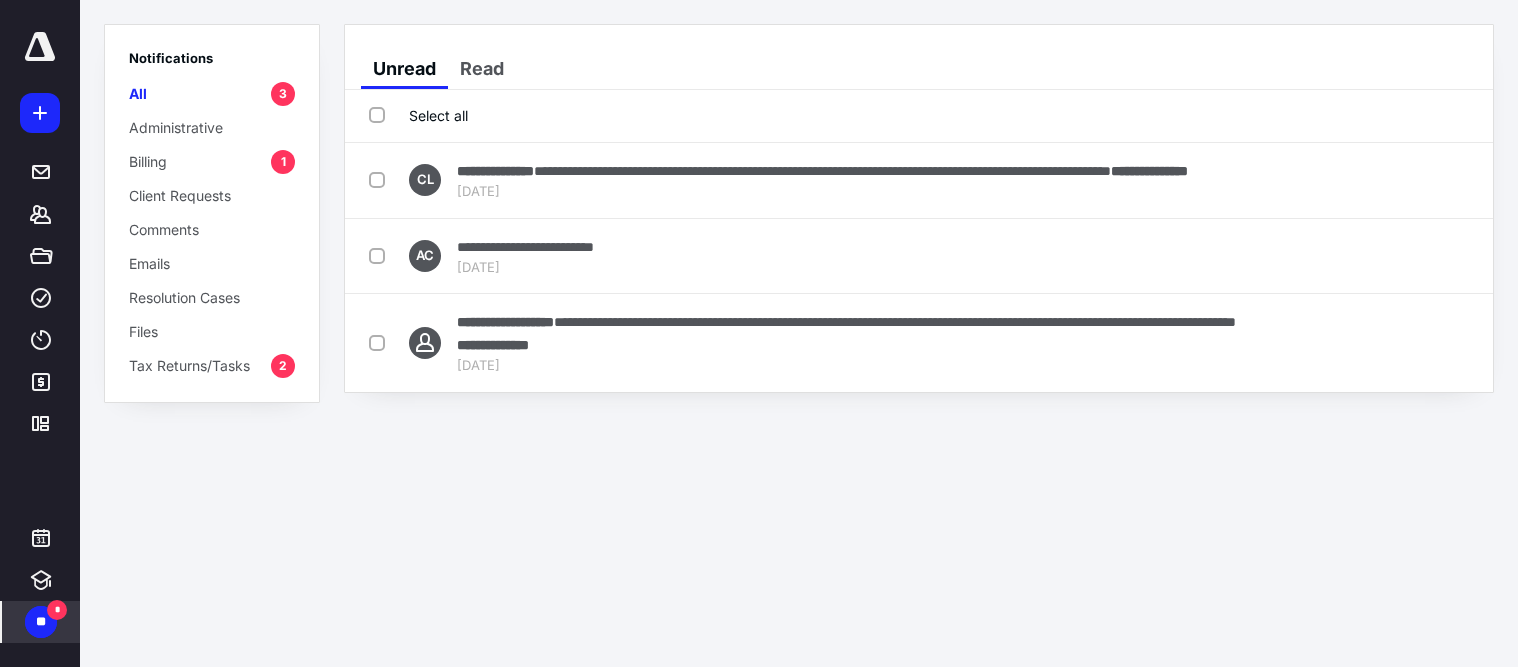 click on "1" at bounding box center (283, 162) 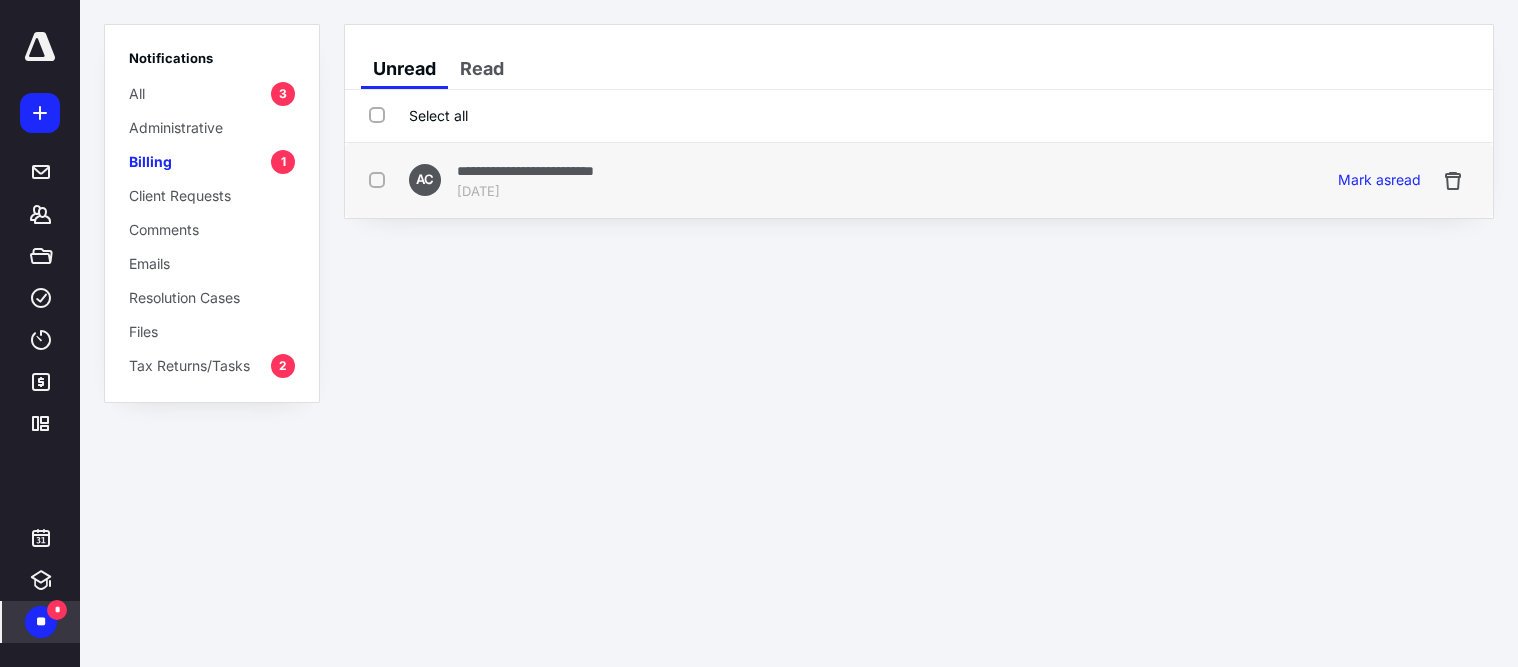 click on "Jun 26, 2025" at bounding box center [525, 192] 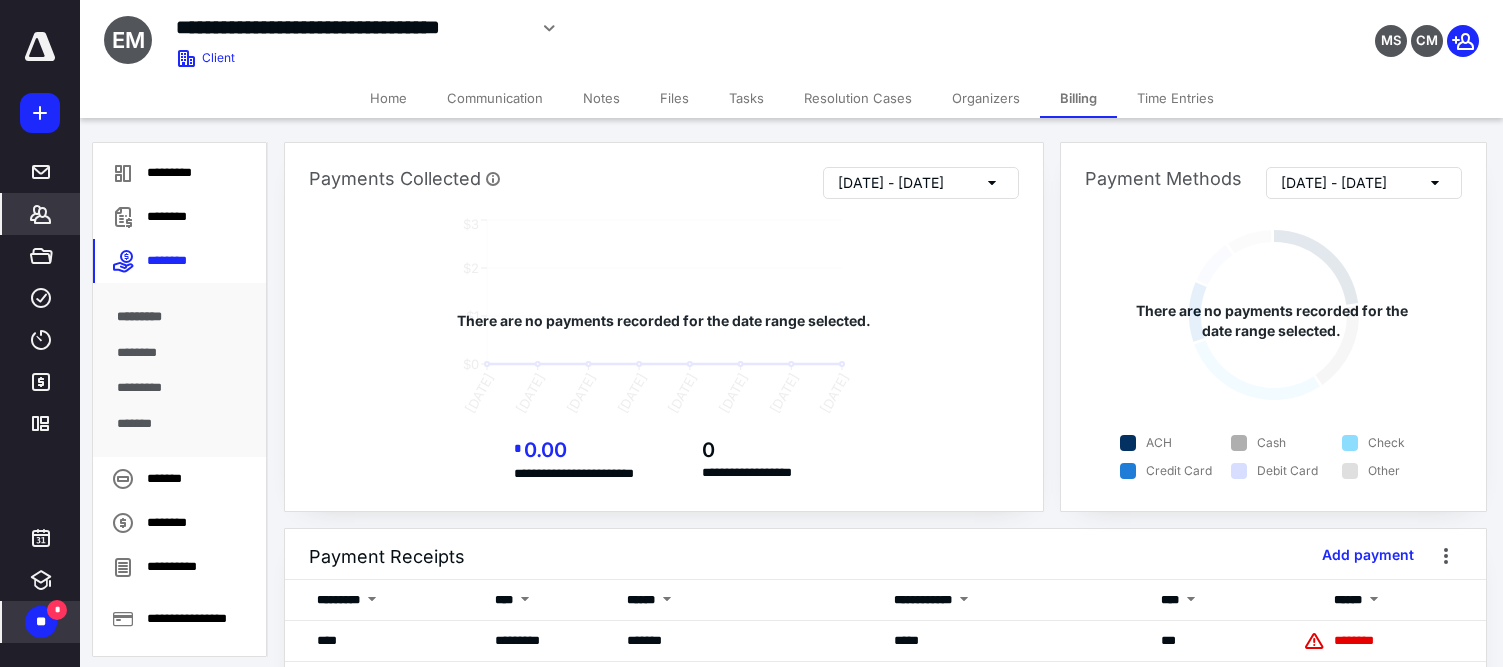 click on "**" at bounding box center [41, 622] 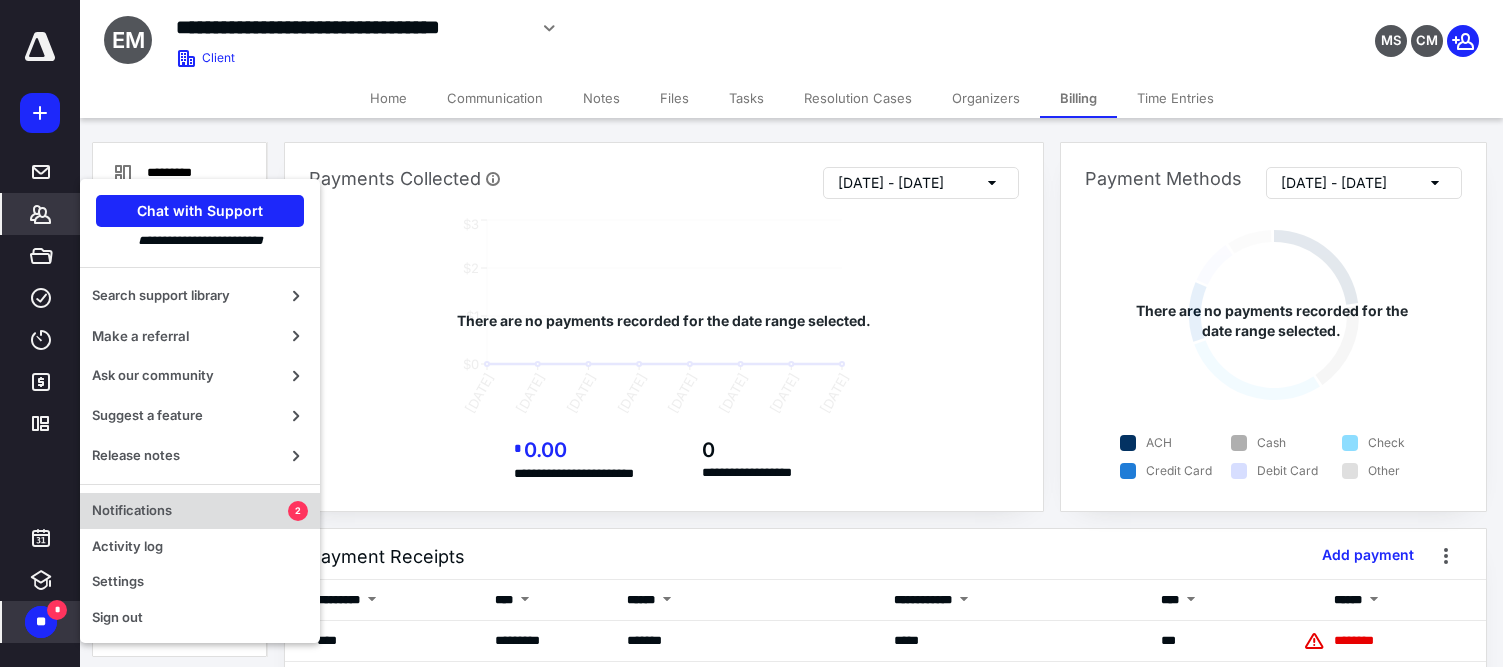 click on "Notifications" at bounding box center (190, 511) 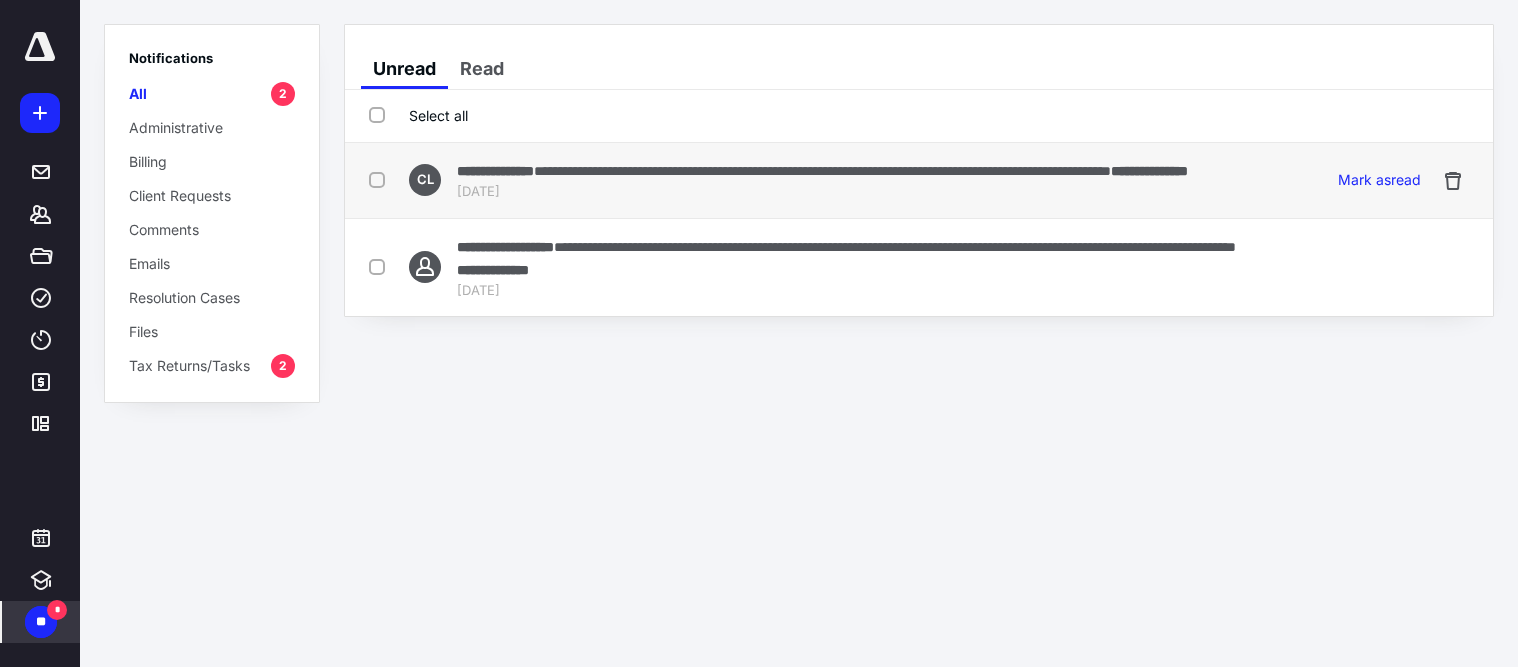click on "**********" at bounding box center (822, 171) 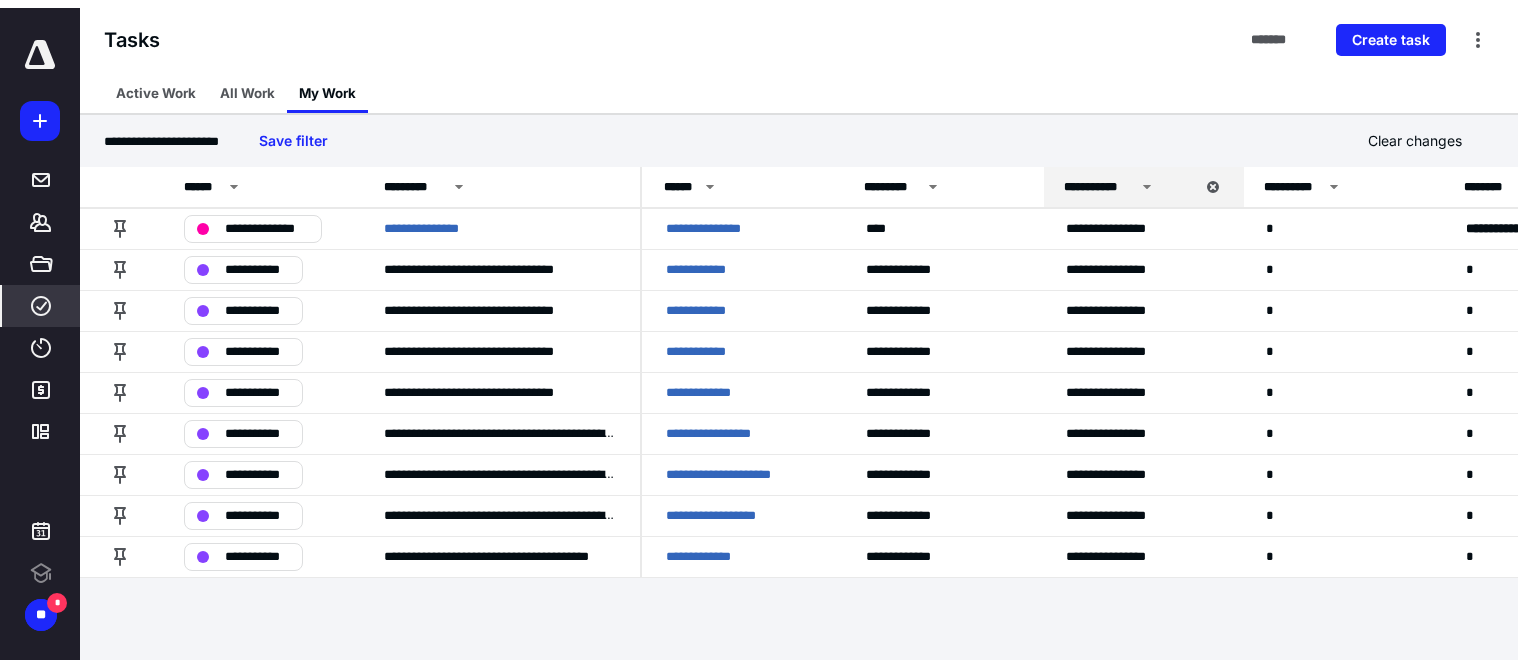 scroll, scrollTop: 0, scrollLeft: 0, axis: both 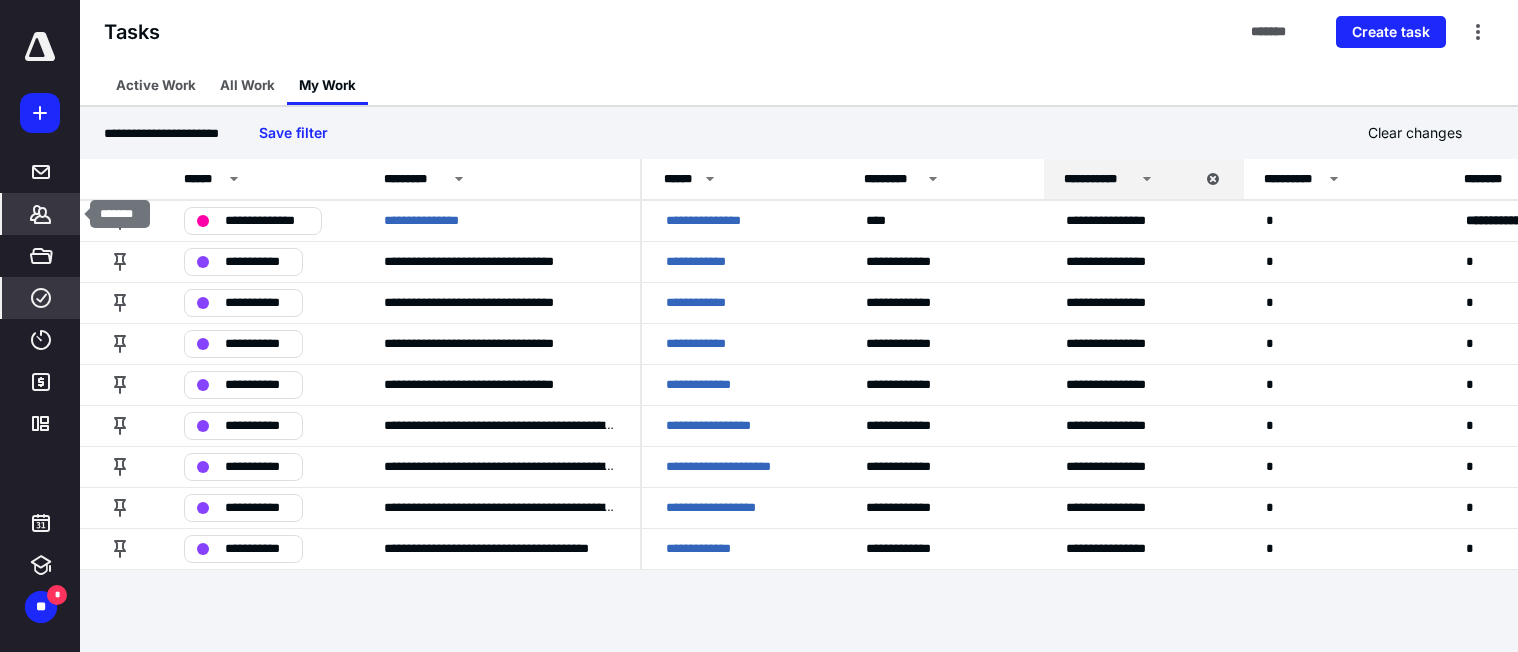 click 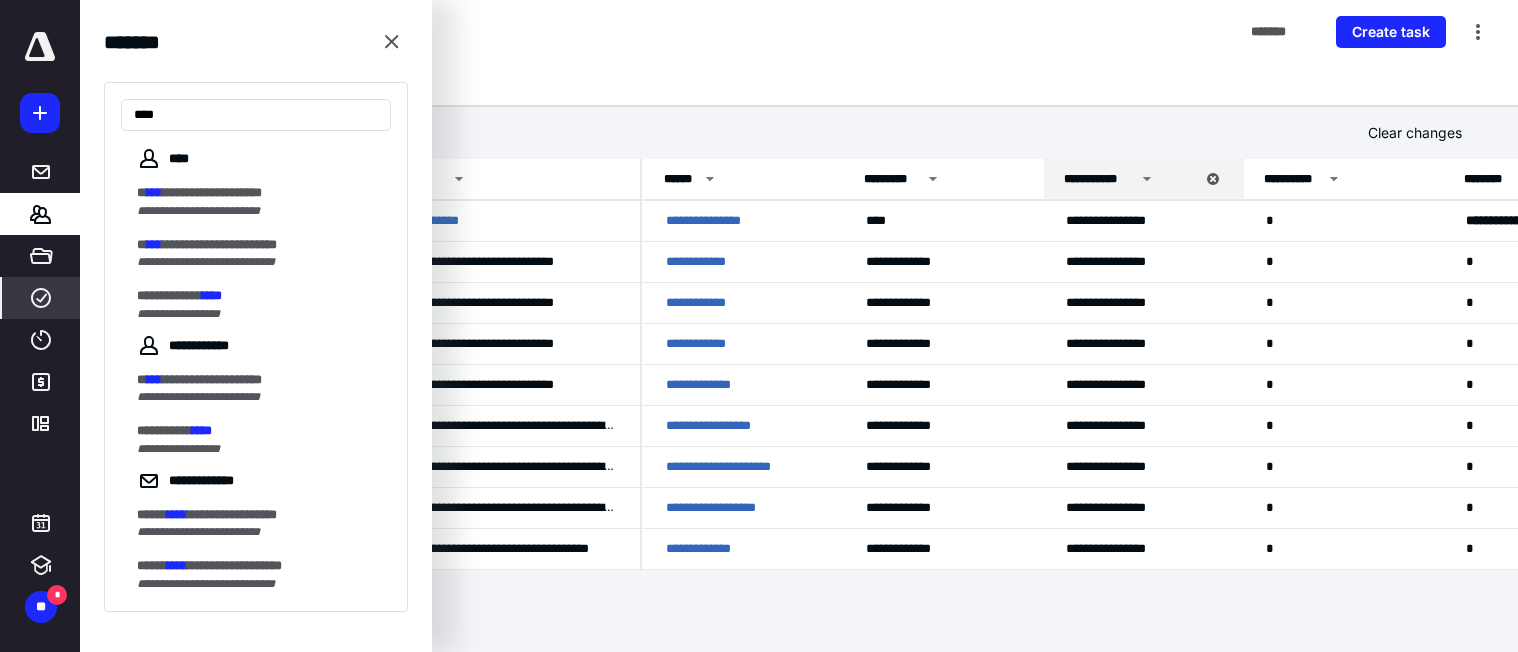 type on "****" 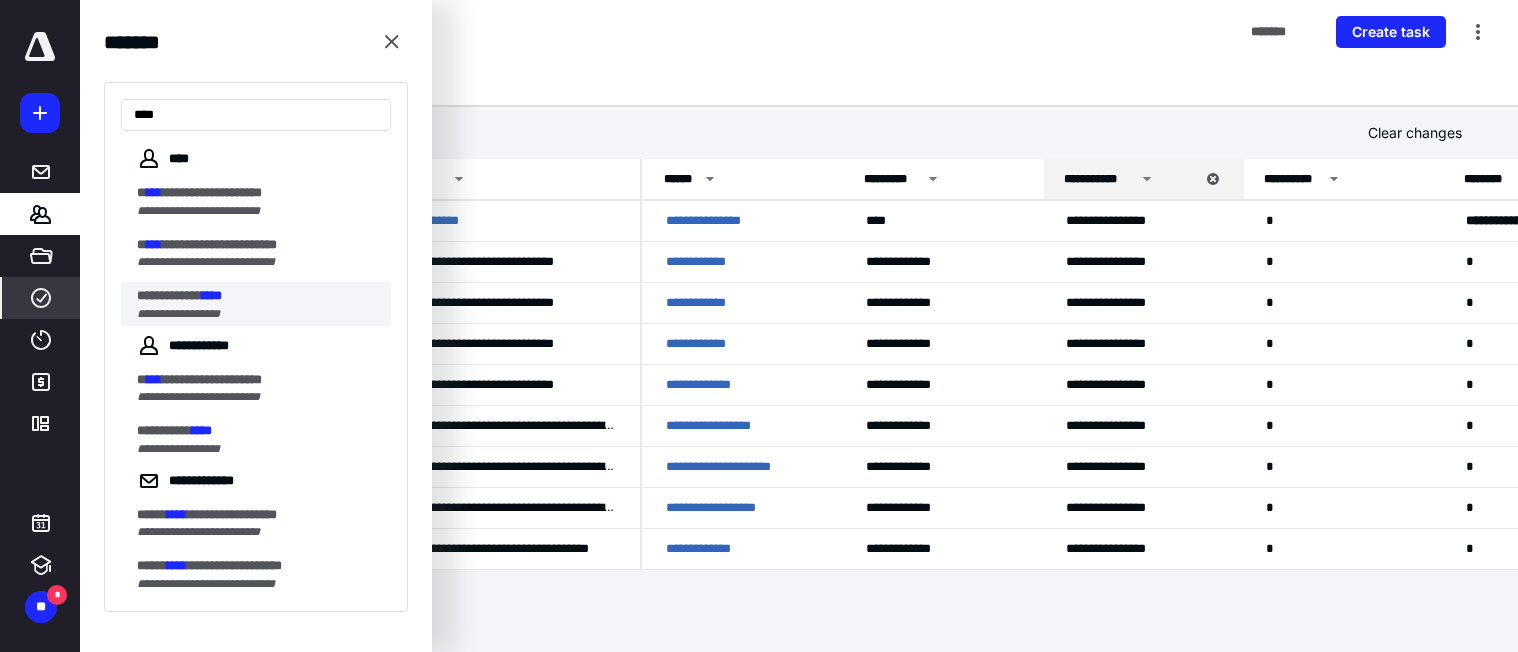 click on "**********" at bounding box center [169, 295] 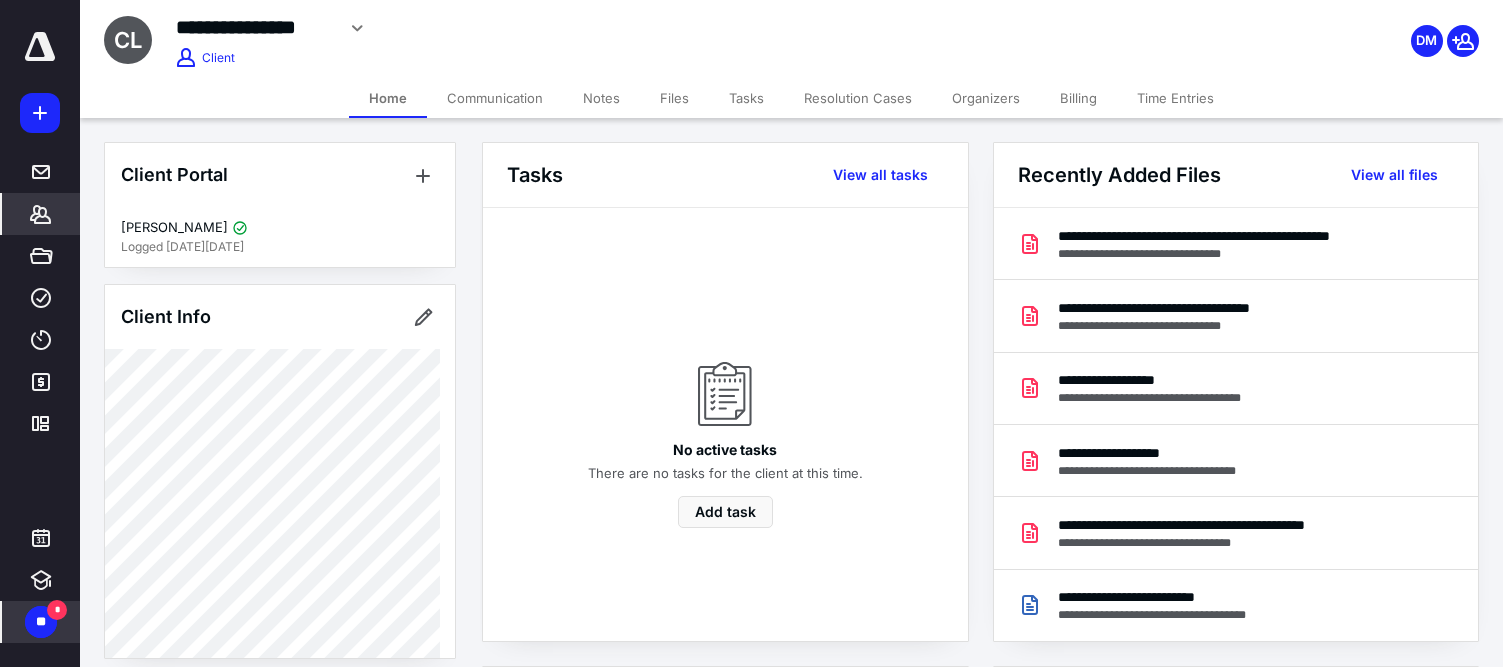 click on "*" at bounding box center [57, 610] 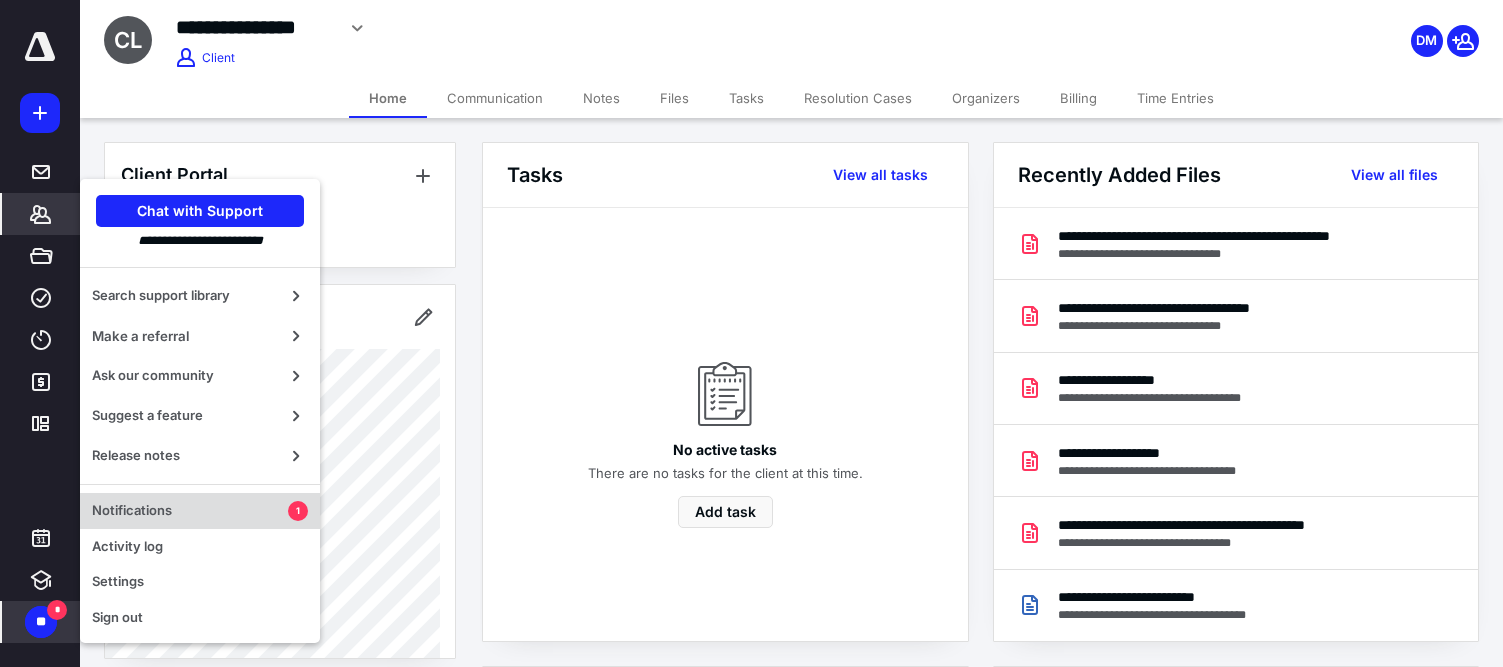 click on "Notifications" at bounding box center (190, 511) 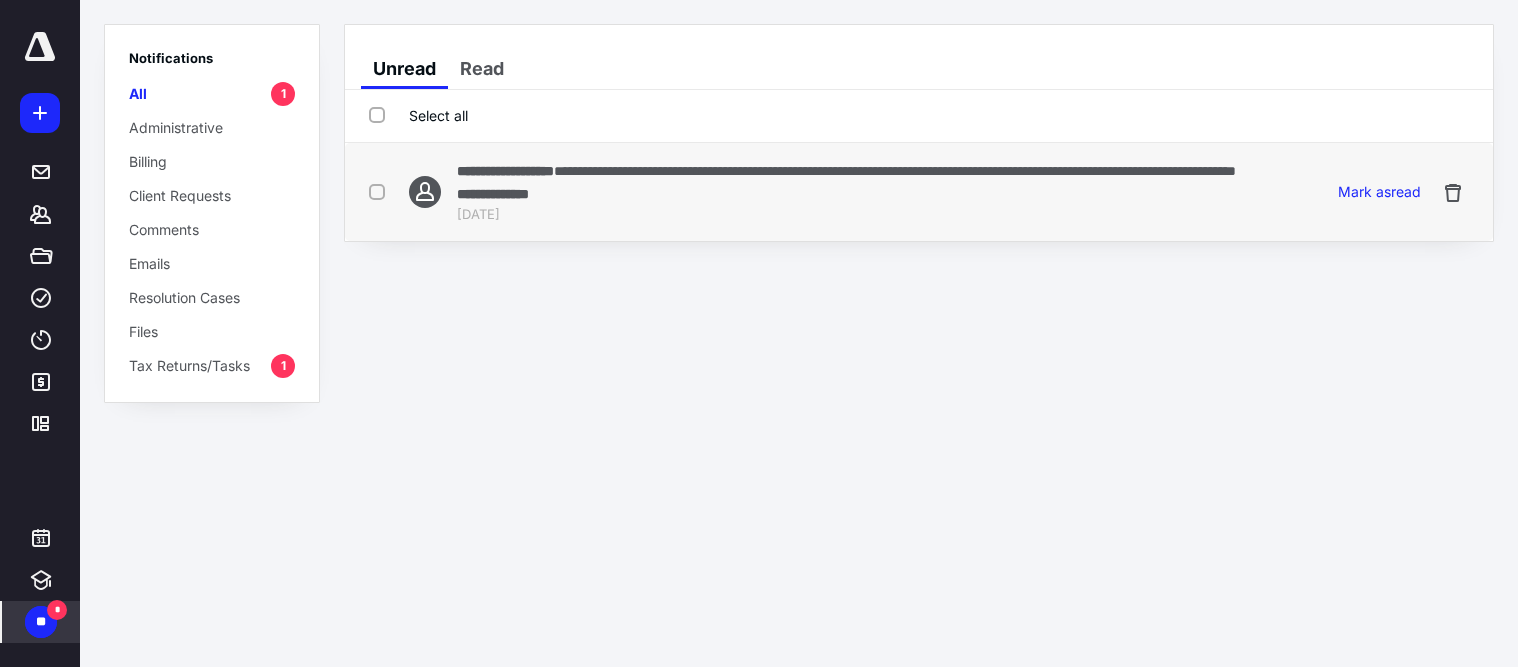 click on "**********" at bounding box center [895, 171] 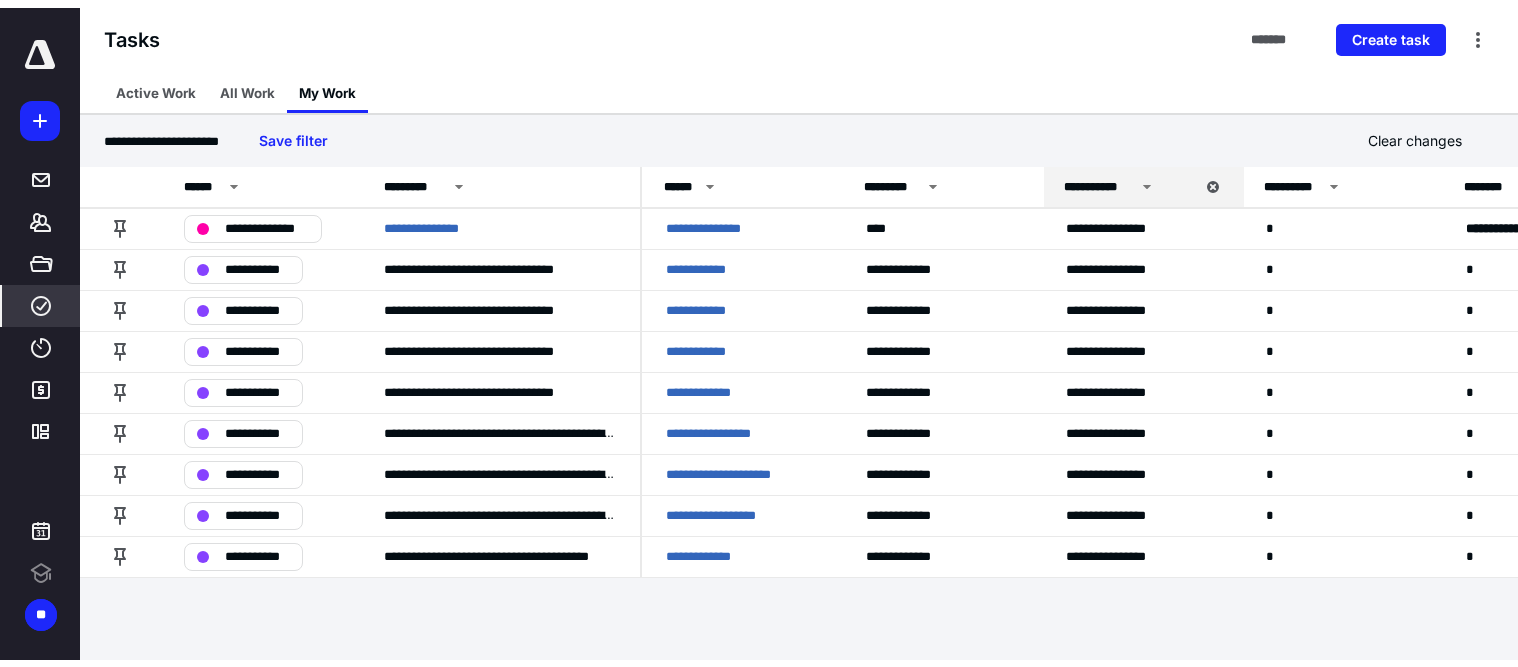 scroll, scrollTop: 0, scrollLeft: 0, axis: both 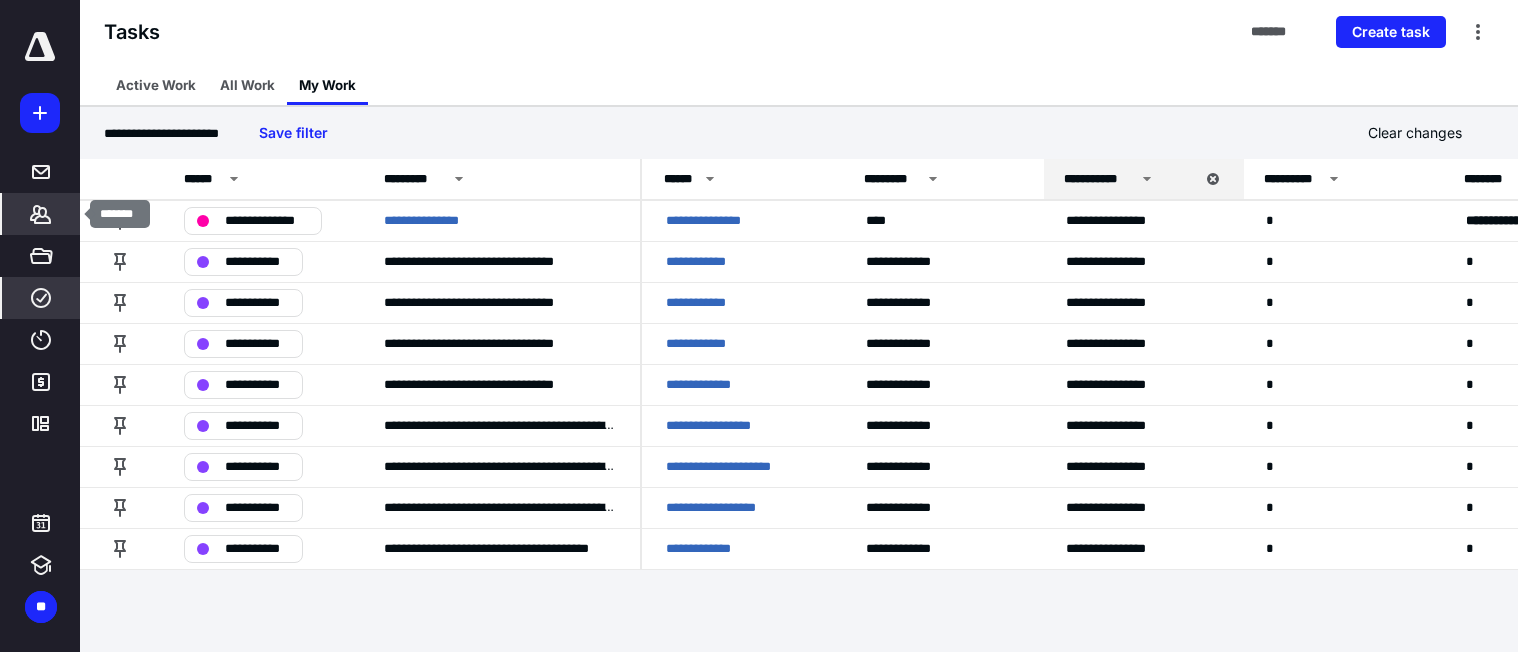 click on "*******" at bounding box center [41, 214] 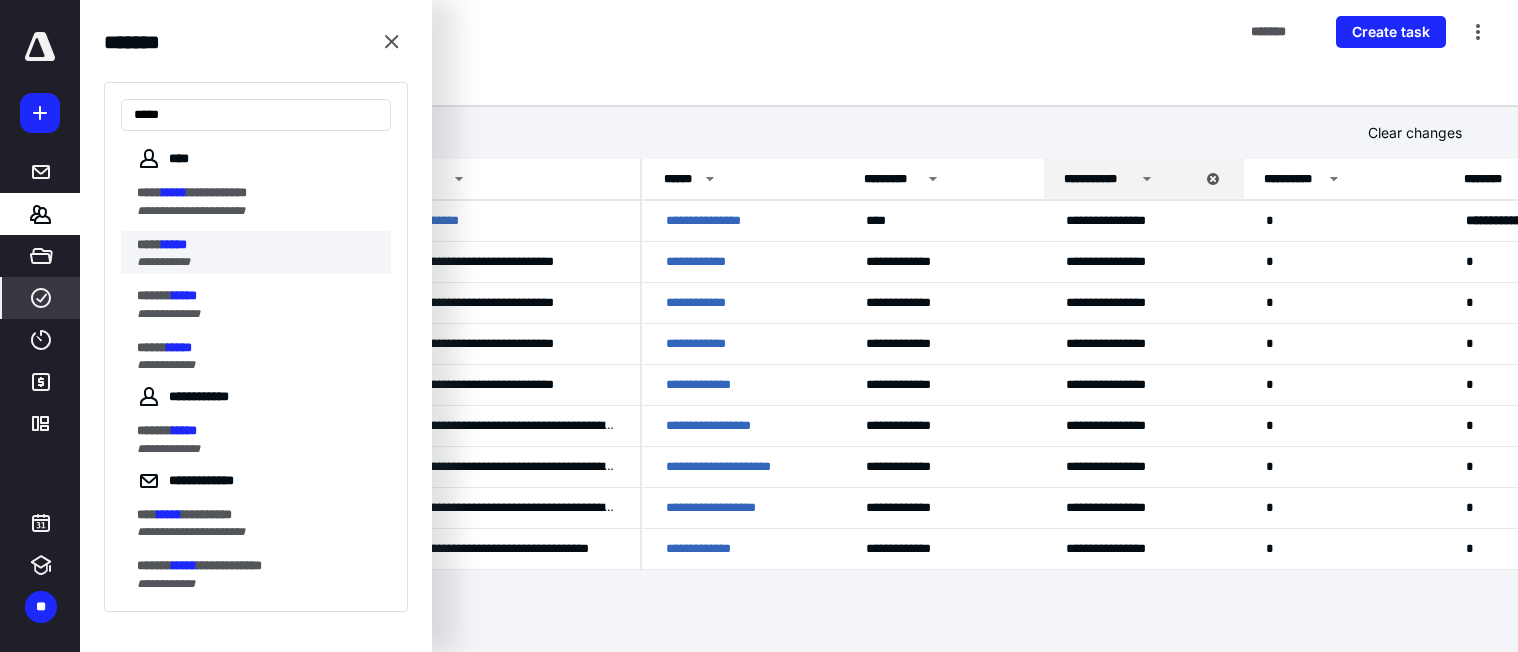 type on "*****" 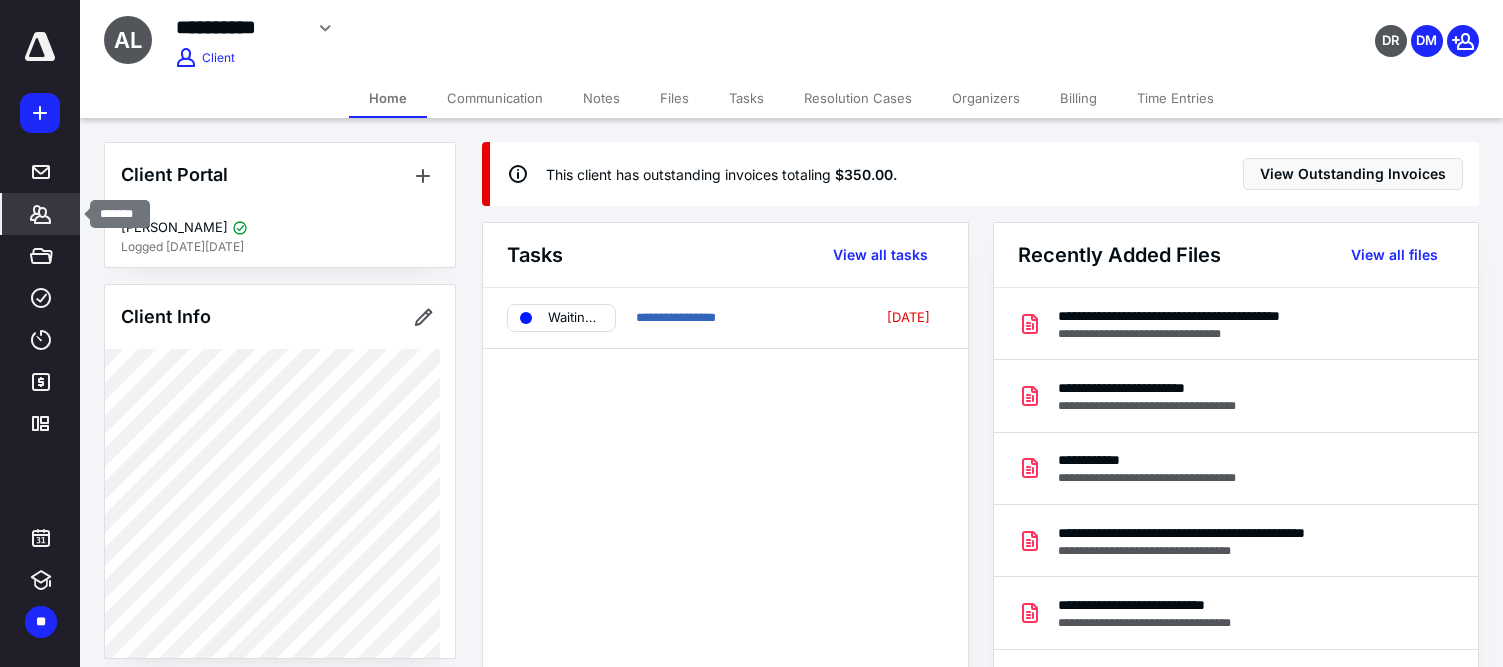 click 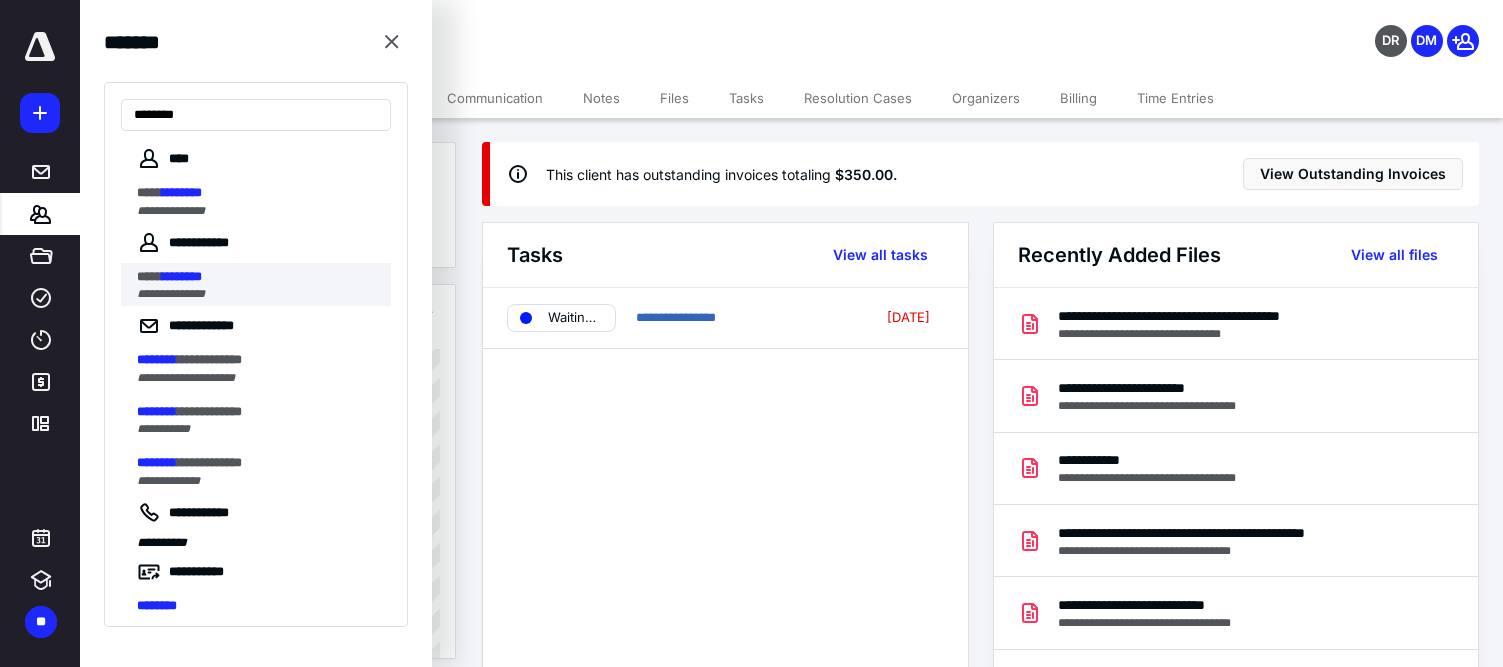 type on "********" 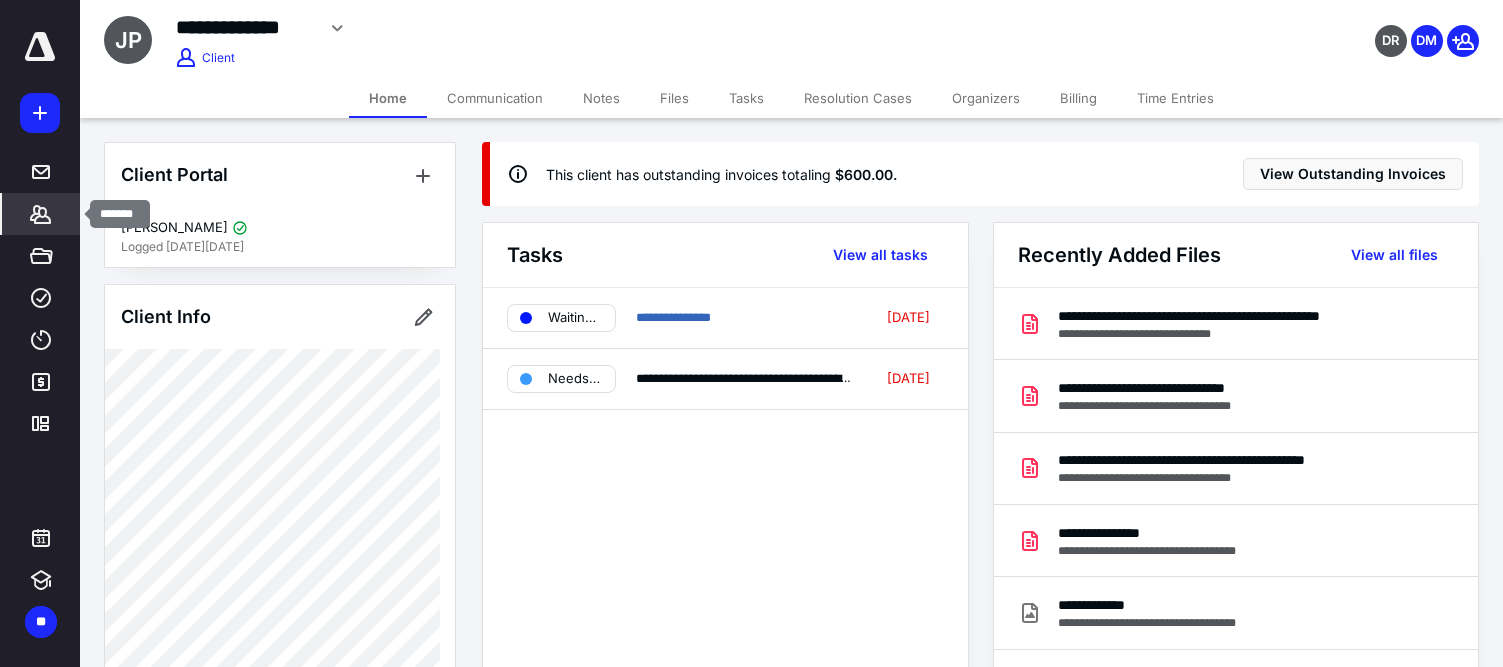 click 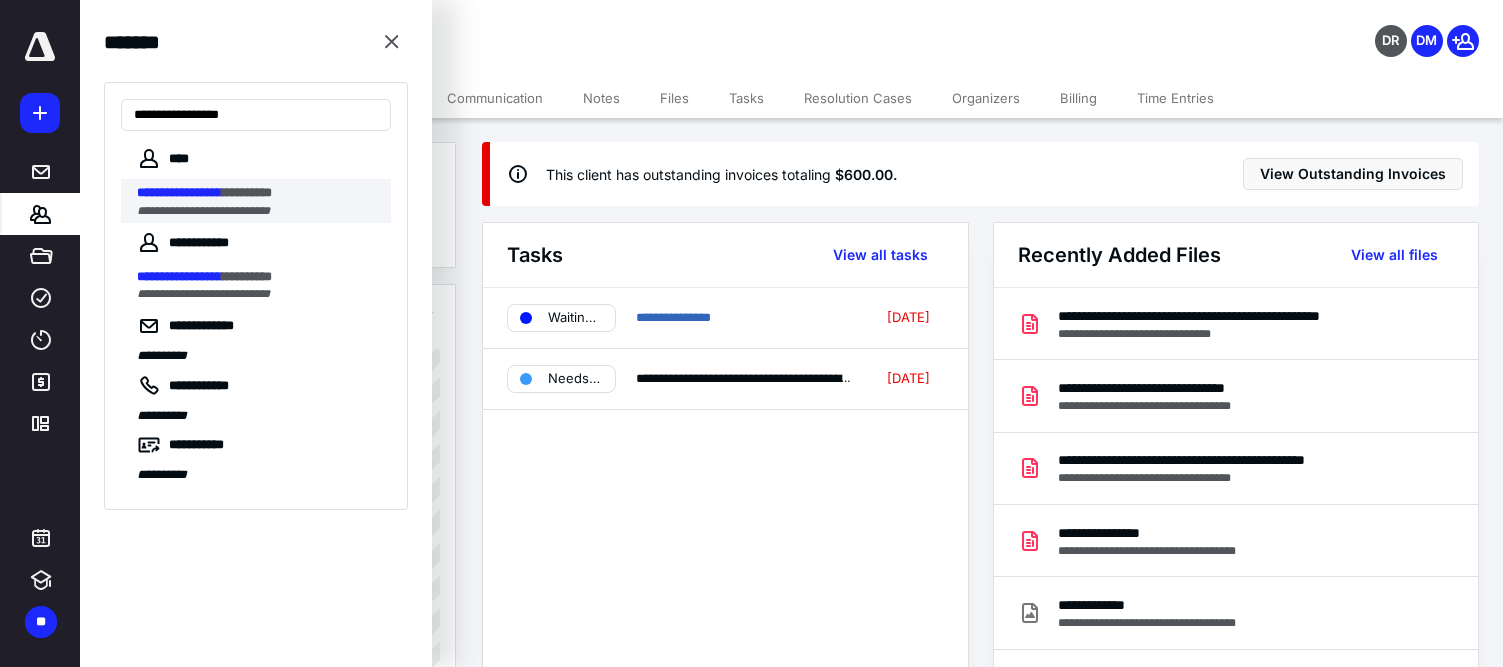 type on "**********" 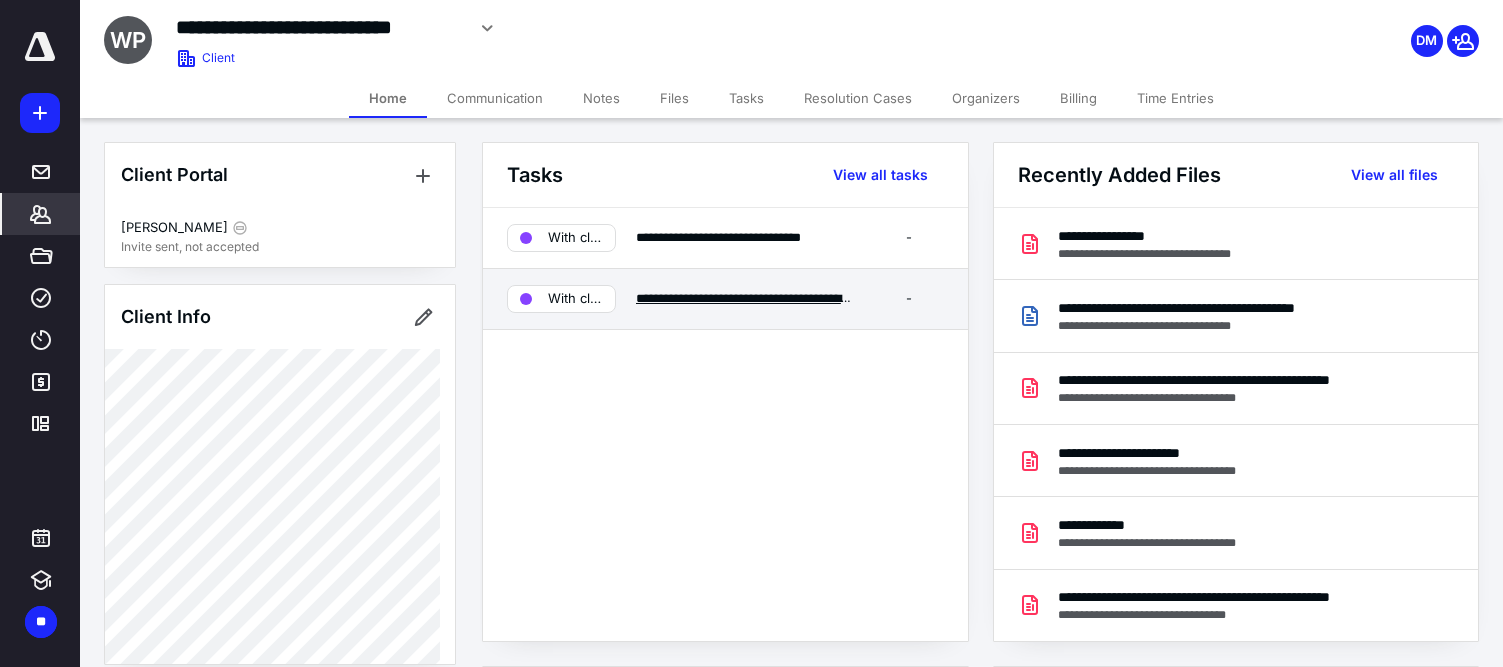 click on "**********" at bounding box center (808, 298) 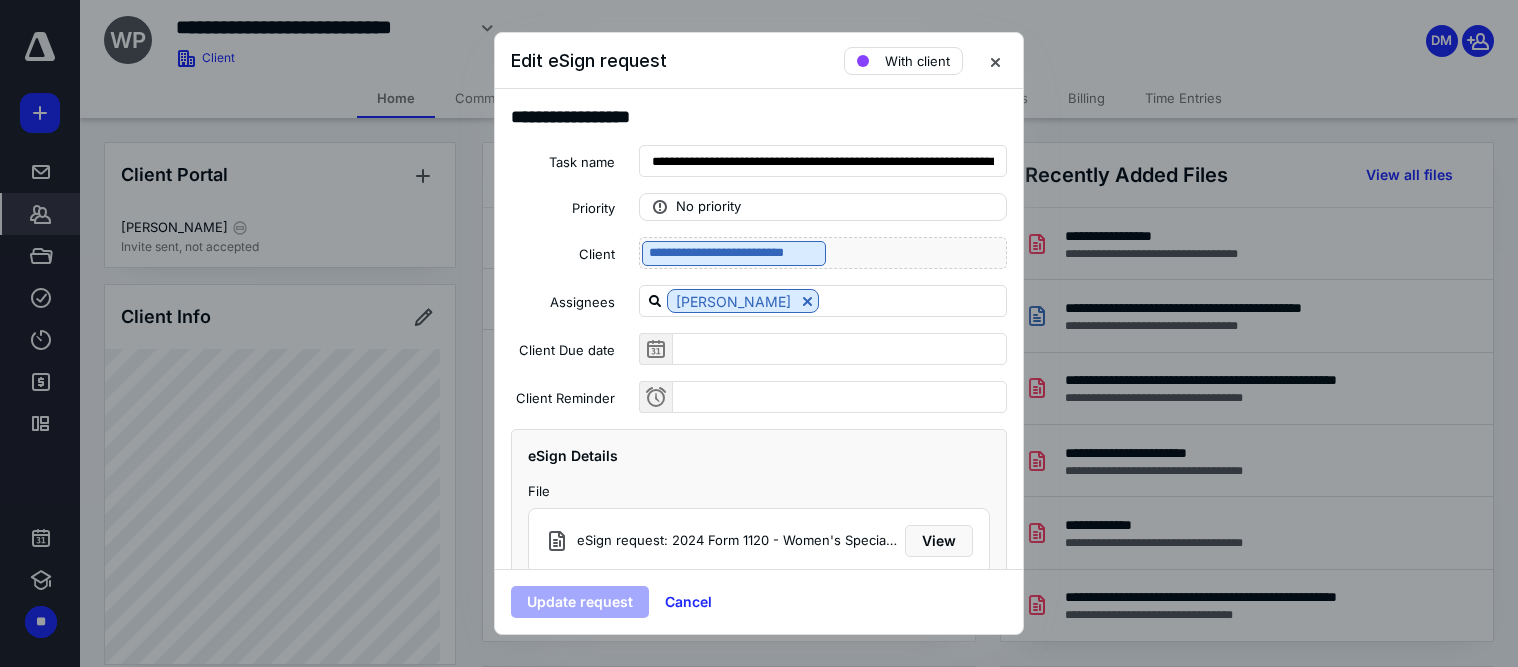 scroll, scrollTop: 165, scrollLeft: 0, axis: vertical 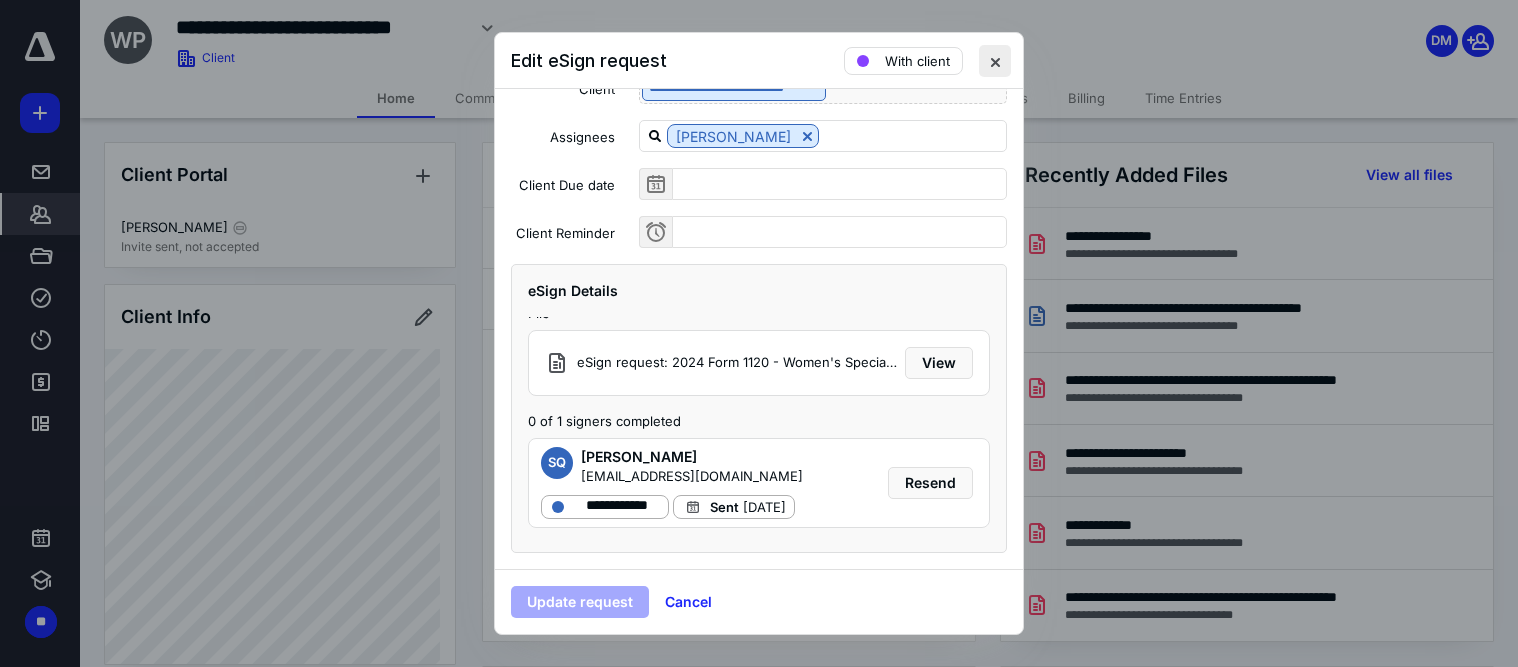 click at bounding box center [995, 61] 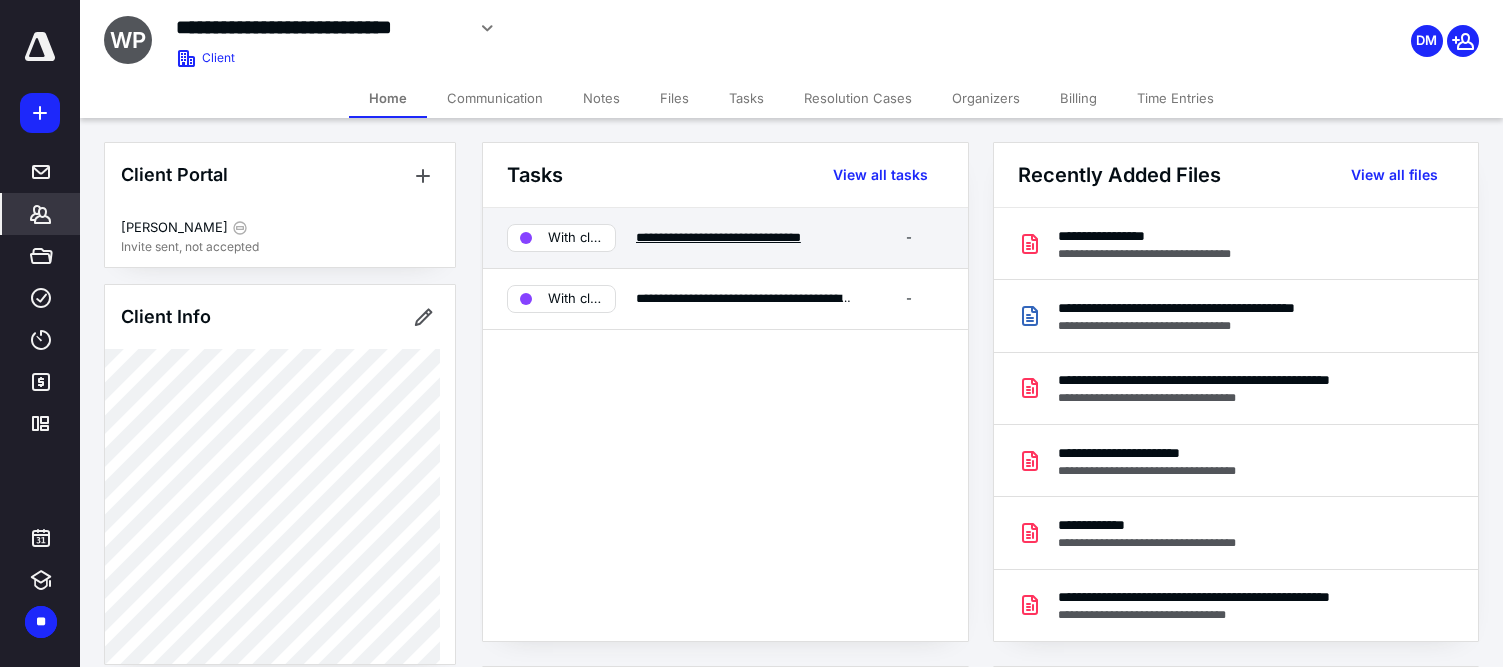 click on "**********" at bounding box center [718, 237] 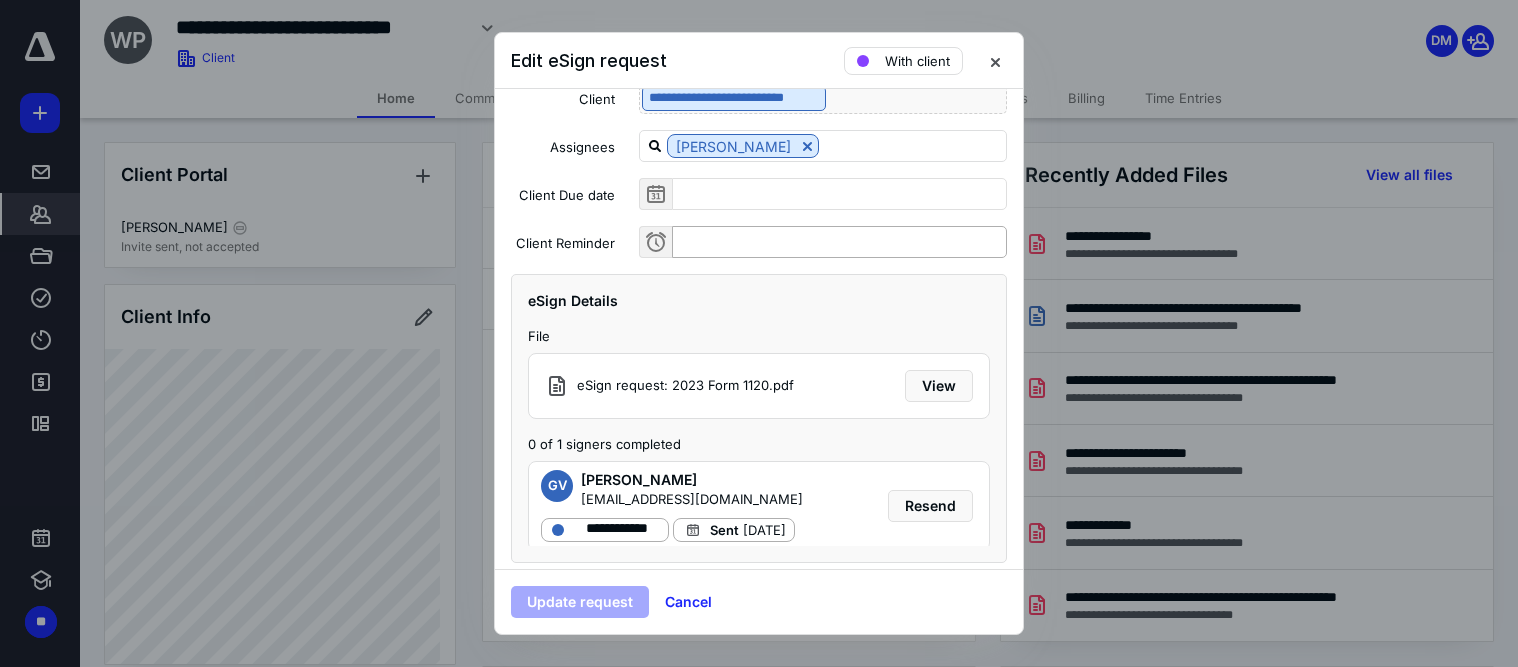 scroll, scrollTop: 165, scrollLeft: 0, axis: vertical 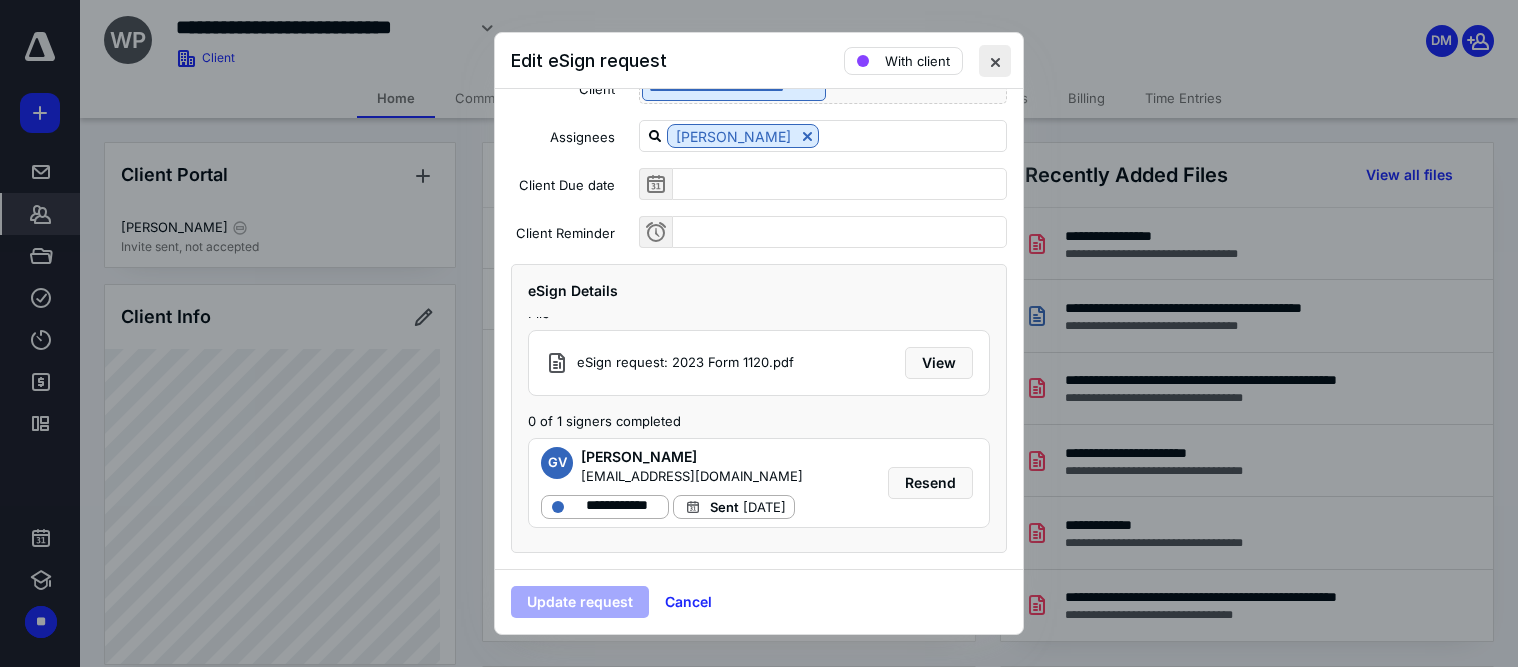 click at bounding box center [995, 61] 